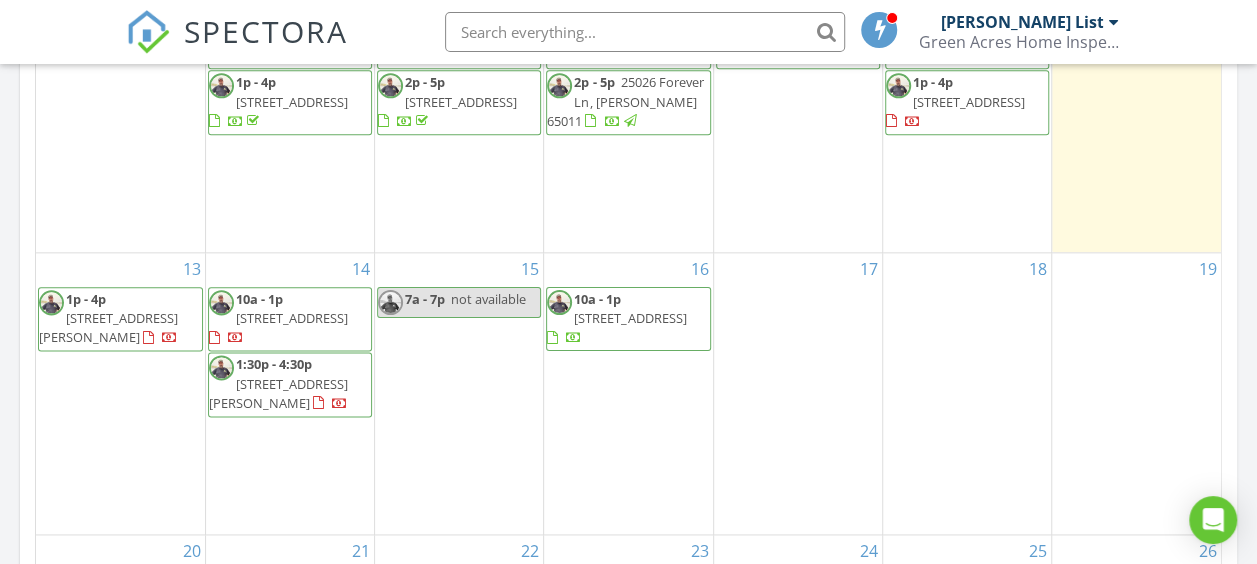scroll, scrollTop: 0, scrollLeft: 0, axis: both 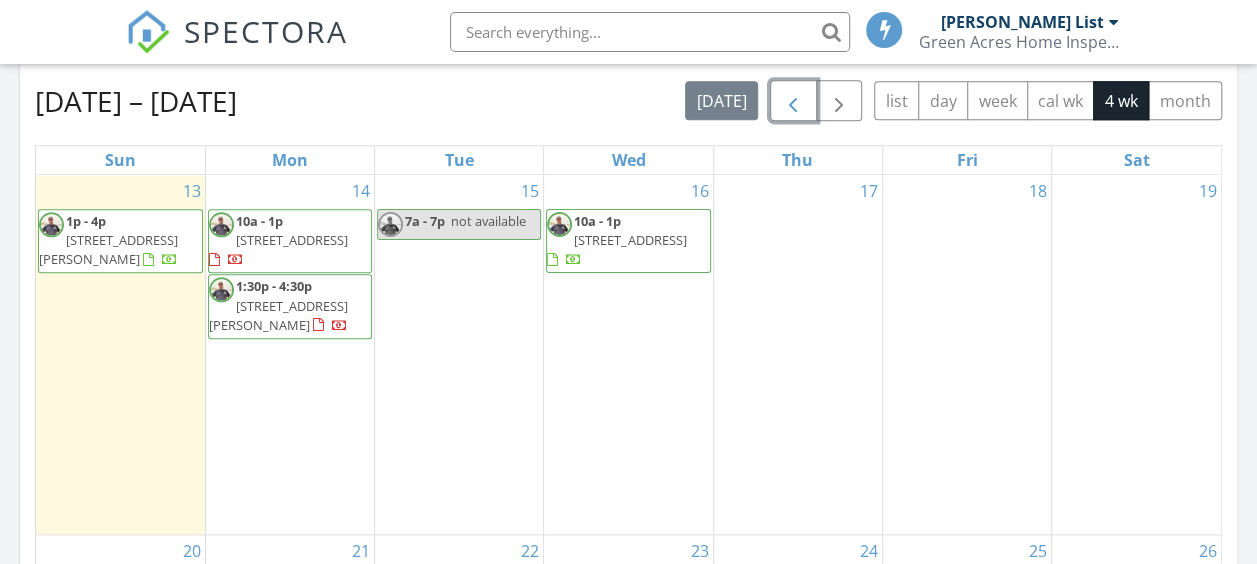 click at bounding box center [793, 101] 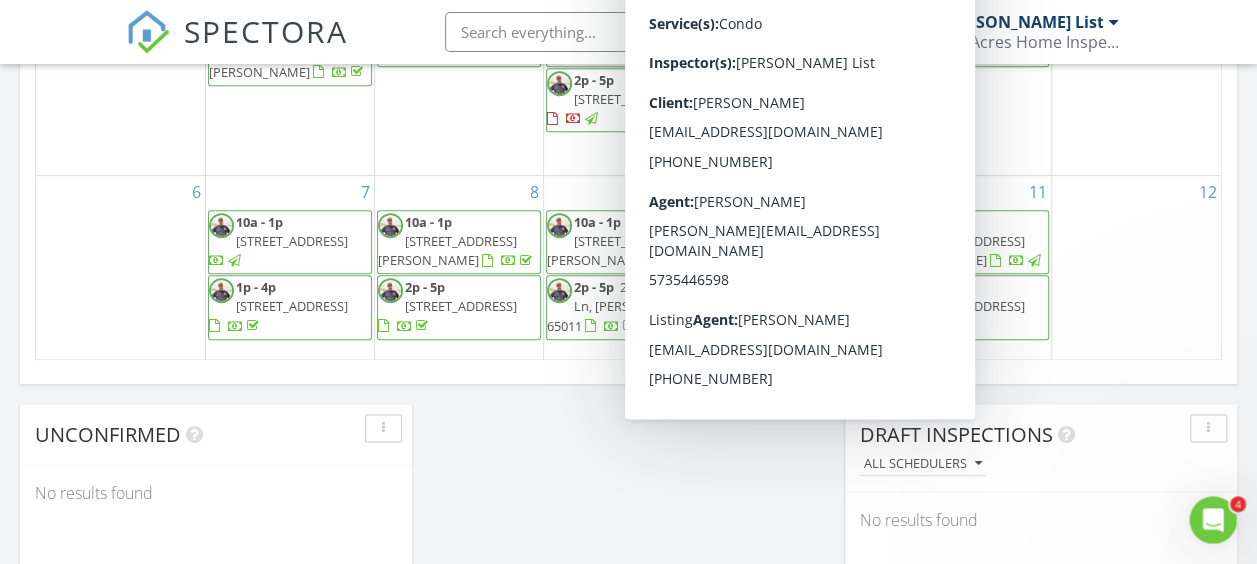 scroll, scrollTop: 1196, scrollLeft: 0, axis: vertical 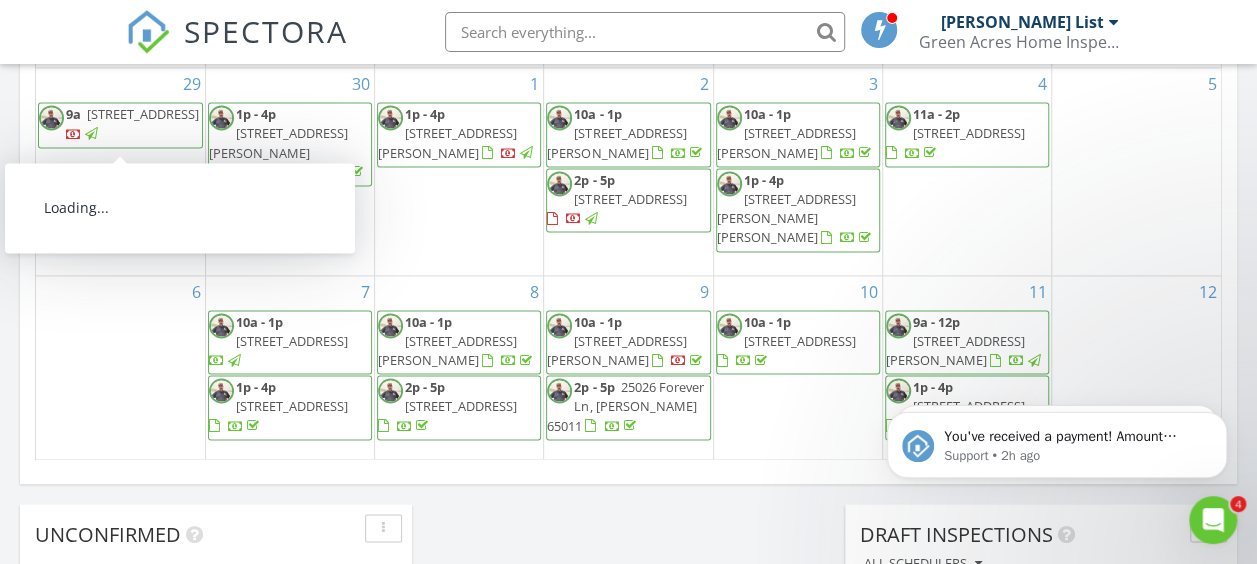 click on "9a
16996 State Hwy W, Wheatland 65779" at bounding box center [120, 124] 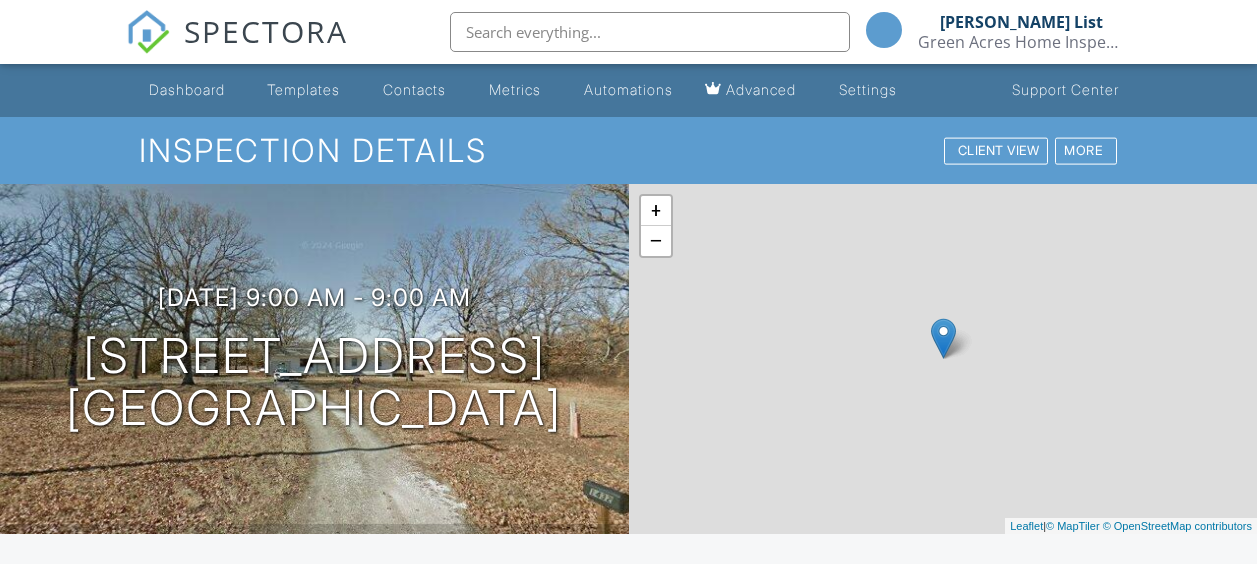 scroll, scrollTop: 0, scrollLeft: 0, axis: both 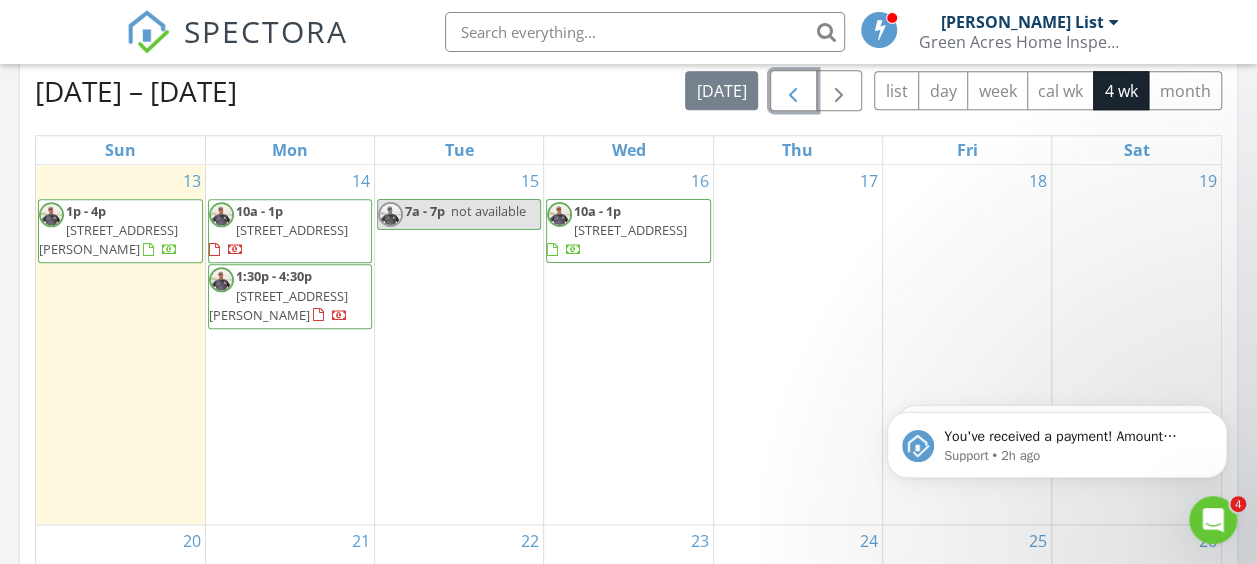 click at bounding box center [793, 91] 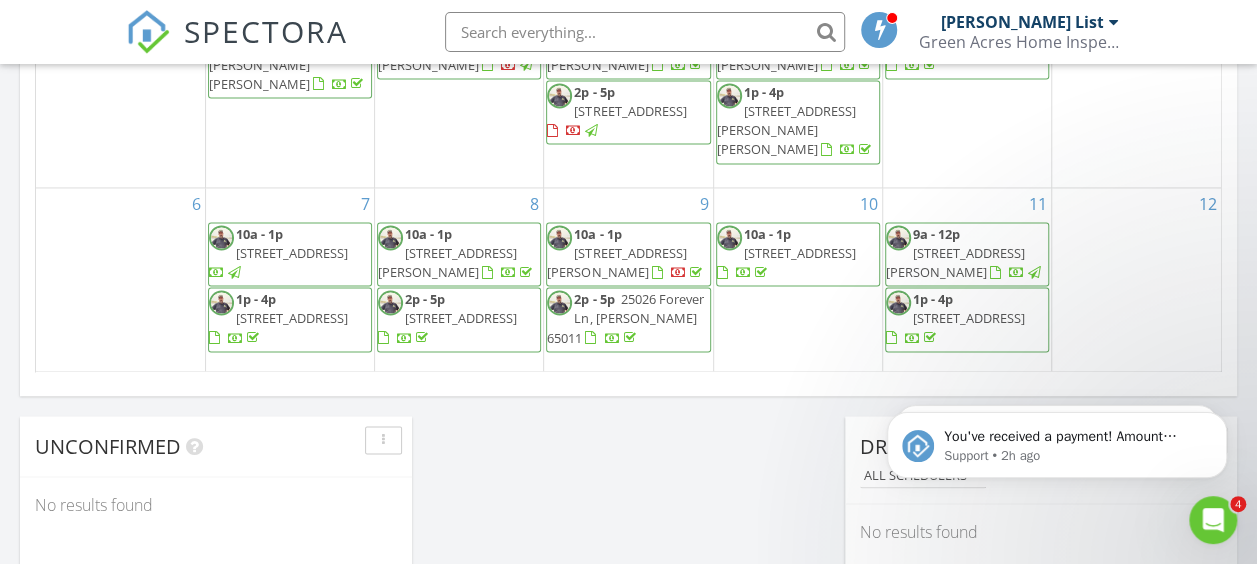scroll, scrollTop: 1406, scrollLeft: 0, axis: vertical 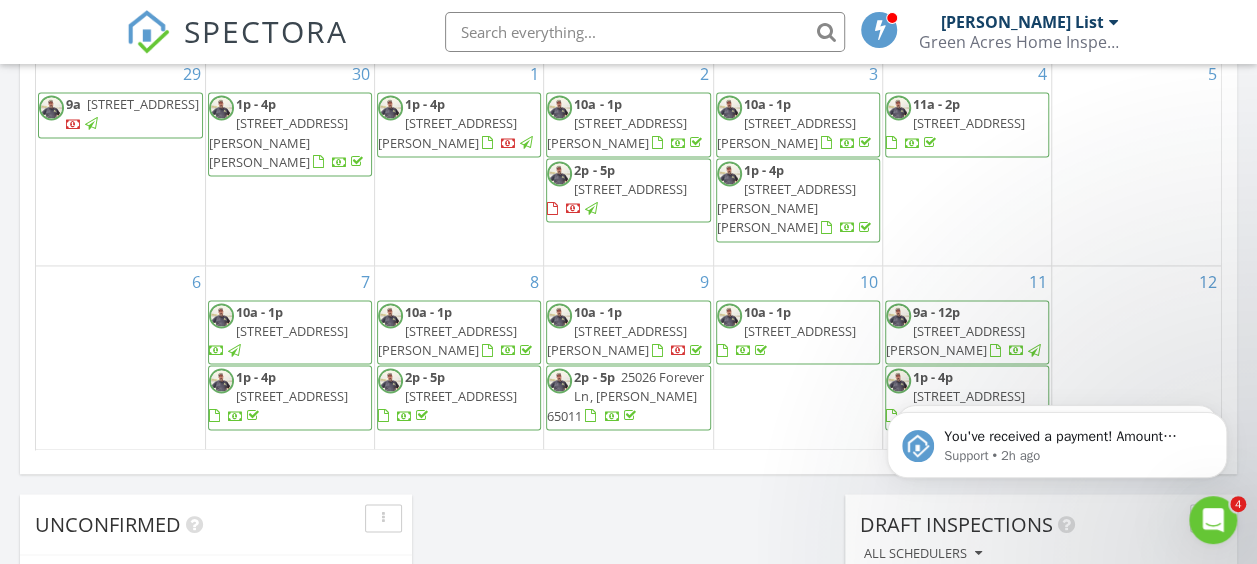 click on "12" at bounding box center (1136, 358) 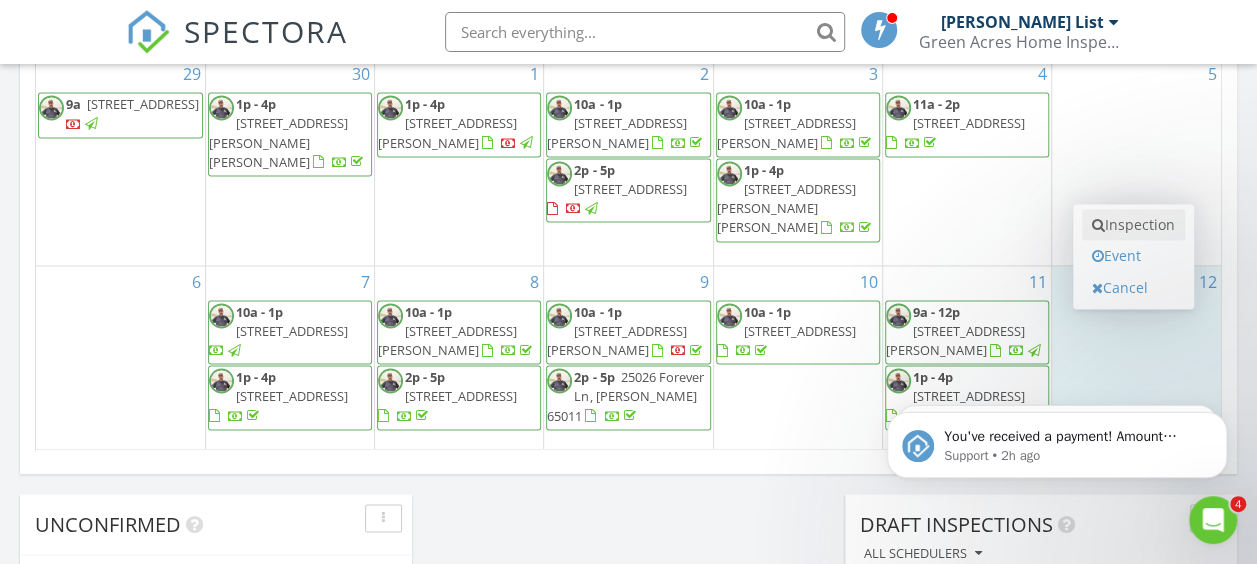 click on "Inspection" at bounding box center (1133, 225) 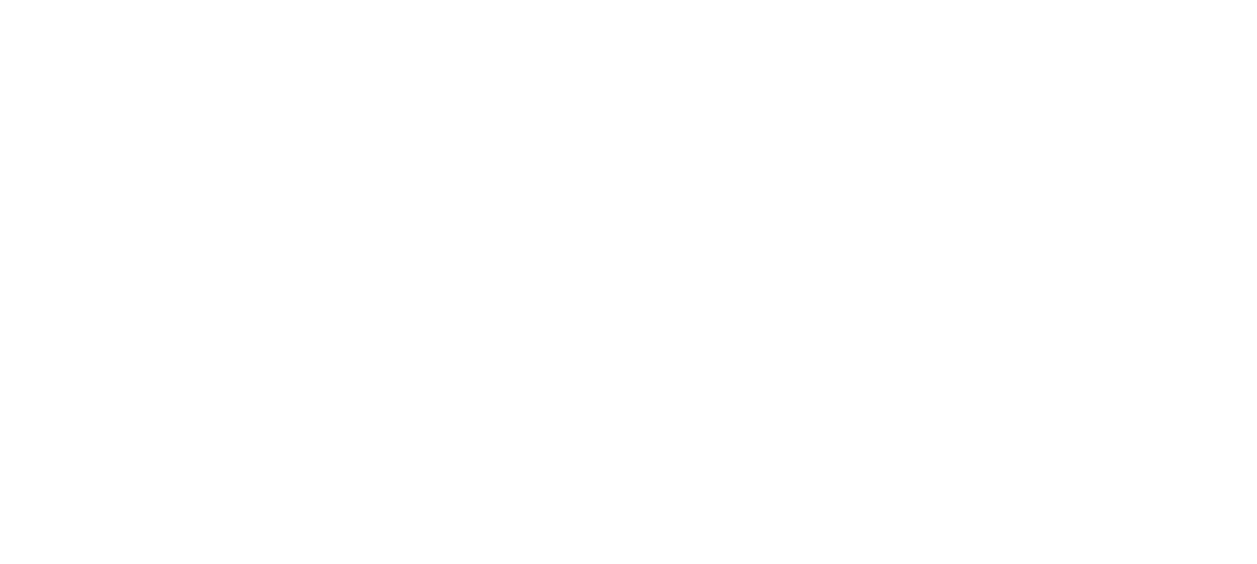 scroll, scrollTop: 0, scrollLeft: 0, axis: both 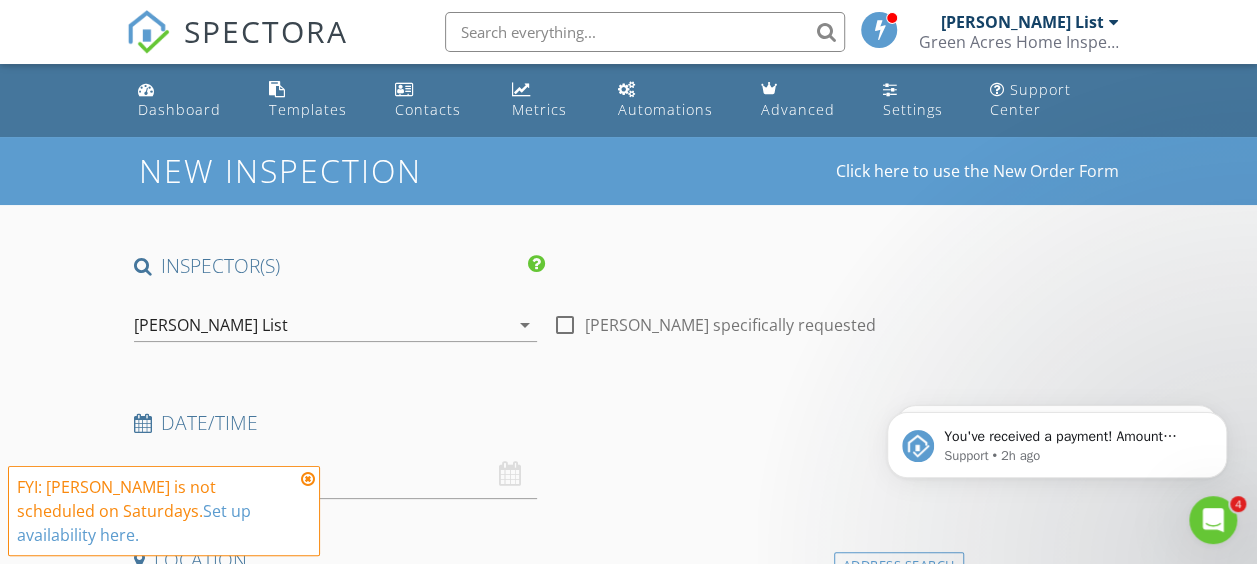 click on "[DATE] 9:00 AM" at bounding box center (335, 474) 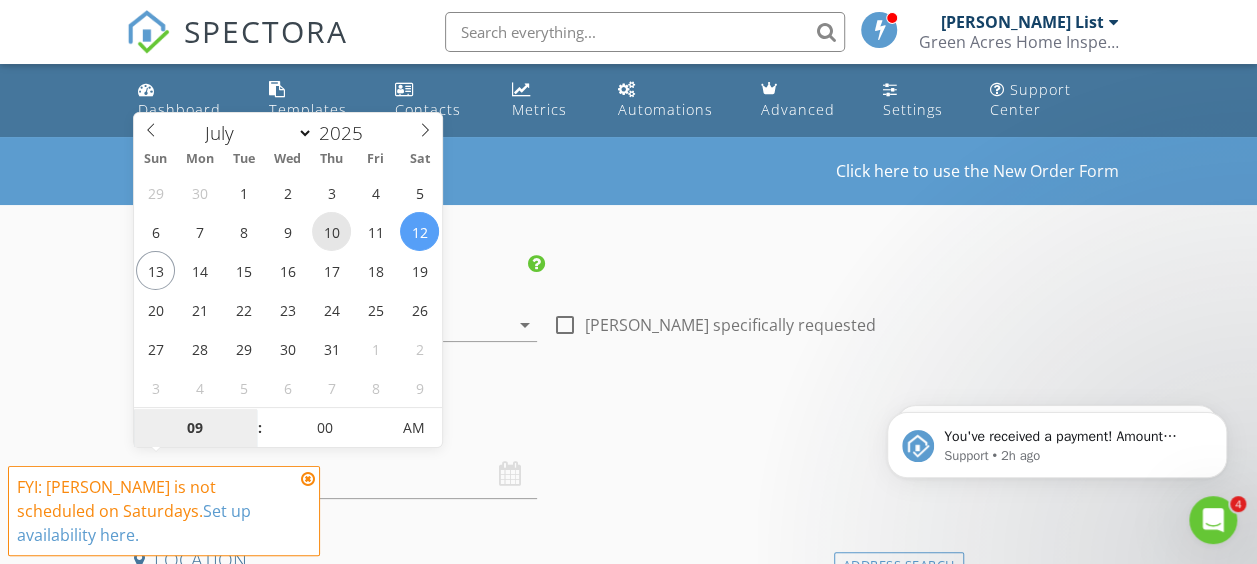 type on "[DATE] 9:00 AM" 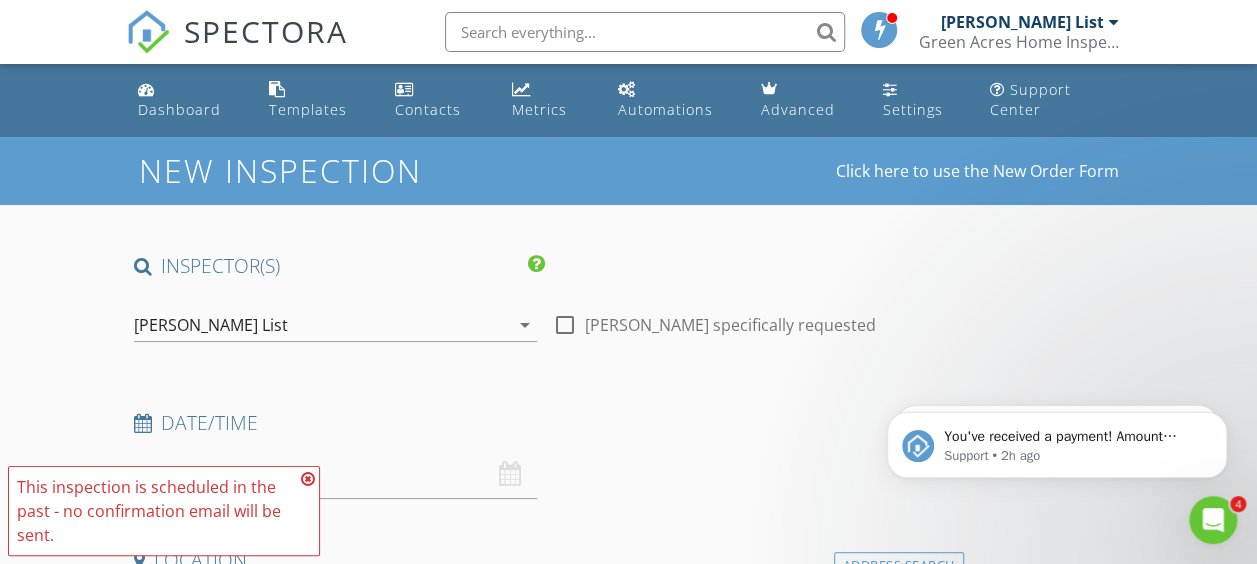 click at bounding box center [308, 479] 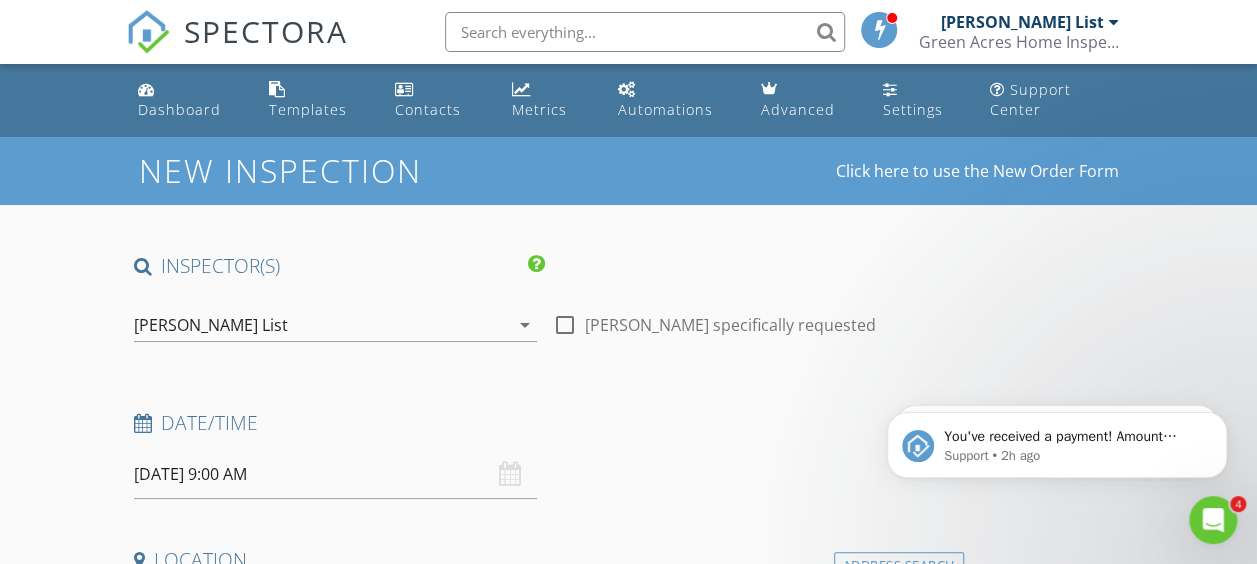 click on "[DATE] 9:00 AM" at bounding box center [335, 474] 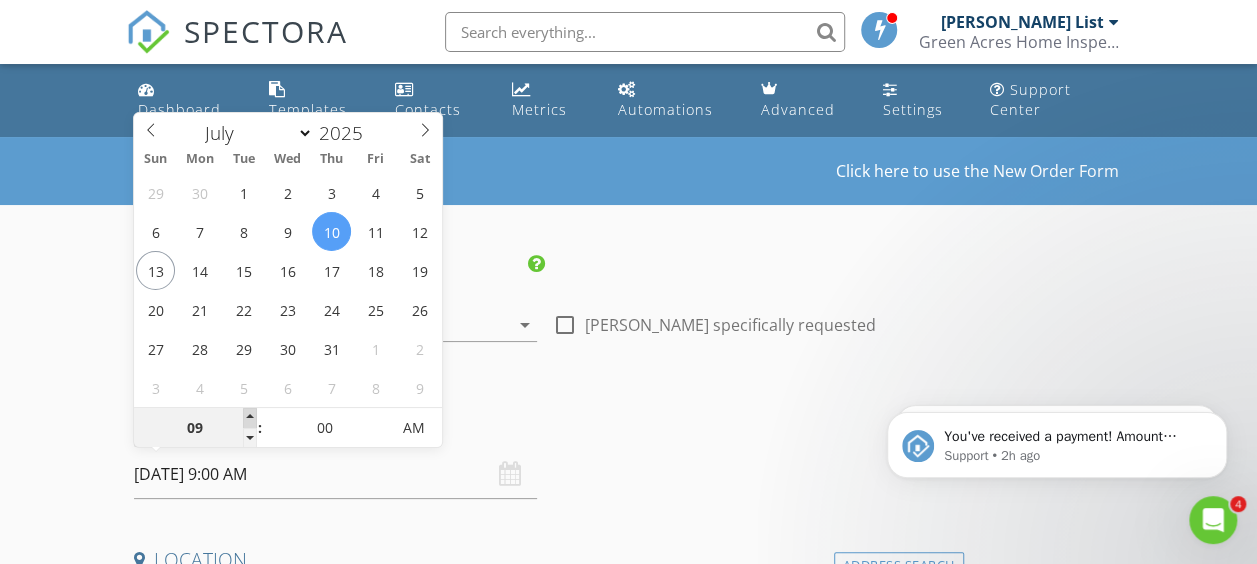 type on "10" 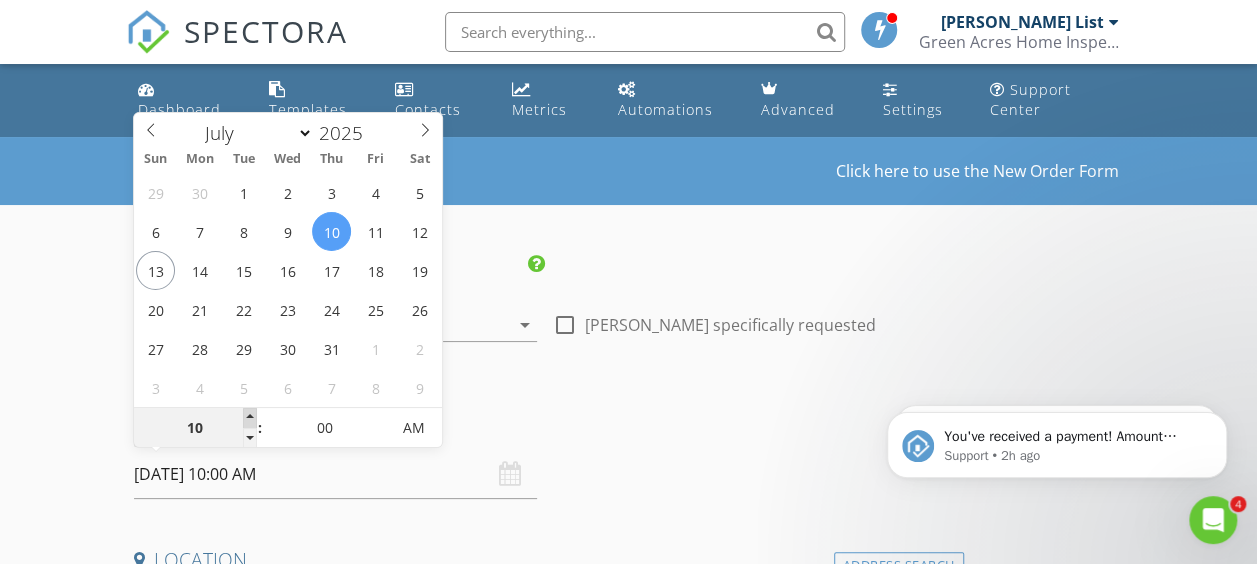 click at bounding box center (250, 418) 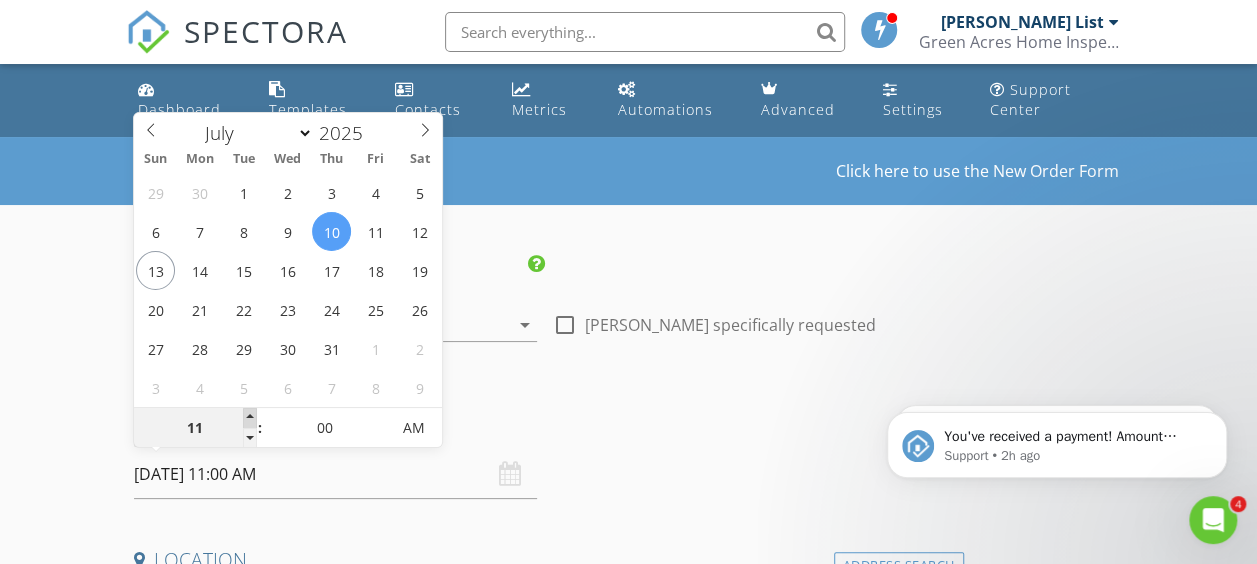 click at bounding box center (250, 418) 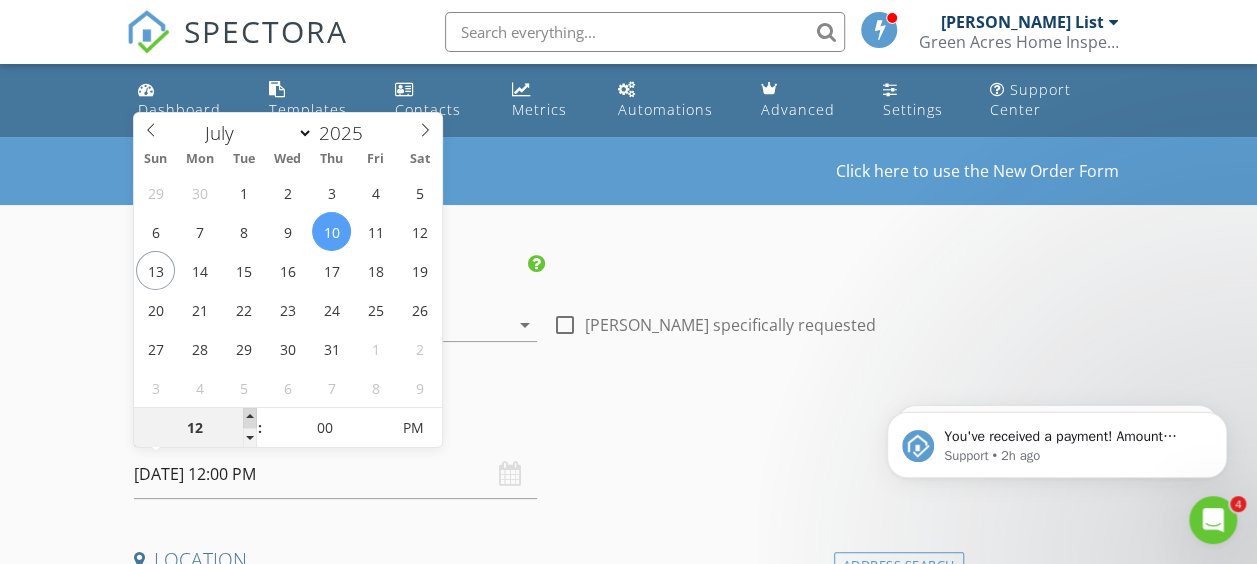 click at bounding box center [250, 418] 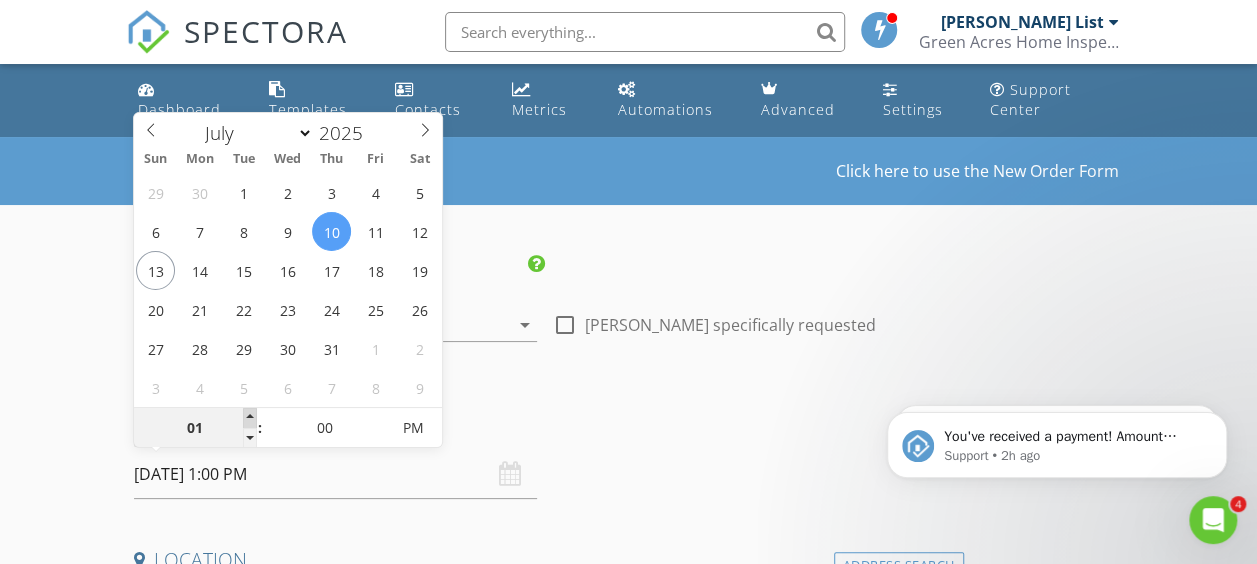 click at bounding box center [250, 418] 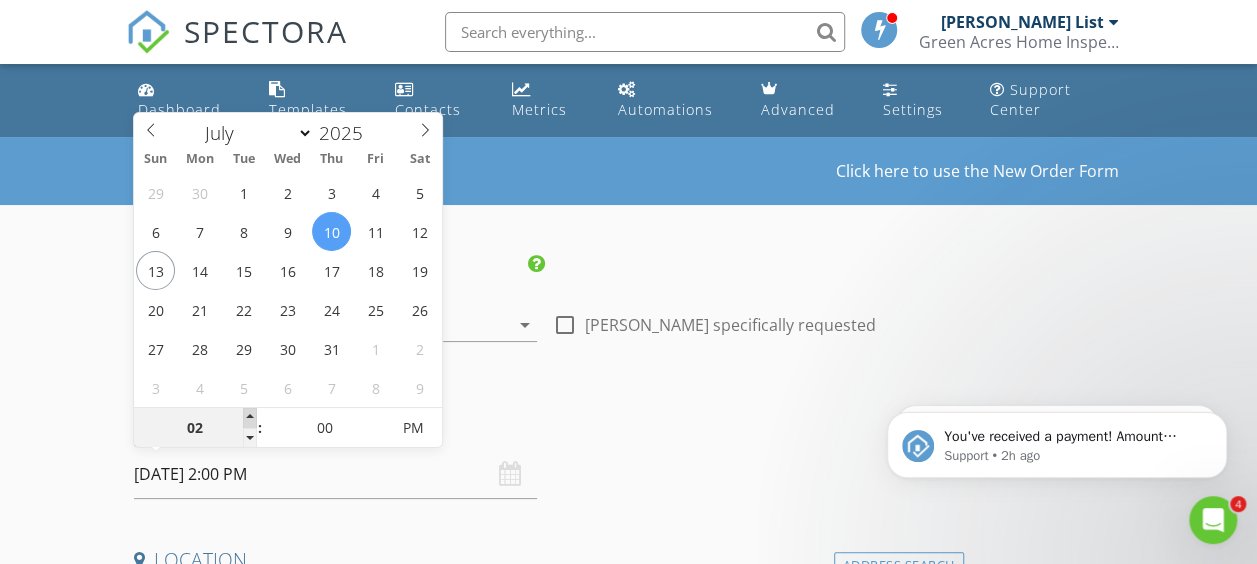 click at bounding box center (250, 418) 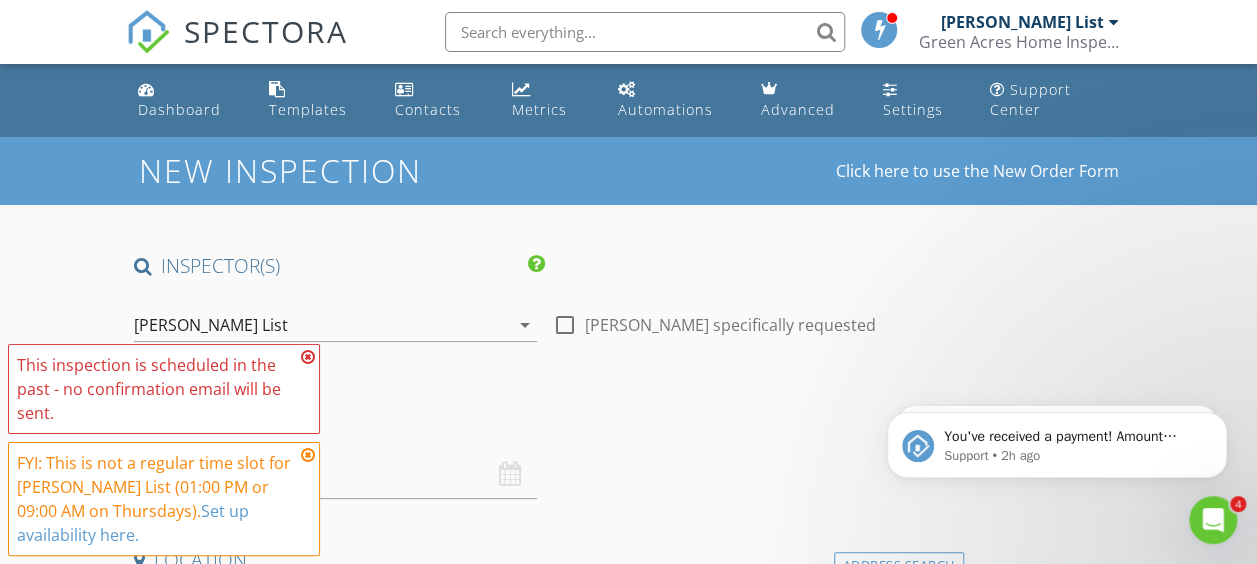 click on "This inspection is scheduled in the past - no confirmation email will be sent." at bounding box center [156, 389] 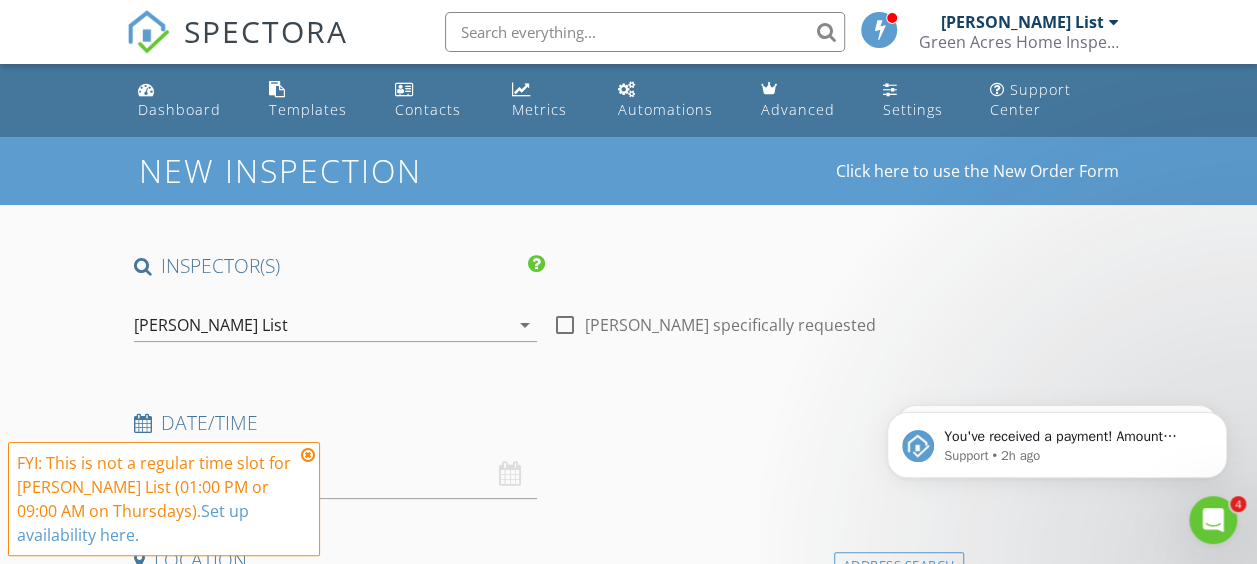 click on "FYI: This is not a regular time slot for Brent List (01:00 PM or 09:00 AM on Thursdays).  Set up availability here." at bounding box center [164, 499] 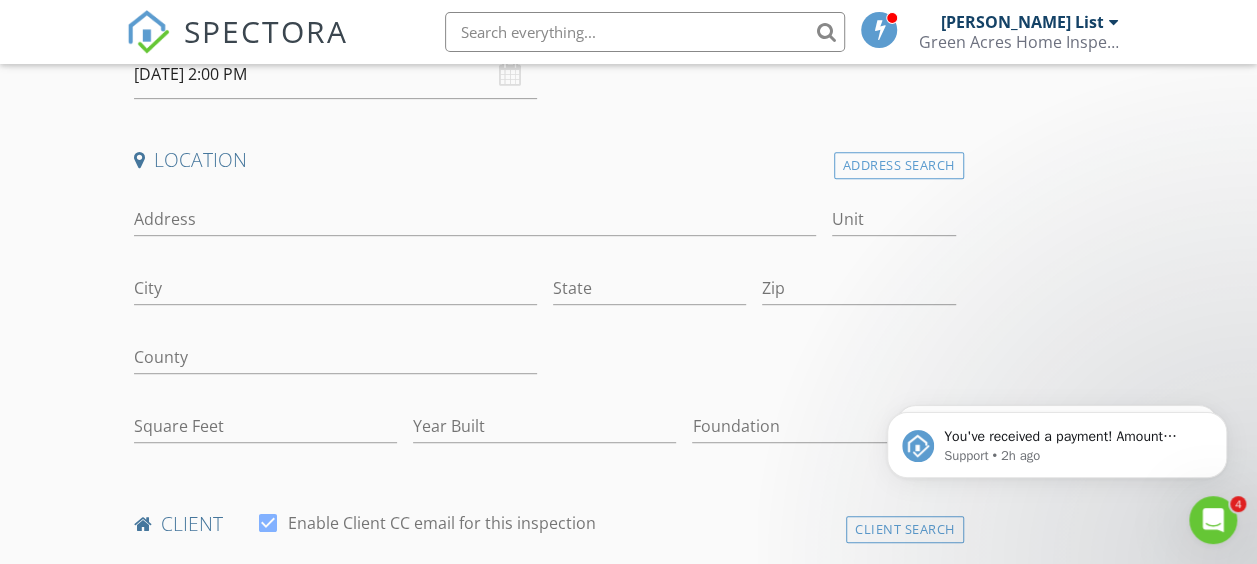 scroll, scrollTop: 200, scrollLeft: 0, axis: vertical 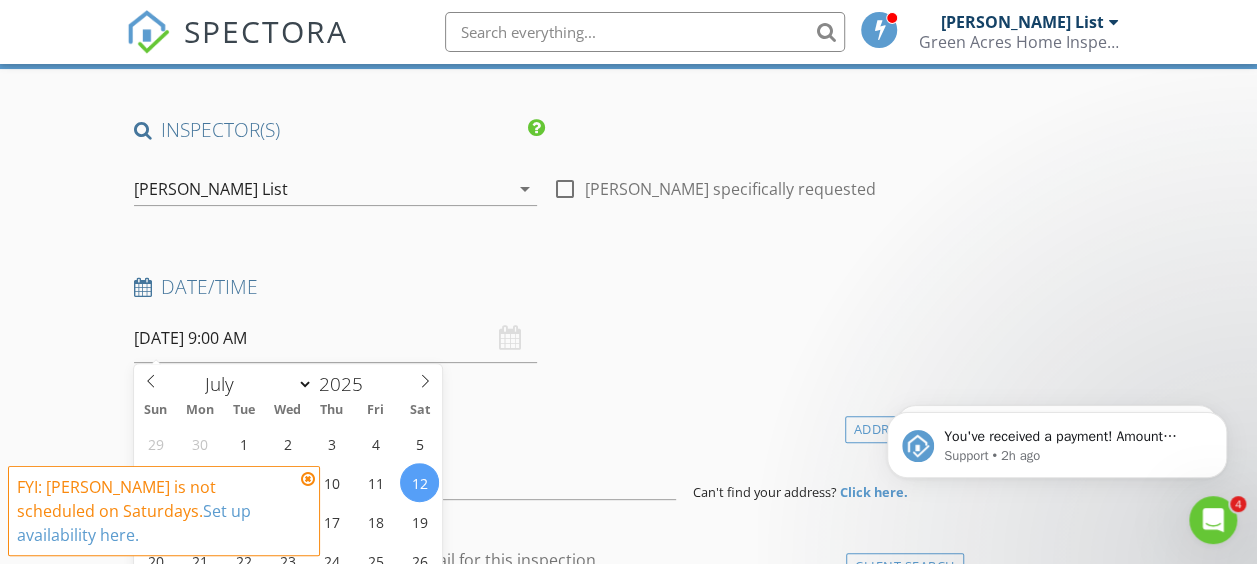 click on "[DATE] 9:00 AM" at bounding box center [335, 338] 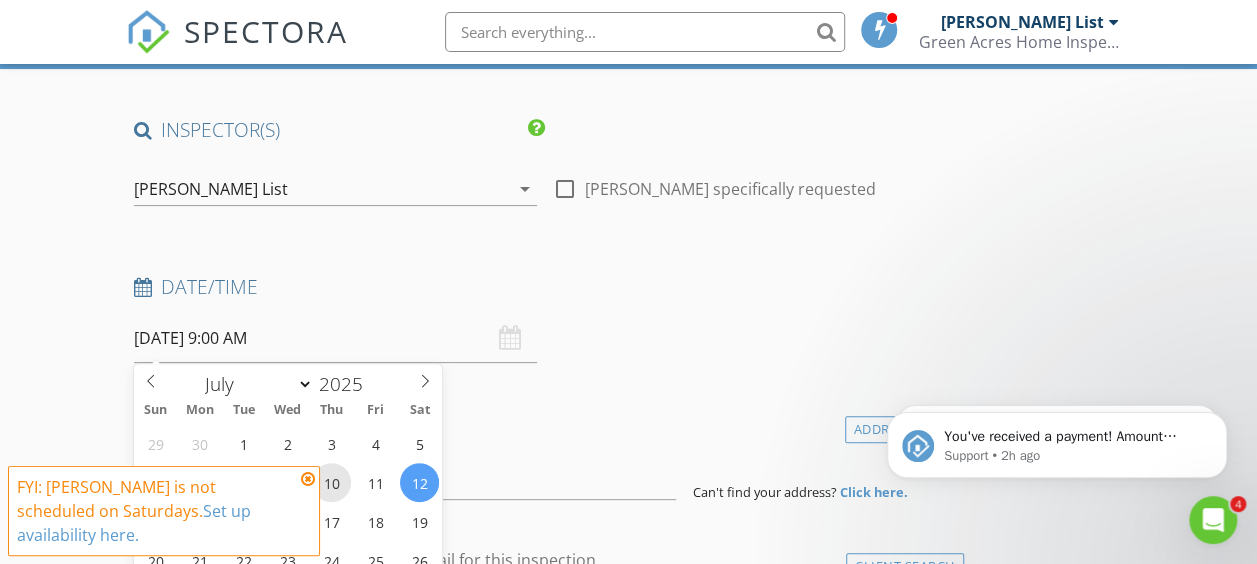 type on "[DATE] 9:00 AM" 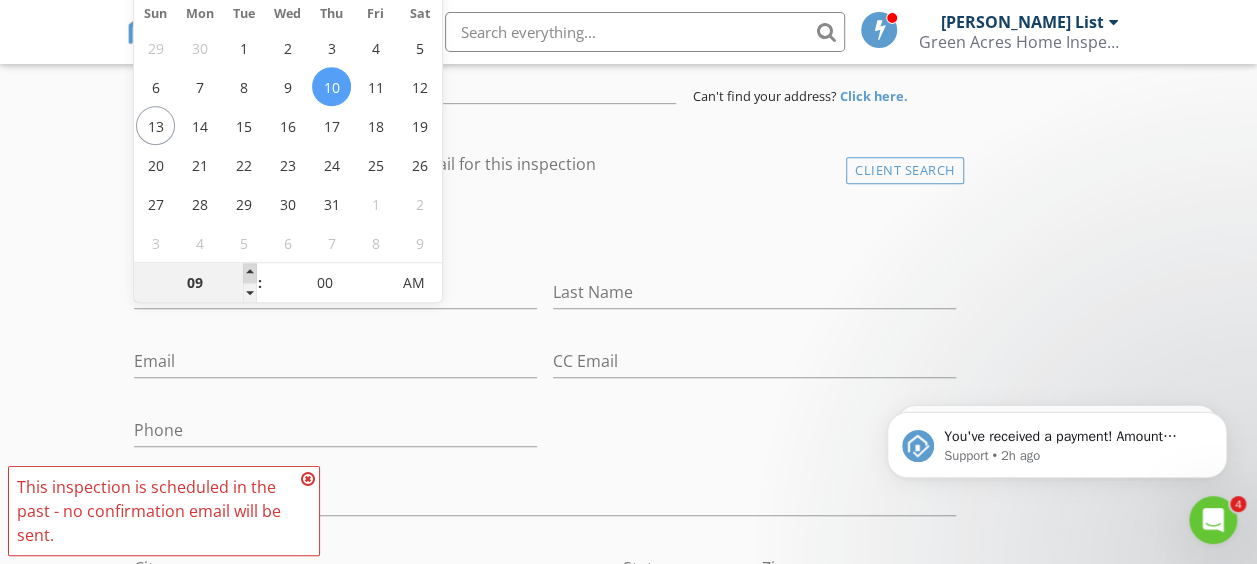 type on "10" 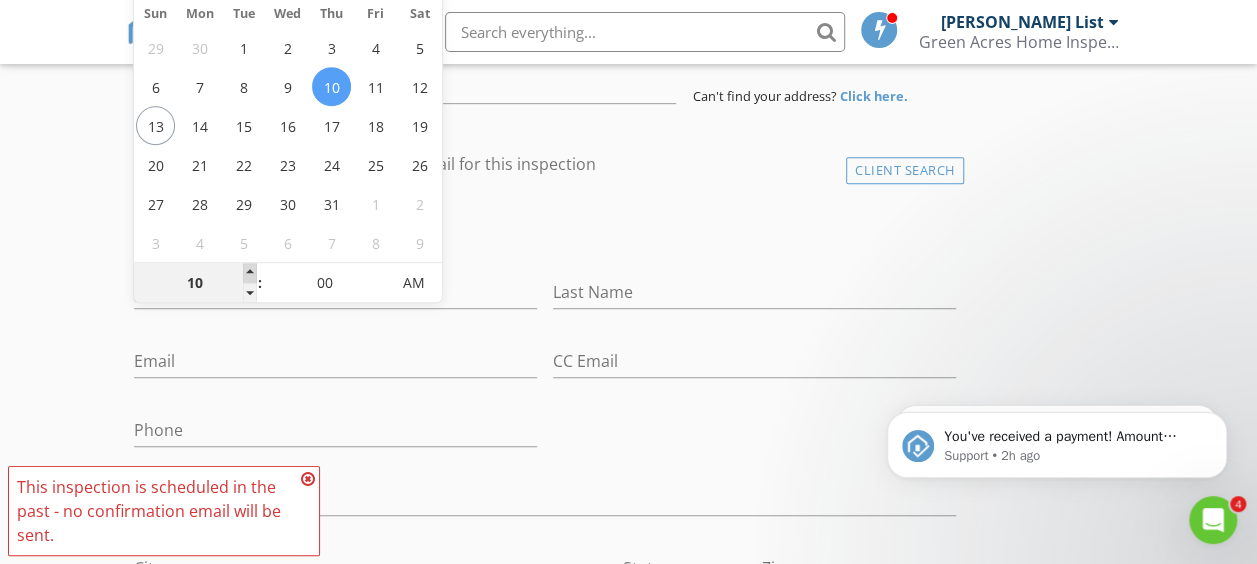 click at bounding box center [250, 273] 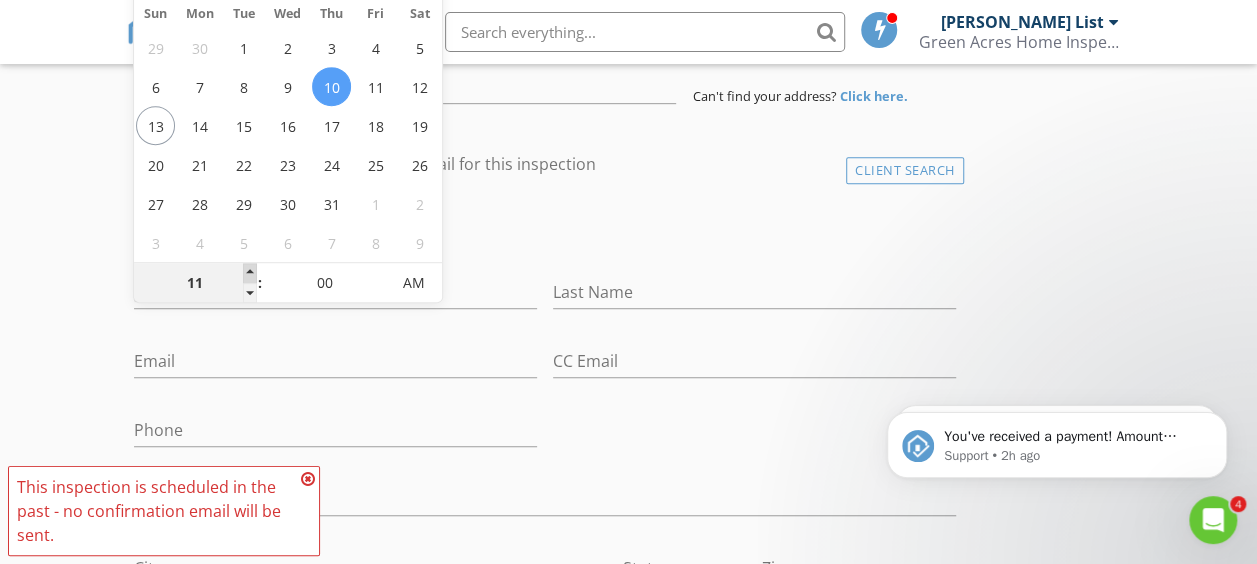 click at bounding box center [250, 273] 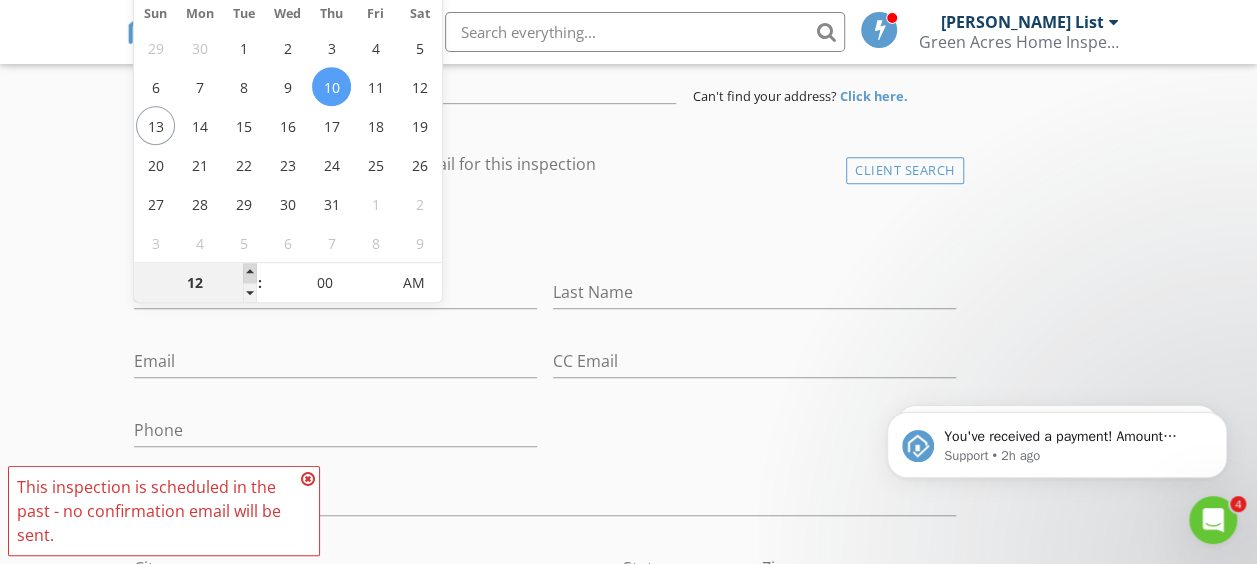 click at bounding box center (250, 273) 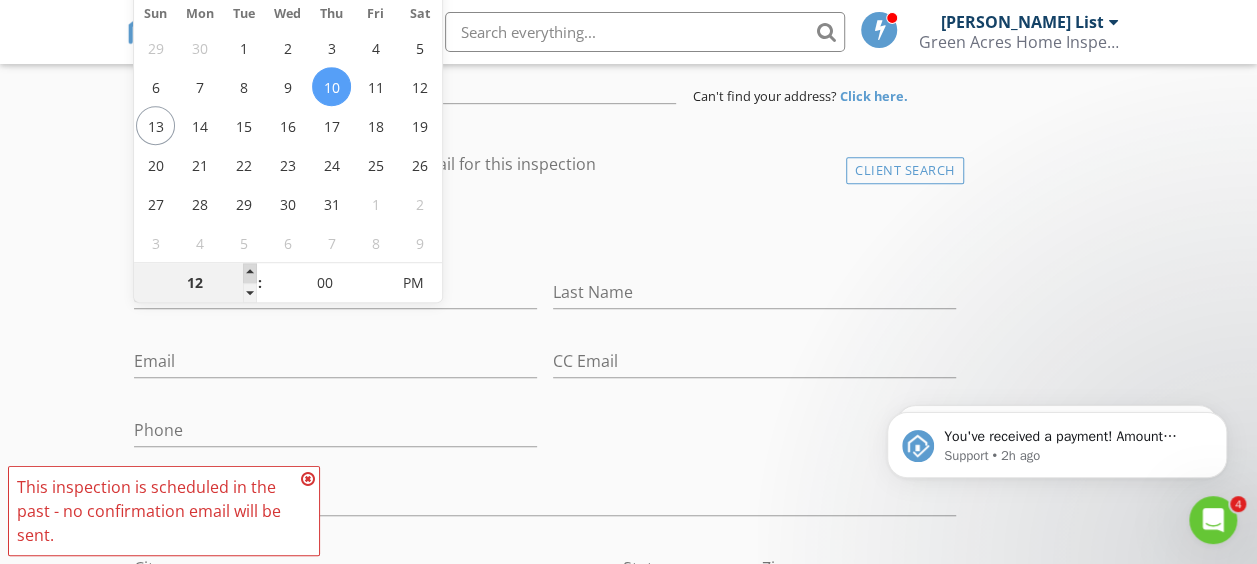type on "01" 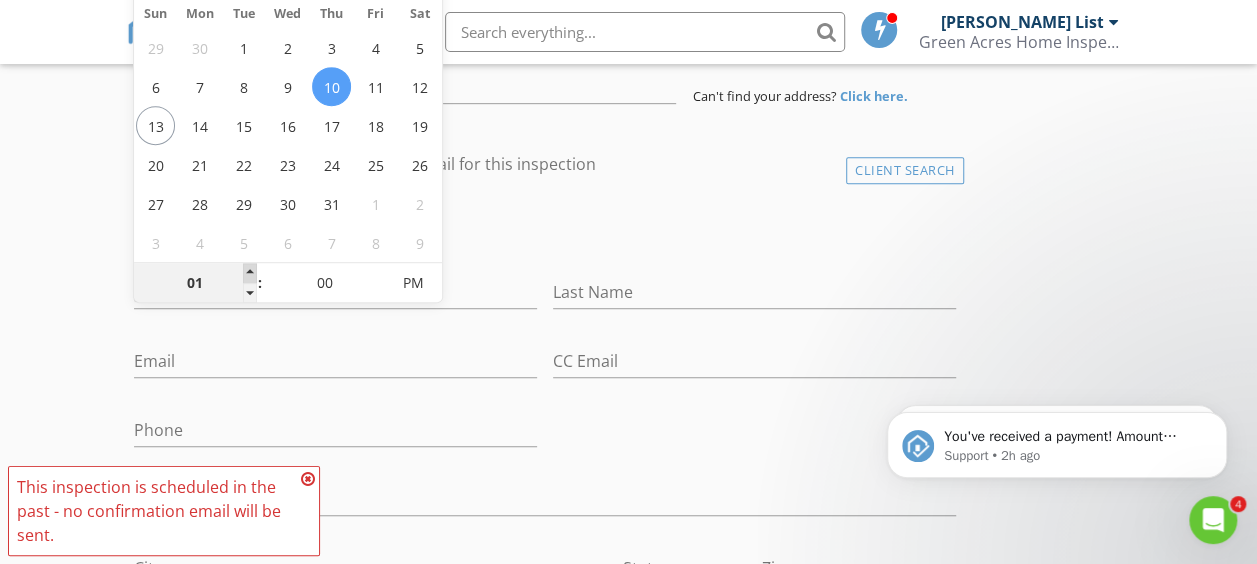 click at bounding box center [250, 273] 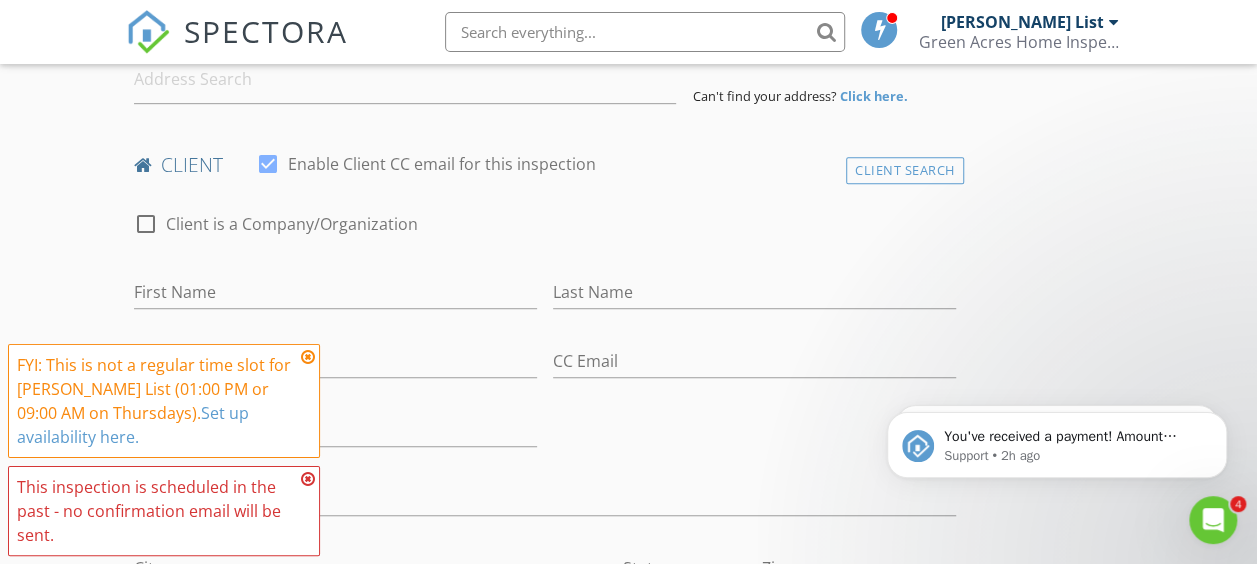 click at bounding box center (308, 357) 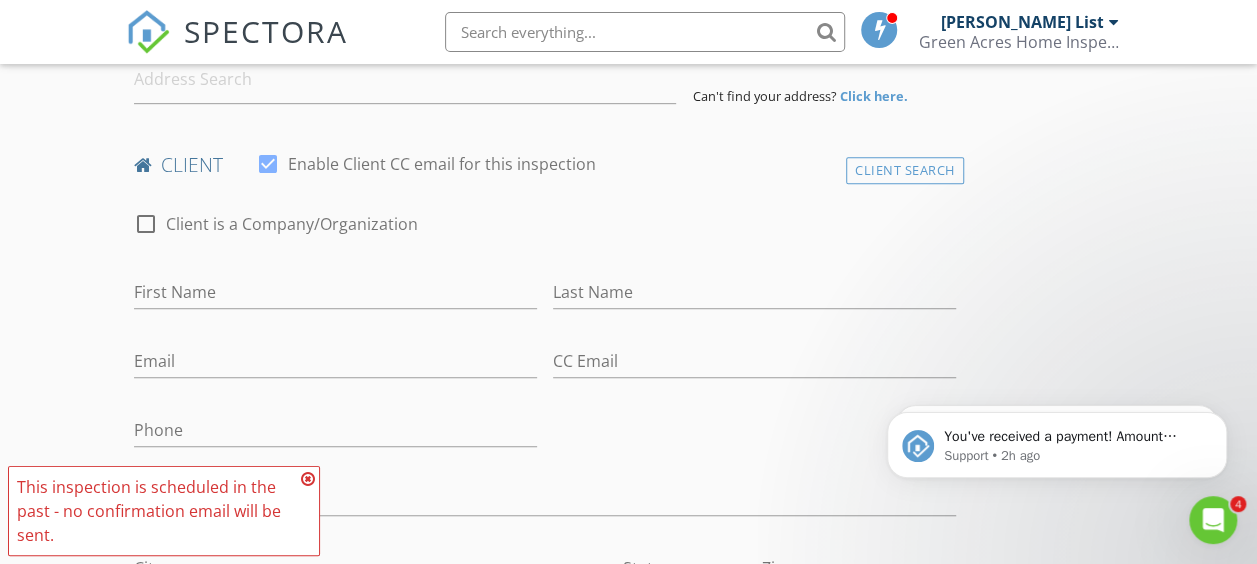 click at bounding box center (308, 479) 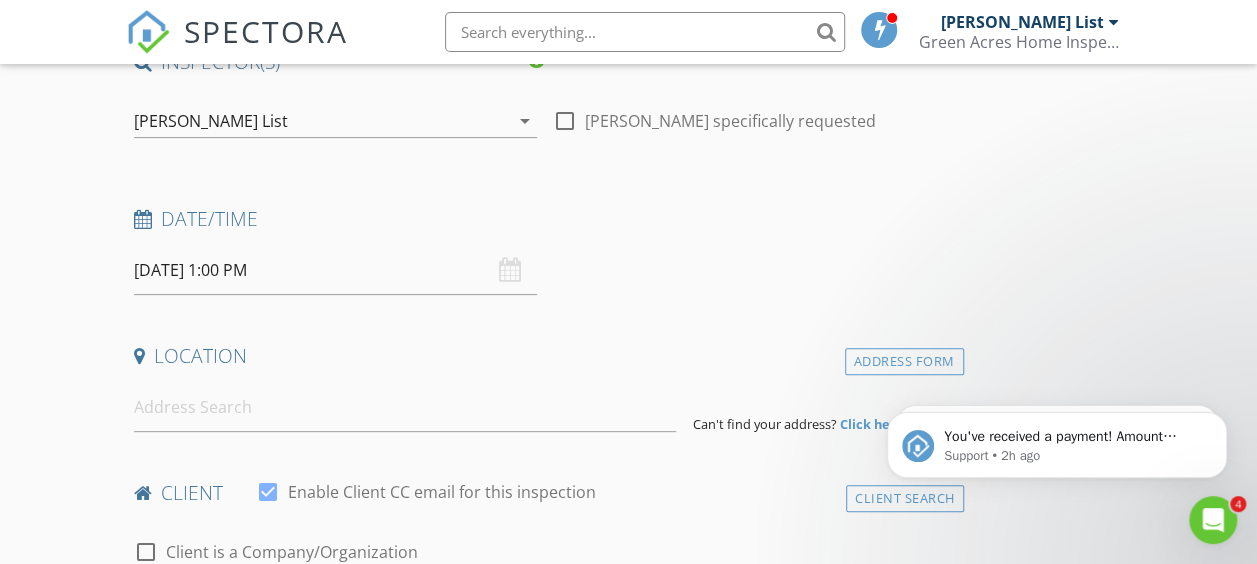 scroll, scrollTop: 232, scrollLeft: 0, axis: vertical 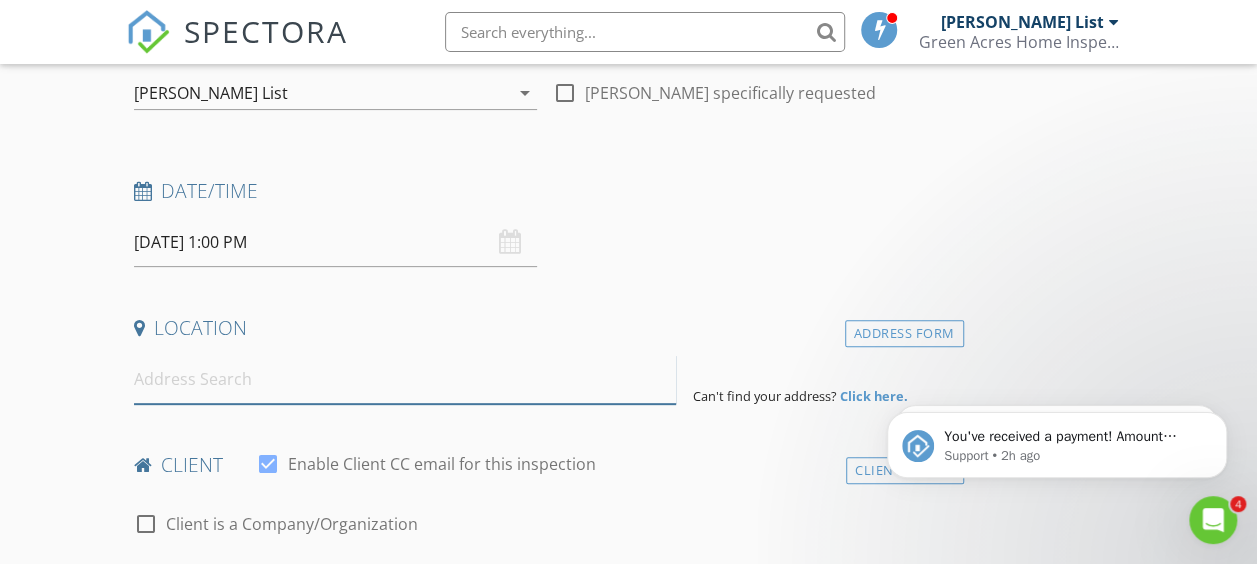 click at bounding box center [405, 379] 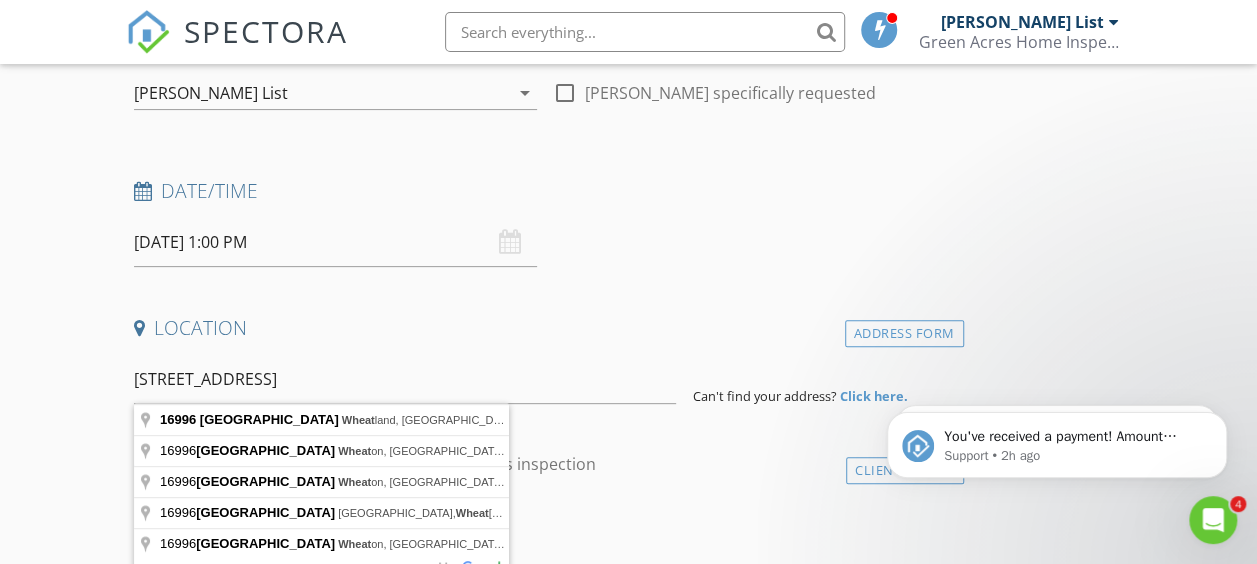 type on "[STREET_ADDRESS]" 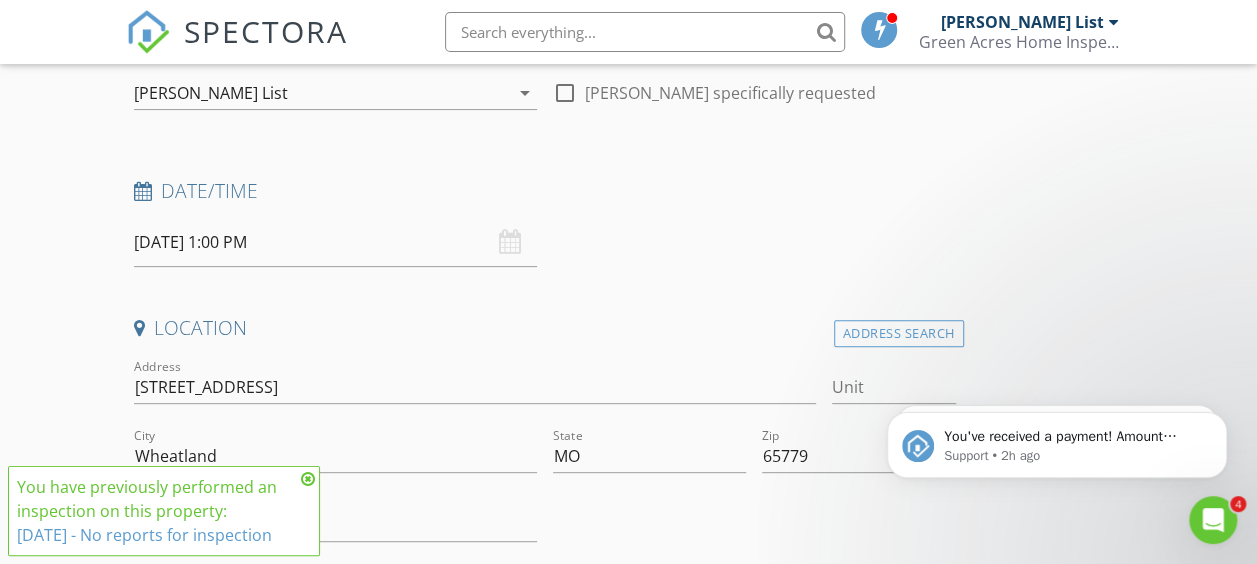 click at bounding box center (308, 479) 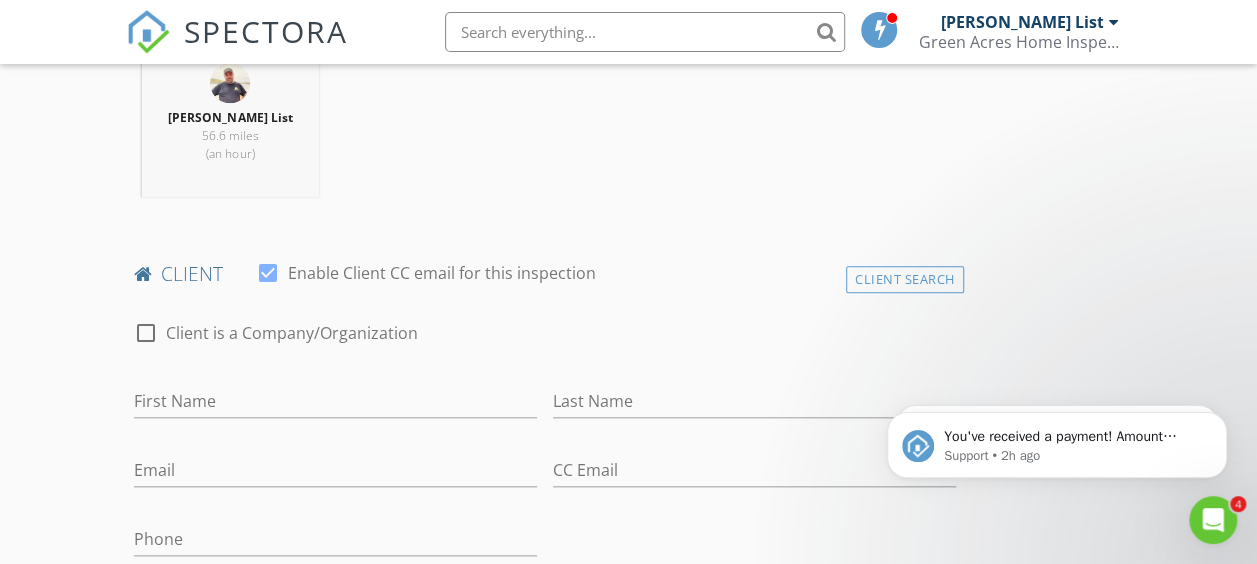 scroll, scrollTop: 932, scrollLeft: 0, axis: vertical 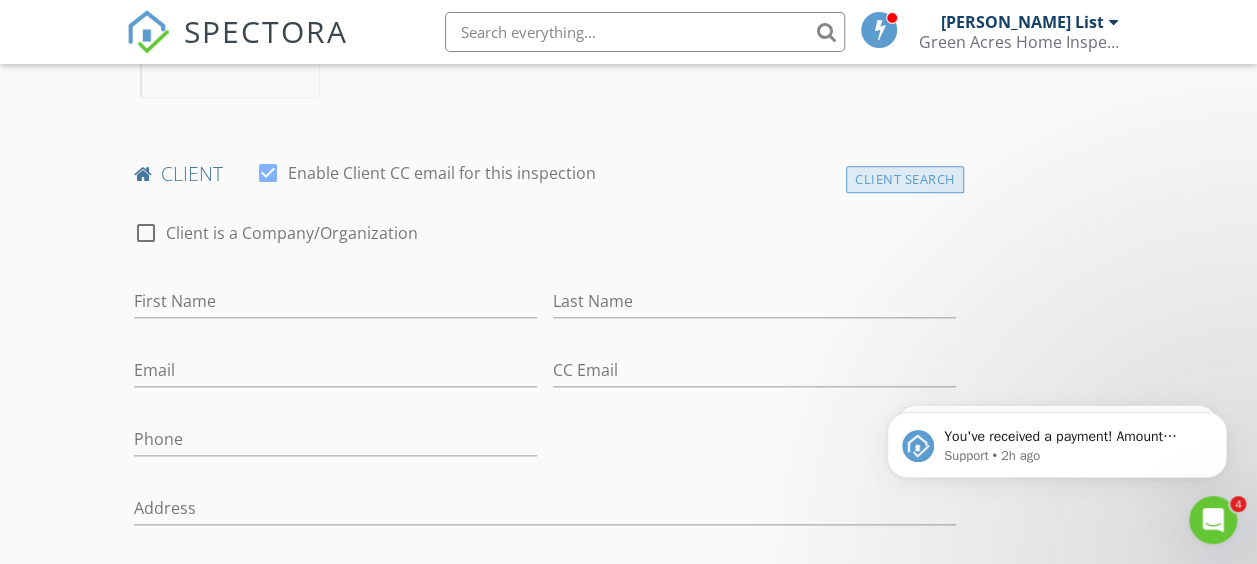 click on "Client Search" at bounding box center (905, 179) 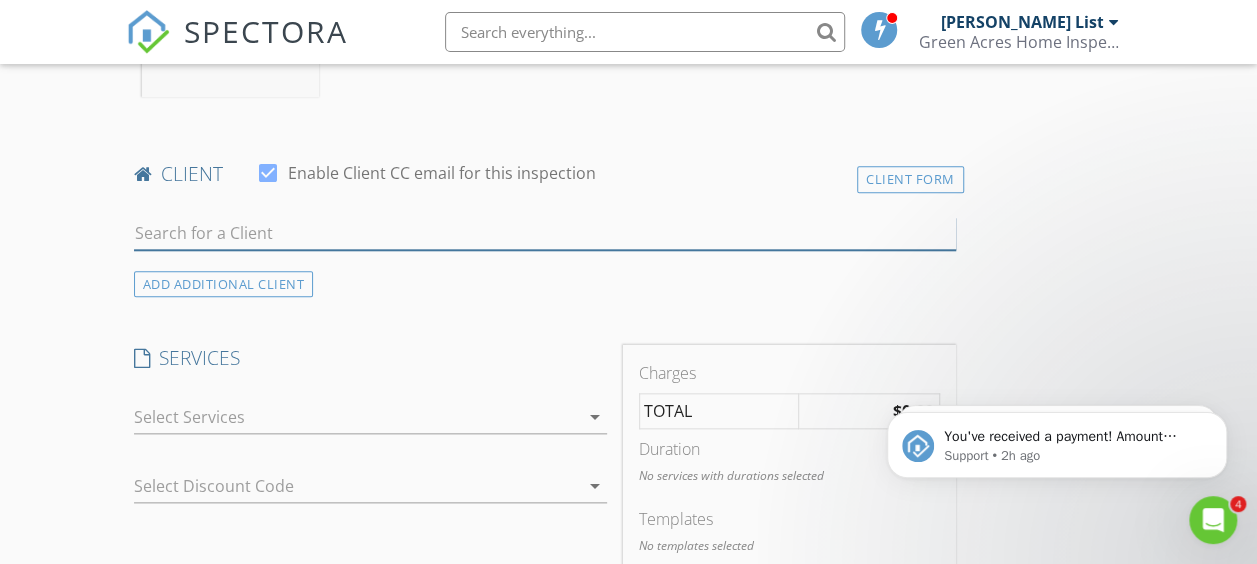 click at bounding box center (545, 233) 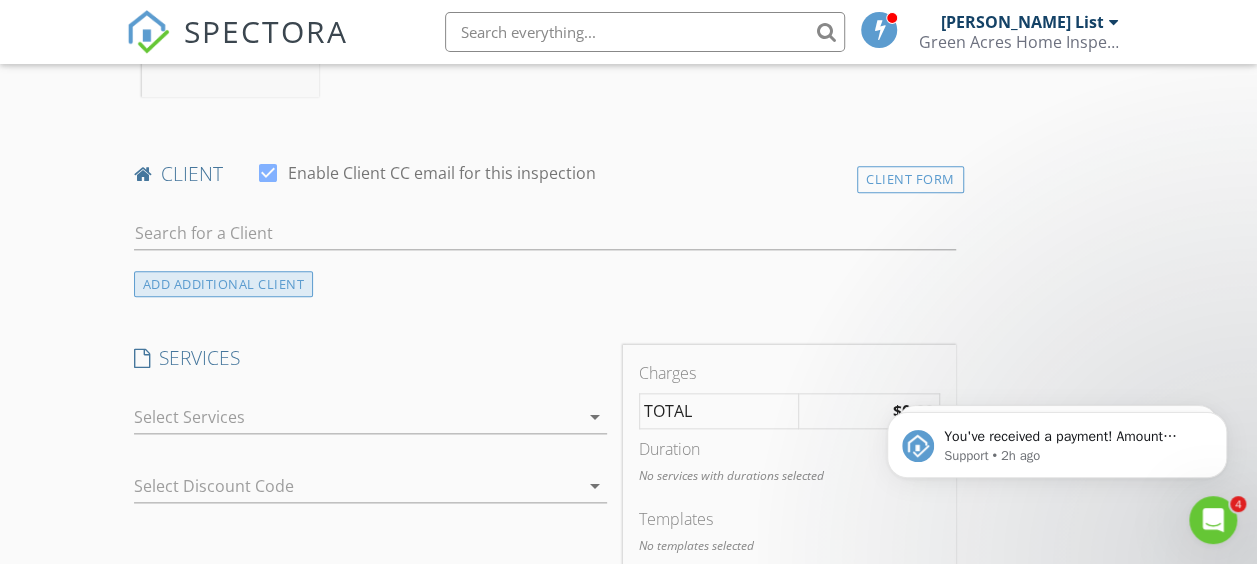 click on "ADD ADDITIONAL client" at bounding box center (224, 284) 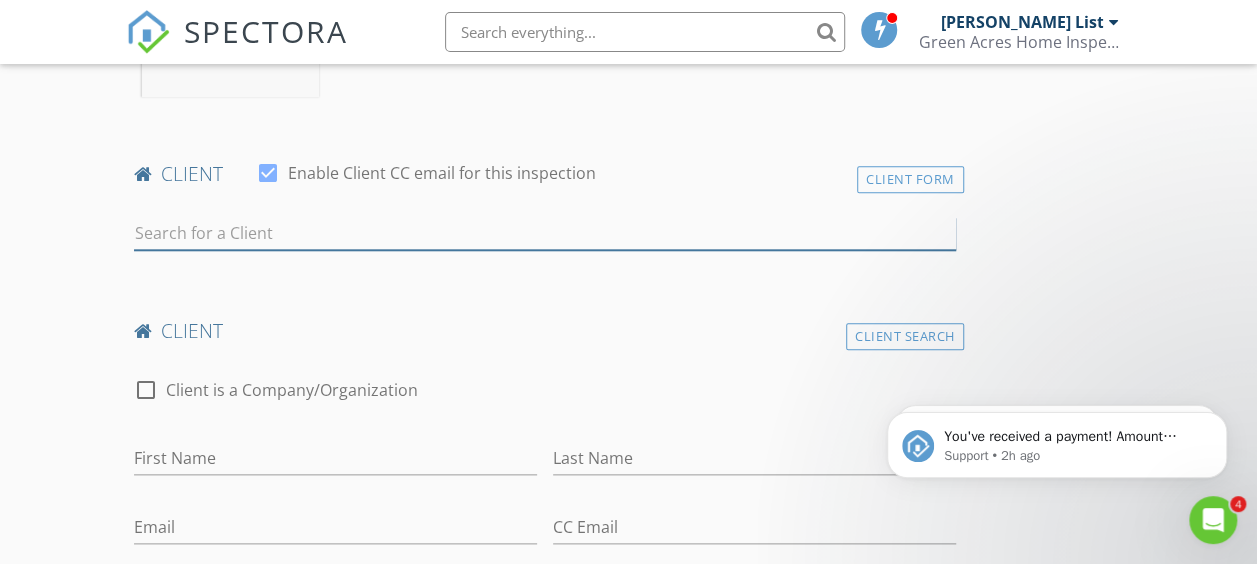 click at bounding box center [545, 233] 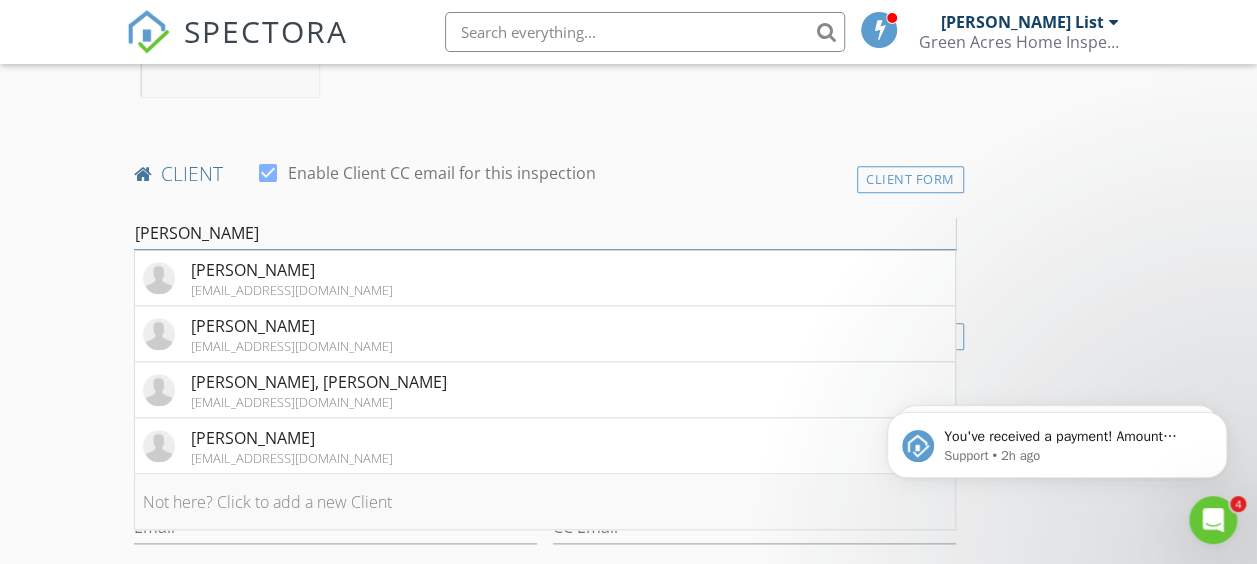 type on "travis" 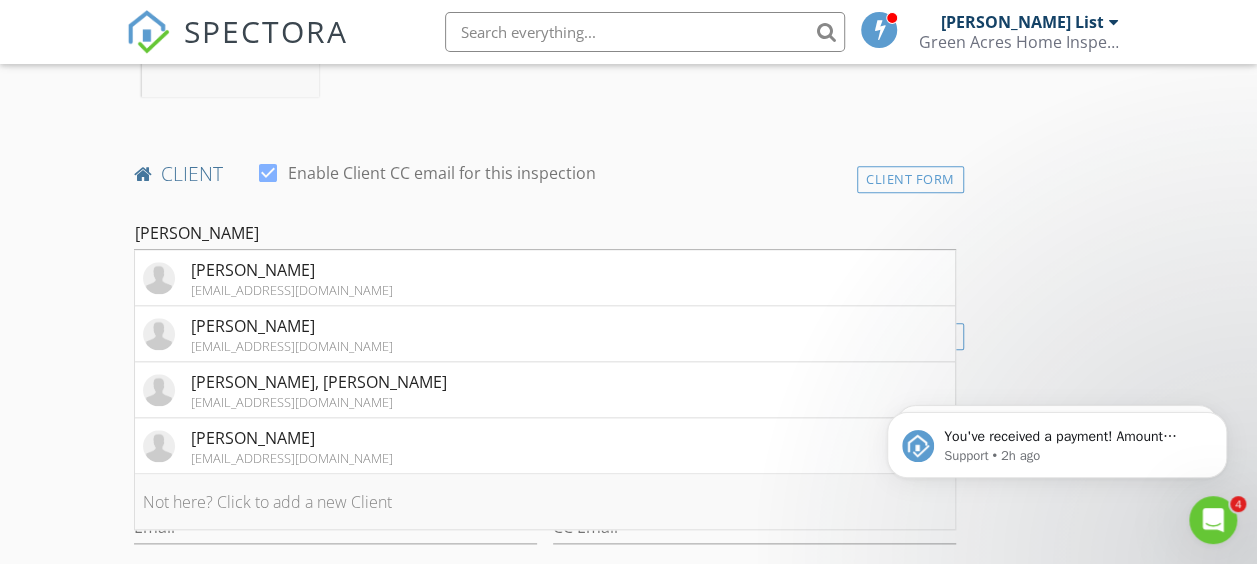 click on "Not here? Click to add a new Client" at bounding box center [545, 502] 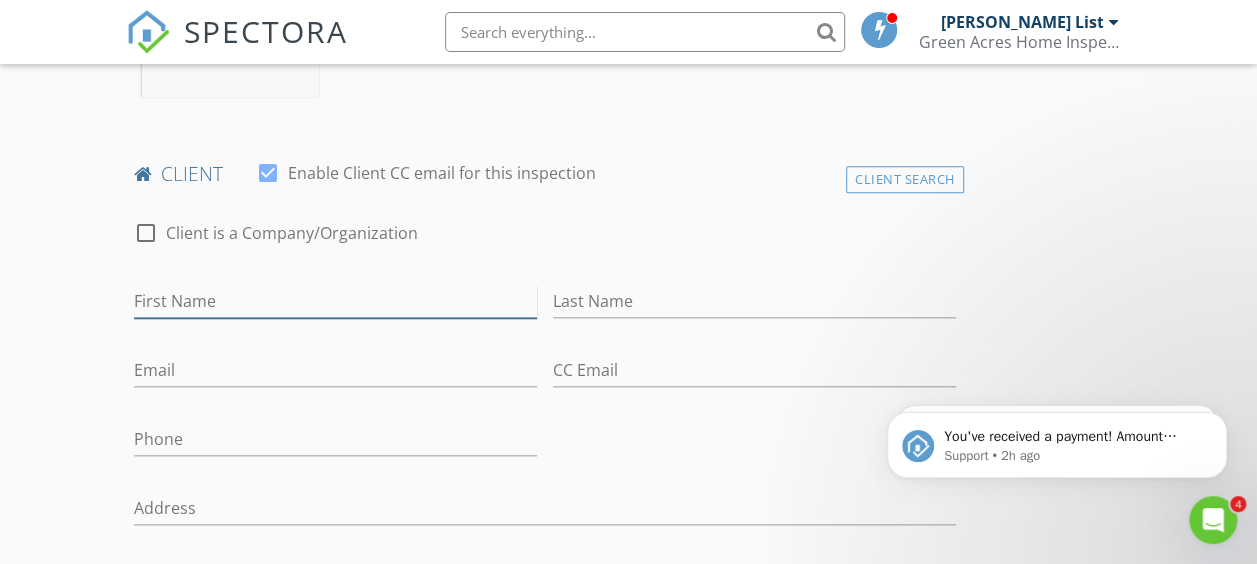 click on "First Name" at bounding box center [335, 301] 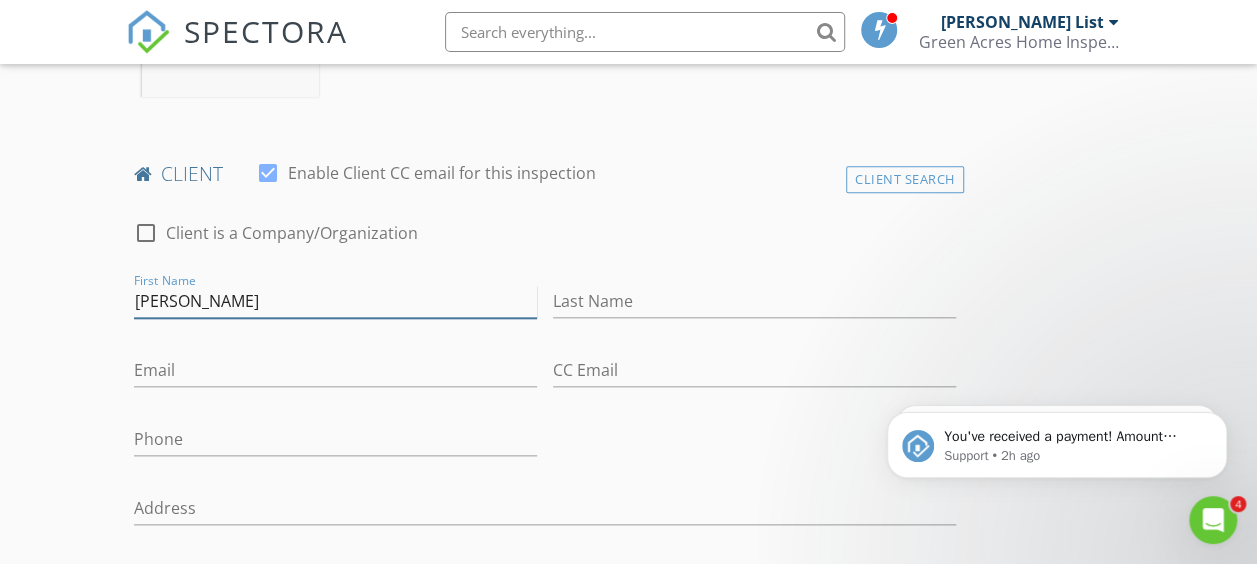 type on "[PERSON_NAME]" 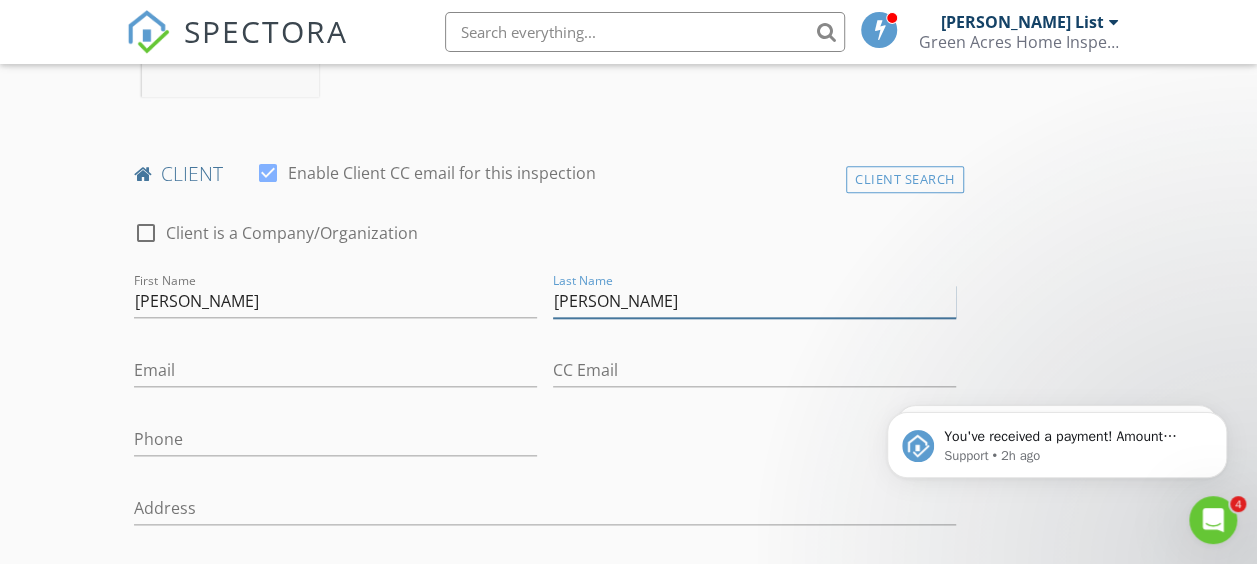 type on "[PERSON_NAME]" 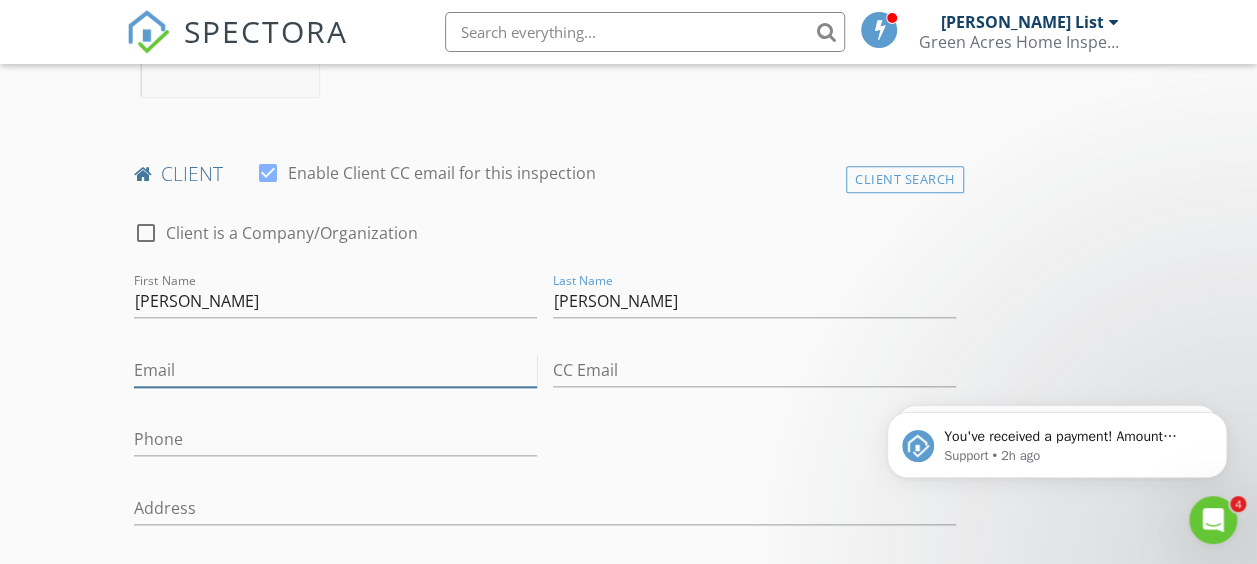 click on "Email" at bounding box center (335, 370) 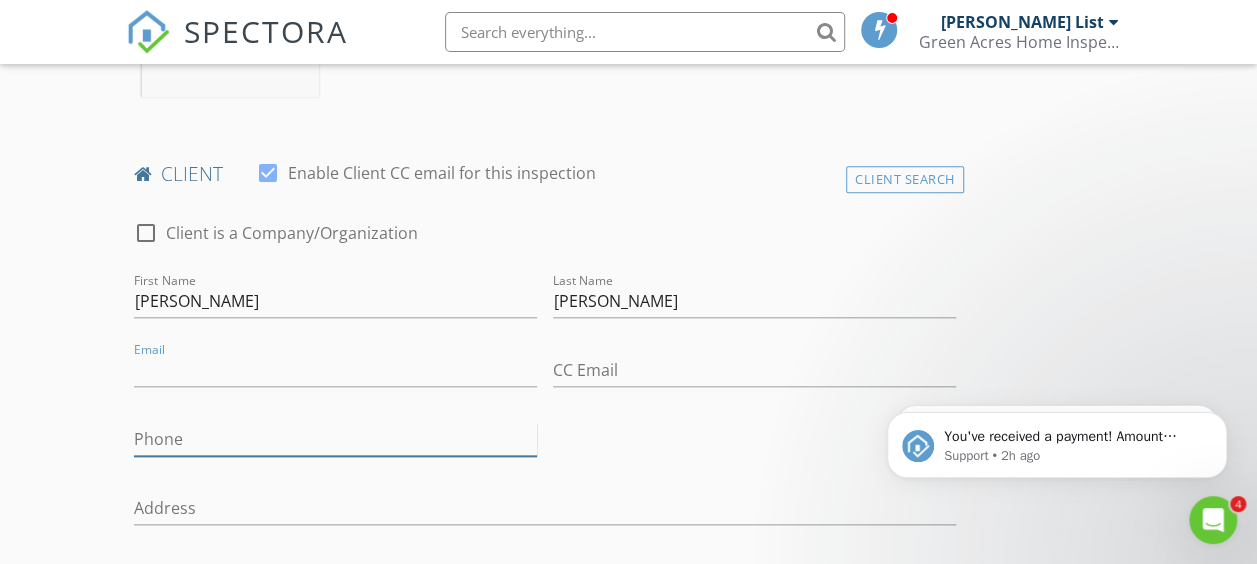 click on "Phone" at bounding box center (335, 439) 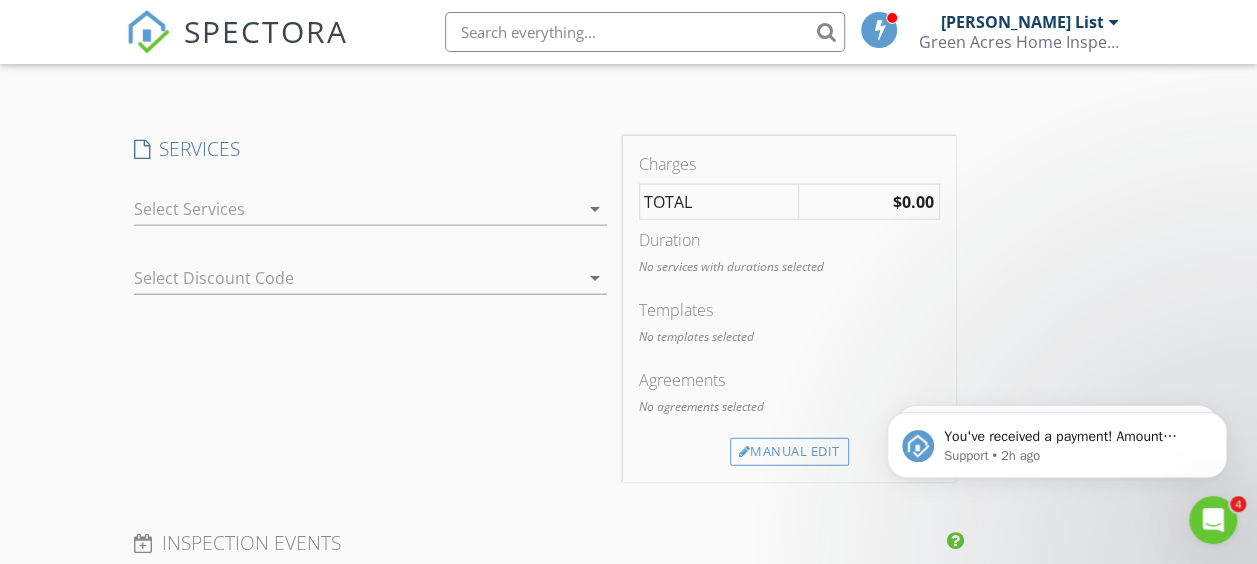 scroll, scrollTop: 2332, scrollLeft: 0, axis: vertical 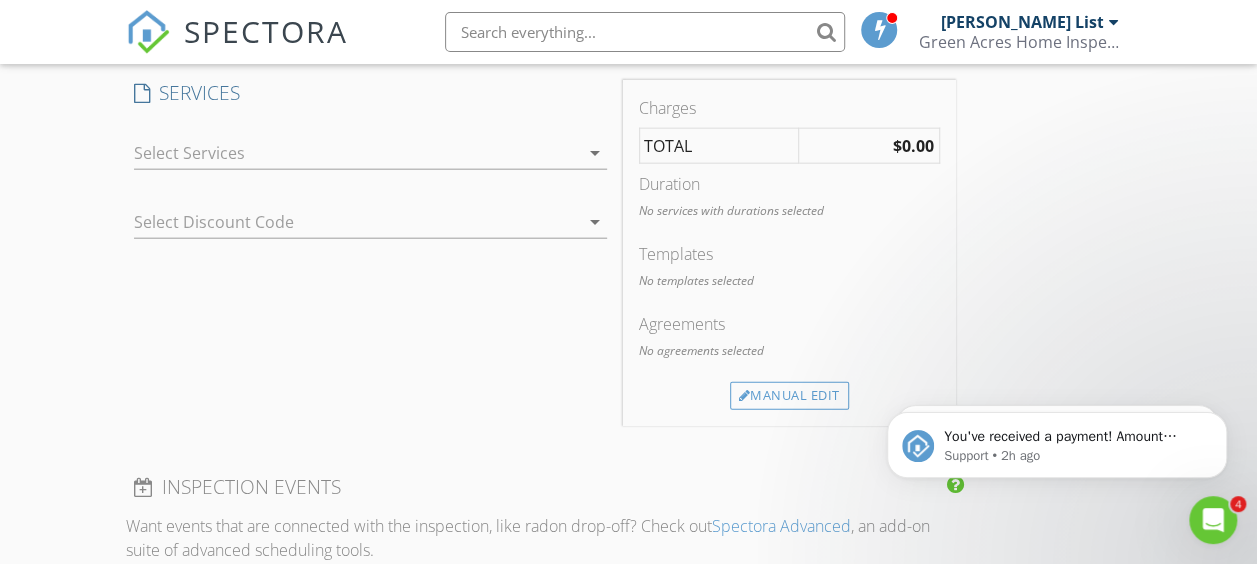 type on "386-279-2619" 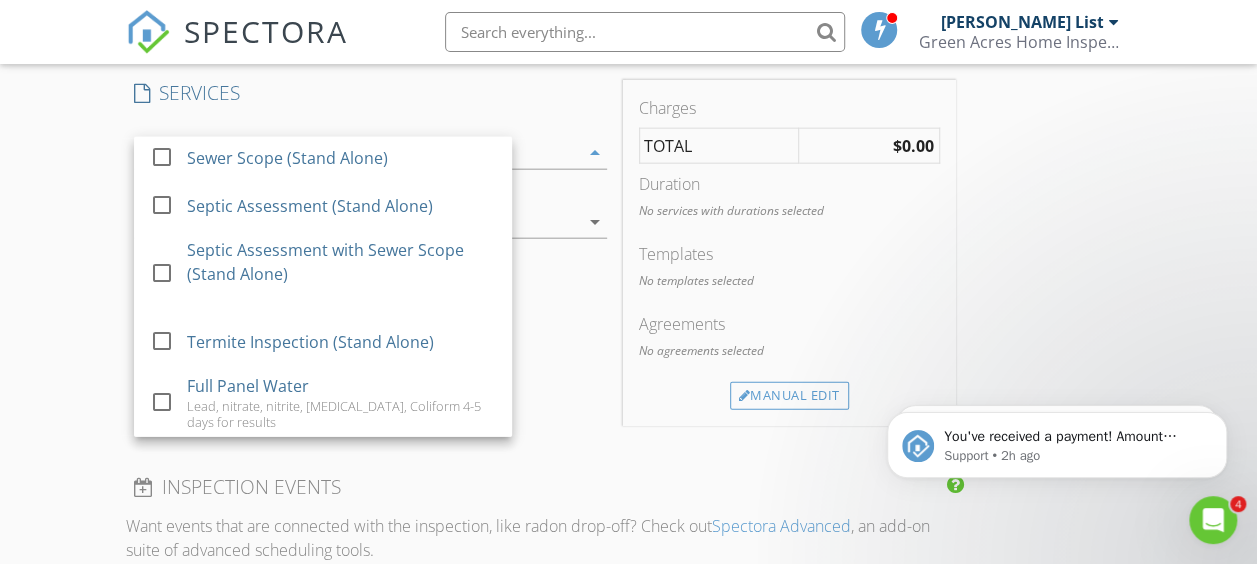 scroll, scrollTop: 150, scrollLeft: 0, axis: vertical 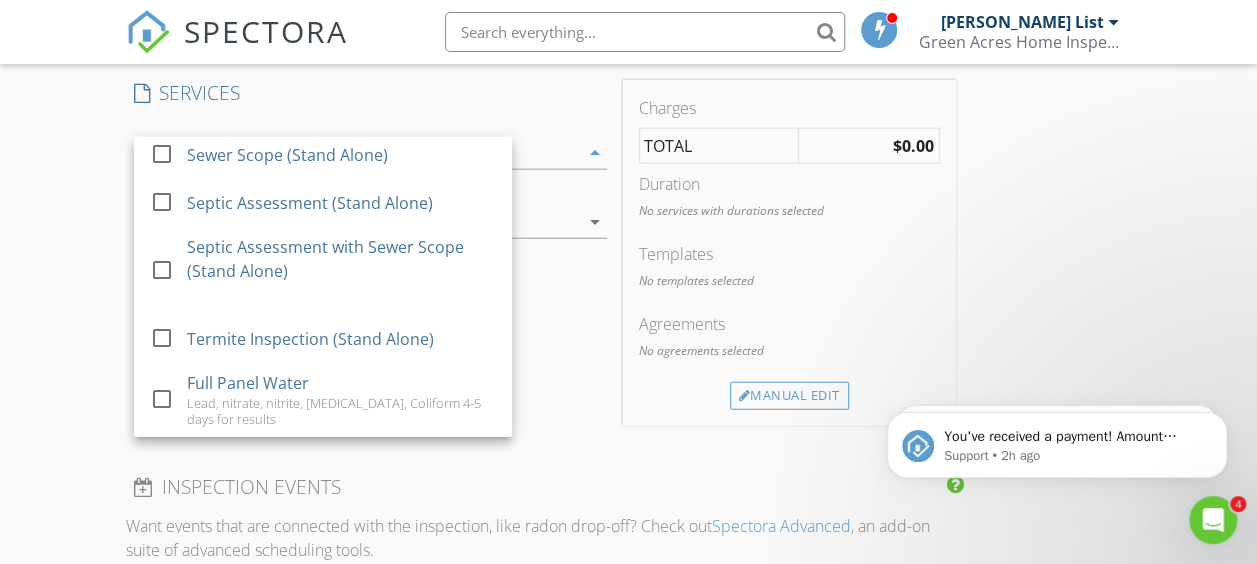 click on "New Inspection
Click here to use the New Order Form
INSPECTOR(S)
check_box   Brent List   PRIMARY   Brent List arrow_drop_down   check_box_outline_blank Brent List specifically requested
Date/Time
07/10/2025 1:00 PM
Location
Address Search       Address 16996 State Hwy W   Unit   City Wheatland   State MO   Zip 65779   County Hickory     Square Feet   Year Built   Foundation arrow_drop_down     Brent List     56.6 miles     (an hour)
client
check_box Enable Client CC email for this inspection   Client Search     check_box_outline_blank Client is a Company/Organization     First Name Travis   Last Name Martin   Email This email is invalid   CC Email   Phone 386-279-2619   Address   City   State   Zip       Notes   Private Notes
client
Client Search     check_box_outline_blank     First Name   Last Name" at bounding box center (628, -131) 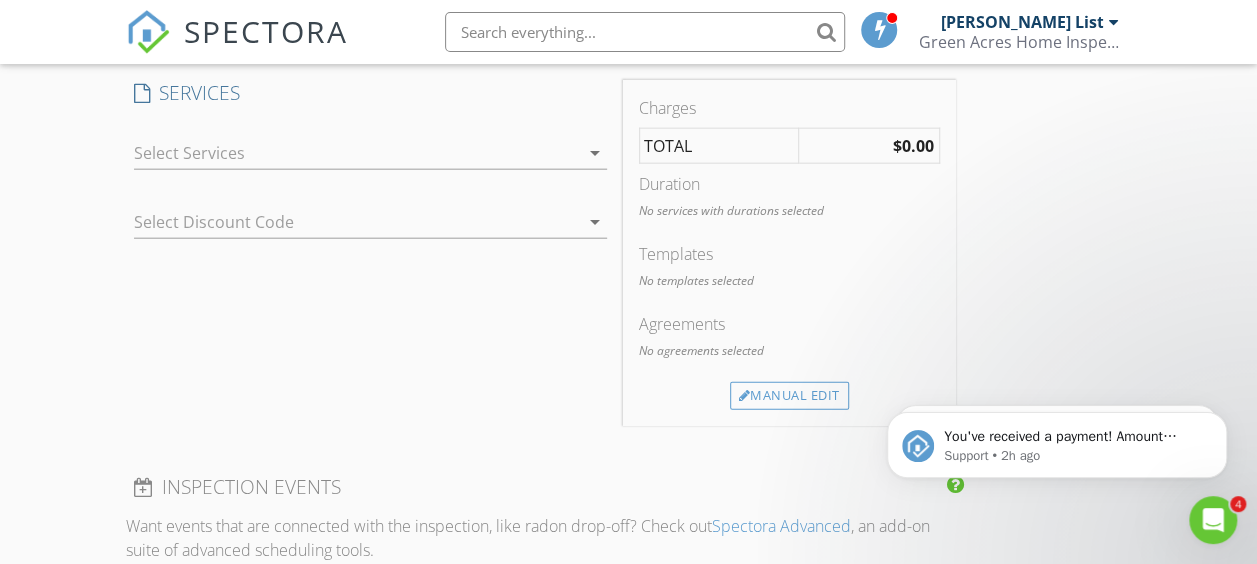 click at bounding box center [356, 153] 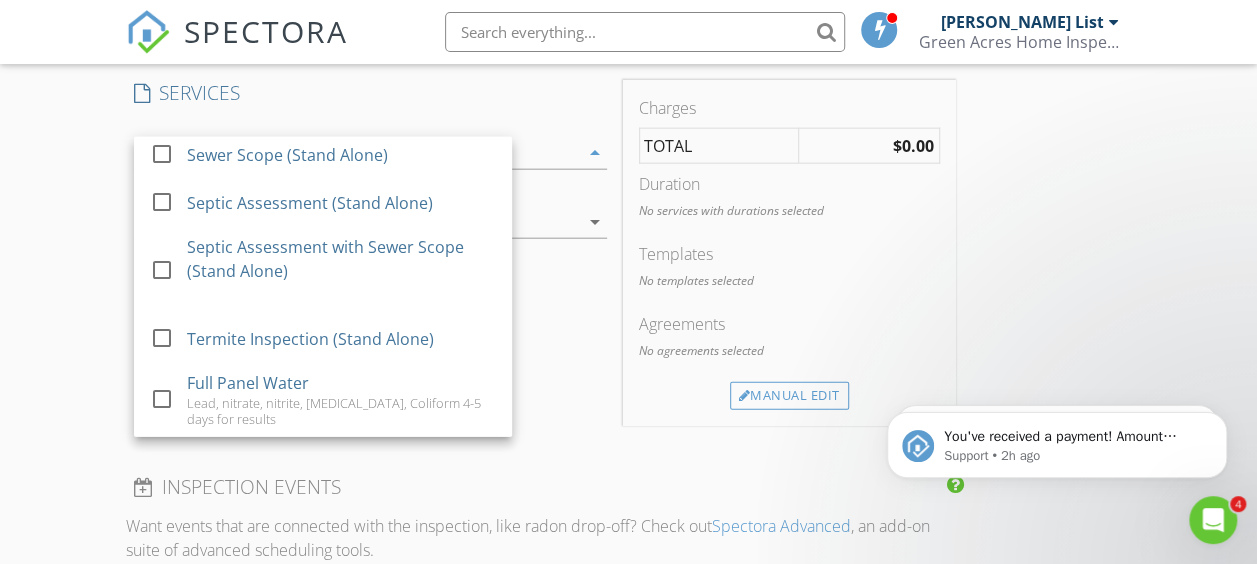 click at bounding box center [162, 153] 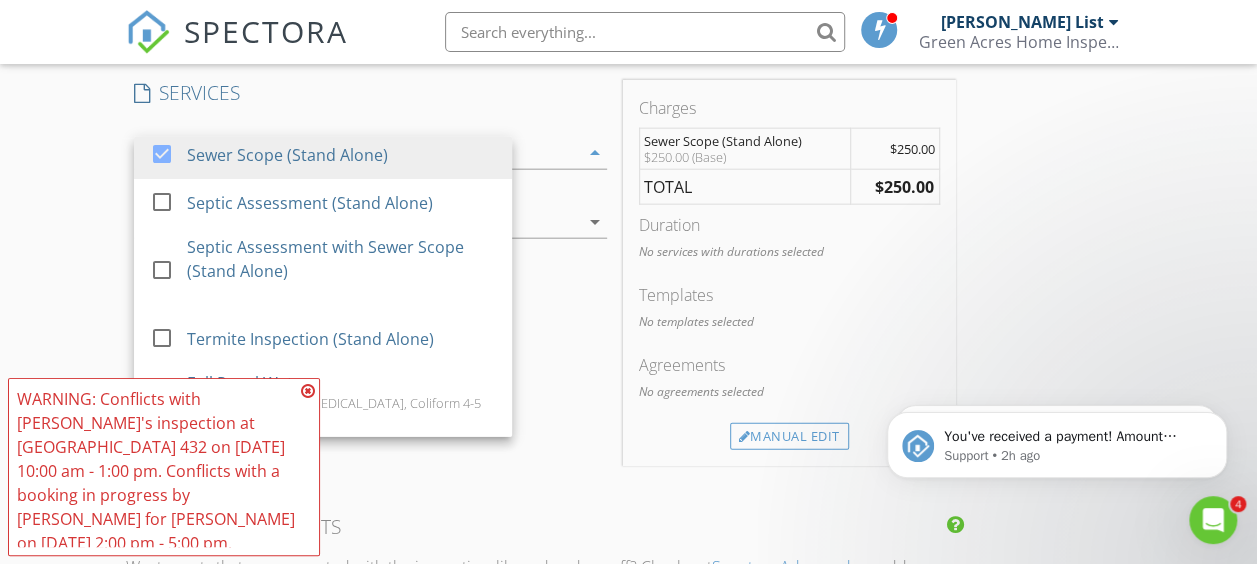 click on "New Inspection
Click here to use the New Order Form
INSPECTOR(S)
check_box   Brent List   PRIMARY   Brent List arrow_drop_down   check_box_outline_blank Brent List specifically requested
Date/Time
07/10/2025 1:00 PM
Location
Address Search       Address 16996 State Hwy W   Unit   City Wheatland   State MO   Zip 65779   County Hickory     Square Feet   Year Built   Foundation arrow_drop_down     Brent List     56.6 miles     (an hour)
client
check_box Enable Client CC email for this inspection   Client Search     check_box_outline_blank Client is a Company/Organization     First Name Travis   Last Name Martin   Email This email is invalid   CC Email   Phone 386-279-2619   Address   City   State   Zip       Notes   Private Notes
client
Client Search     check_box_outline_blank     First Name   Last Name" at bounding box center (628, -111) 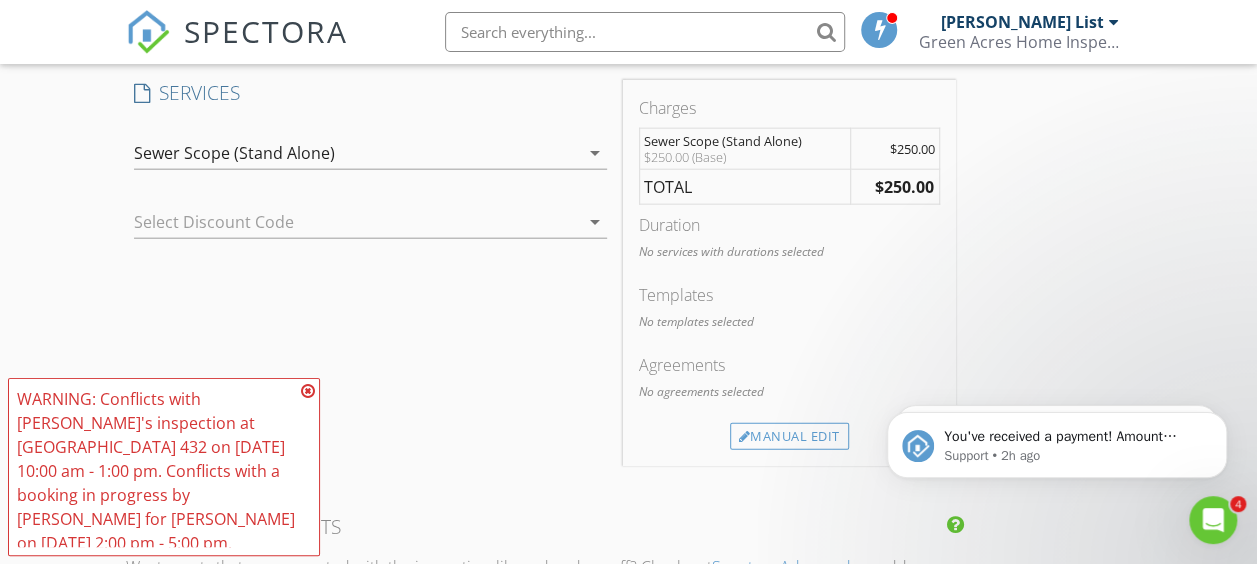 click on "Sewer Scope (Stand Alone)" at bounding box center [234, 153] 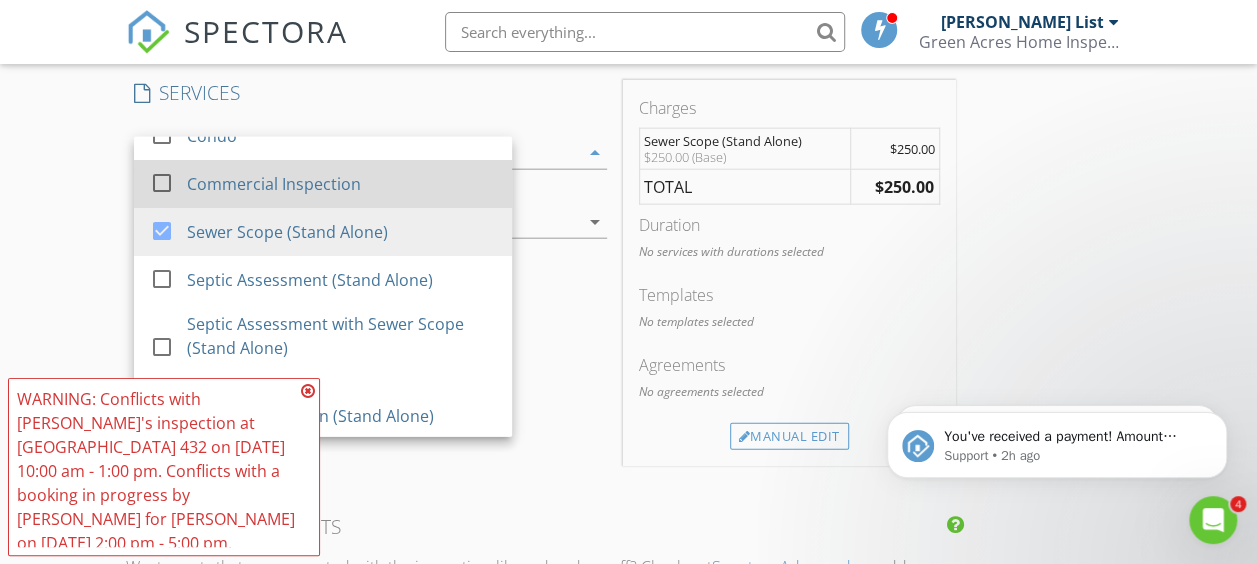 scroll, scrollTop: 0, scrollLeft: 0, axis: both 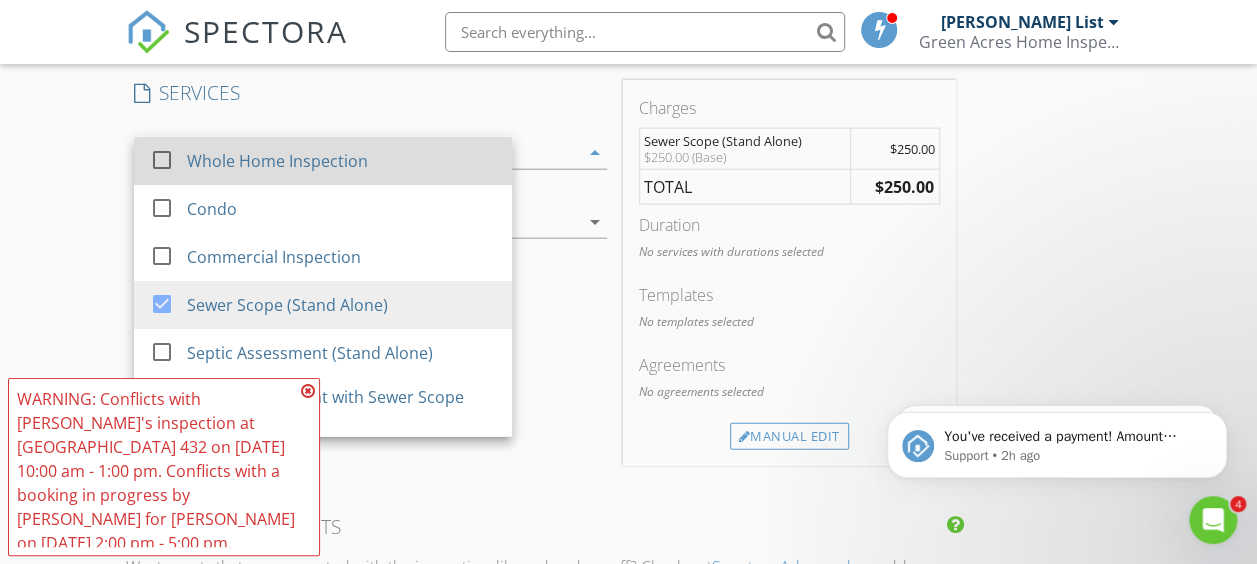 click on "Whole Home Inspection" at bounding box center (277, 161) 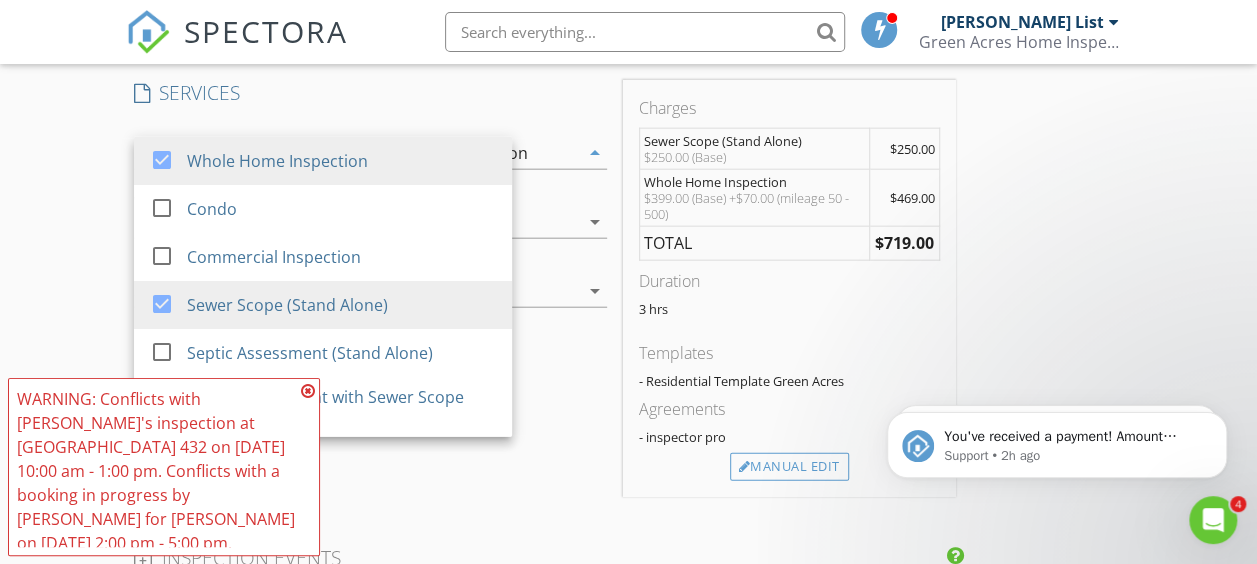 click on "New Inspection
Click here to use the New Order Form
INSPECTOR(S)
check_box   Brent List   PRIMARY   Brent List arrow_drop_down   check_box_outline_blank Brent List specifically requested
Date/Time
07/10/2025 1:00 PM
Location
Address Search       Address 16996 State Hwy W   Unit   City Wheatland   State MO   Zip 65779   County Hickory     Square Feet   Year Built   Foundation arrow_drop_down     Brent List     56.6 miles     (an hour)
client
check_box Enable Client CC email for this inspection   Client Search     check_box_outline_blank Client is a Company/Organization     First Name Travis   Last Name Martin   Email This email is invalid   CC Email   Phone 386-279-2619   Address   City   State   Zip       Notes   Private Notes
client
Client Search     check_box_outline_blank     First Name   Last Name" at bounding box center (628, -96) 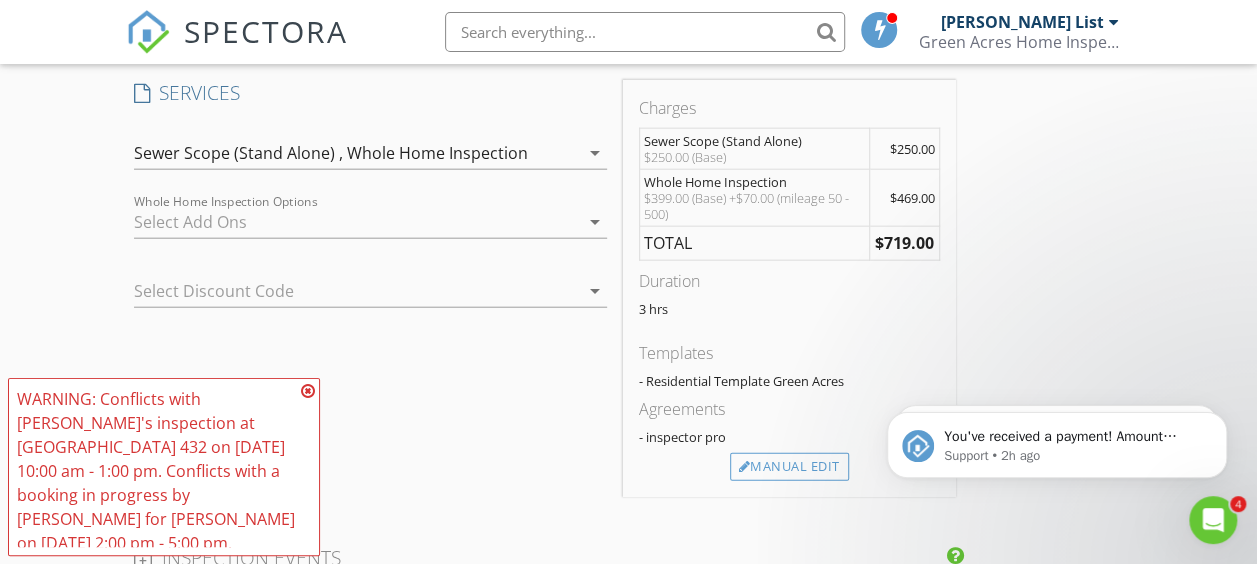 click at bounding box center [356, 222] 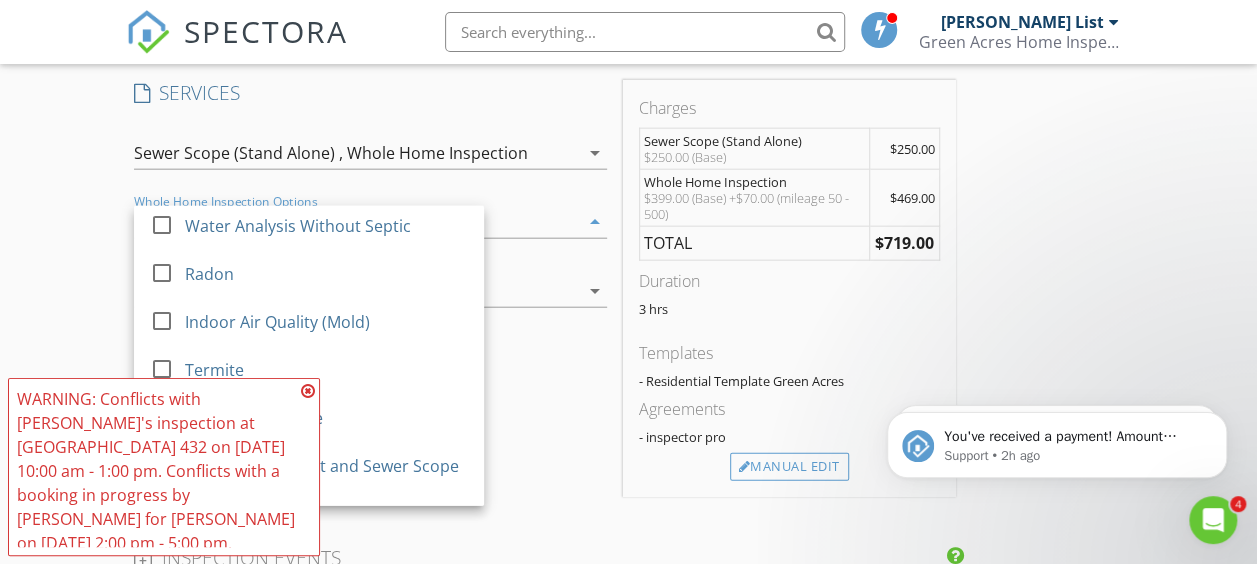 scroll, scrollTop: 0, scrollLeft: 0, axis: both 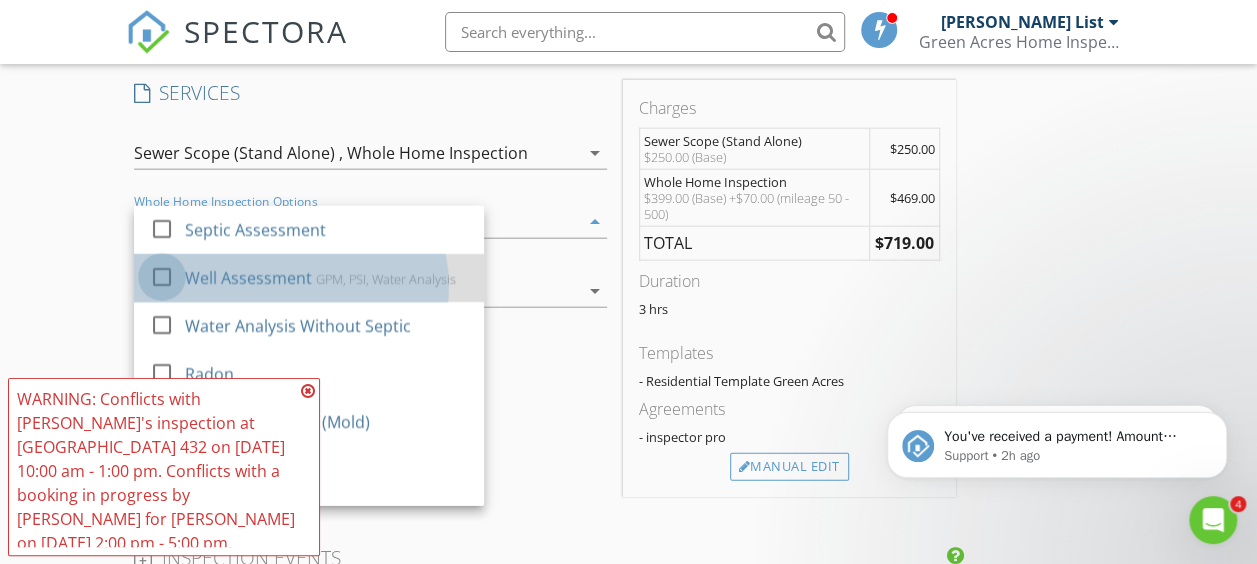 click at bounding box center [162, 276] 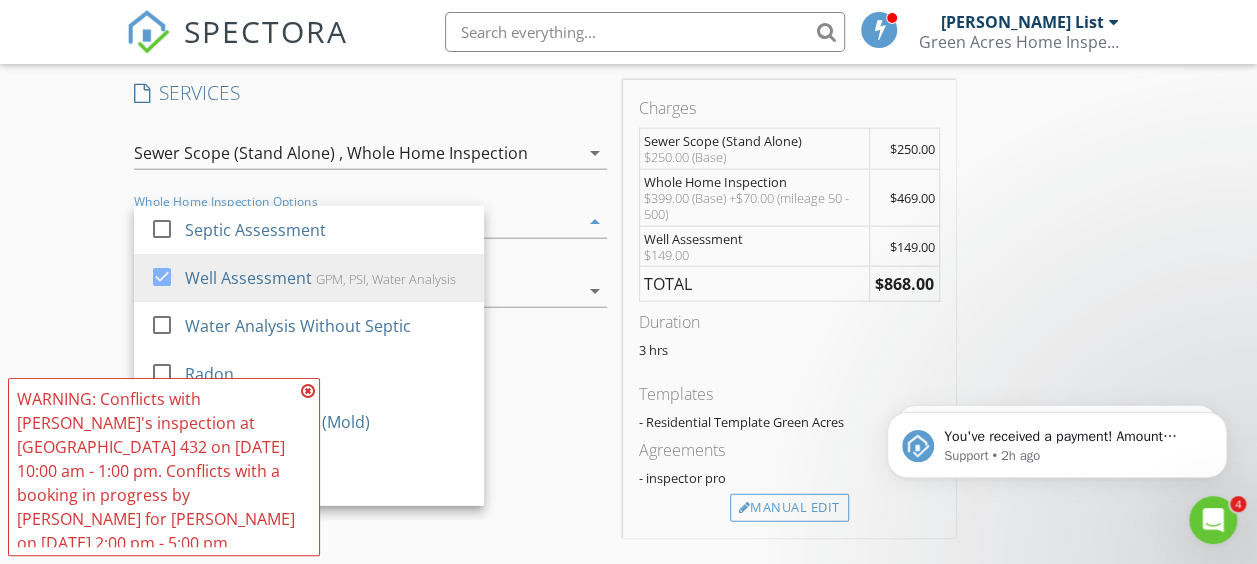 click on "New Inspection
Click here to use the New Order Form
INSPECTOR(S)
check_box   Brent List   PRIMARY   Brent List arrow_drop_down   check_box_outline_blank Brent List specifically requested
Date/Time
07/10/2025 1:00 PM
Location
Address Search       Address 16996 State Hwy W   Unit   City Wheatland   State MO   Zip 65779   County Hickory     Square Feet   Year Built   Foundation arrow_drop_down     Brent List     56.6 miles     (an hour)
client
check_box Enable Client CC email for this inspection   Client Search     check_box_outline_blank Client is a Company/Organization     First Name Travis   Last Name Martin   Email This email is invalid   CC Email   Phone 386-279-2619   Address   City   State   Zip       Notes   Private Notes
client
Client Search     check_box_outline_blank     First Name   Last Name" at bounding box center [628, -75] 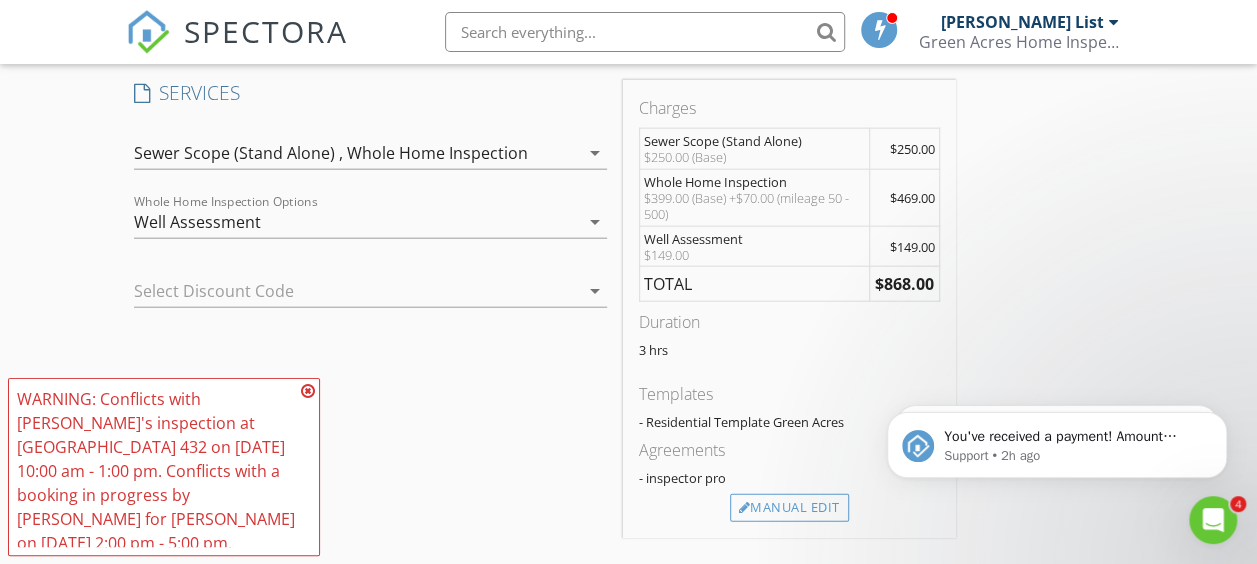 click at bounding box center (308, 391) 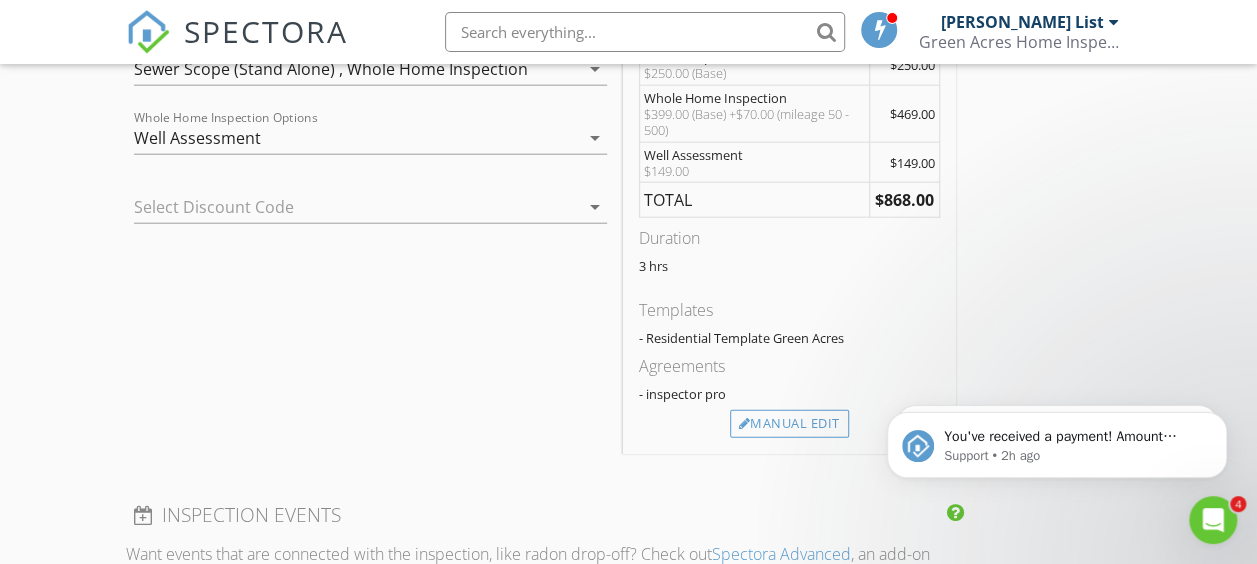 scroll, scrollTop: 2632, scrollLeft: 0, axis: vertical 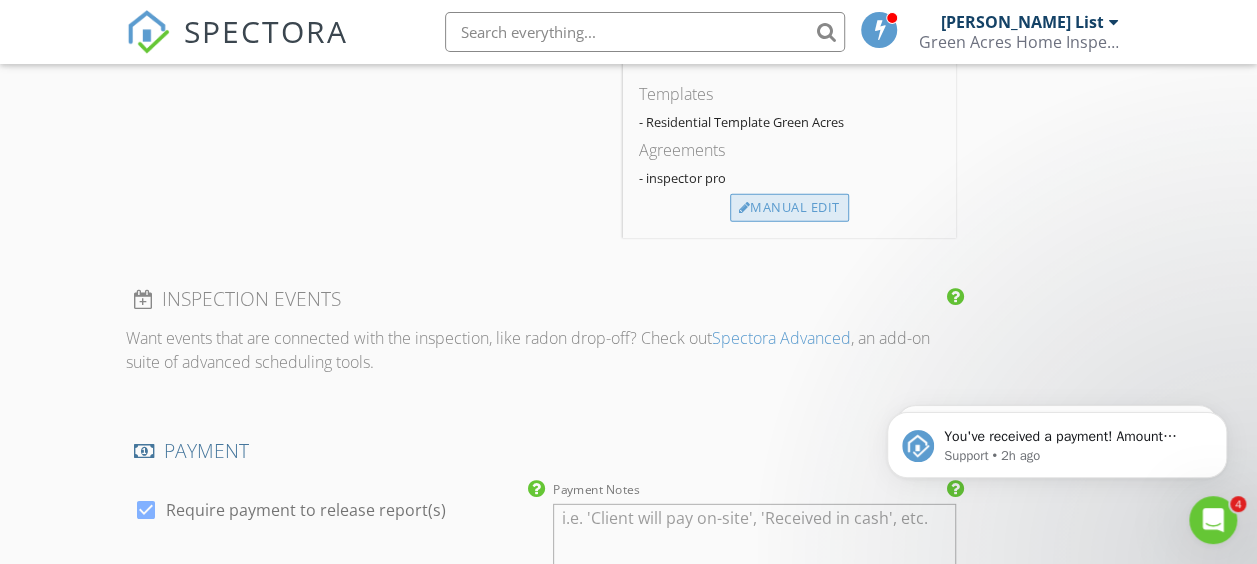 click on "Manual Edit" at bounding box center (789, 208) 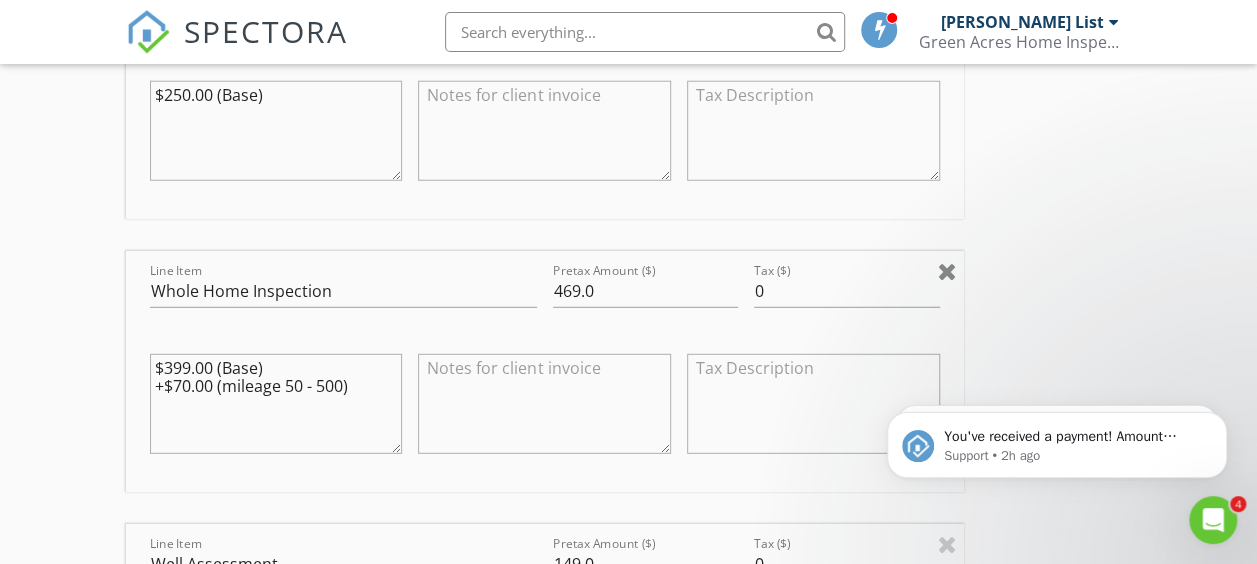 click at bounding box center (947, 271) 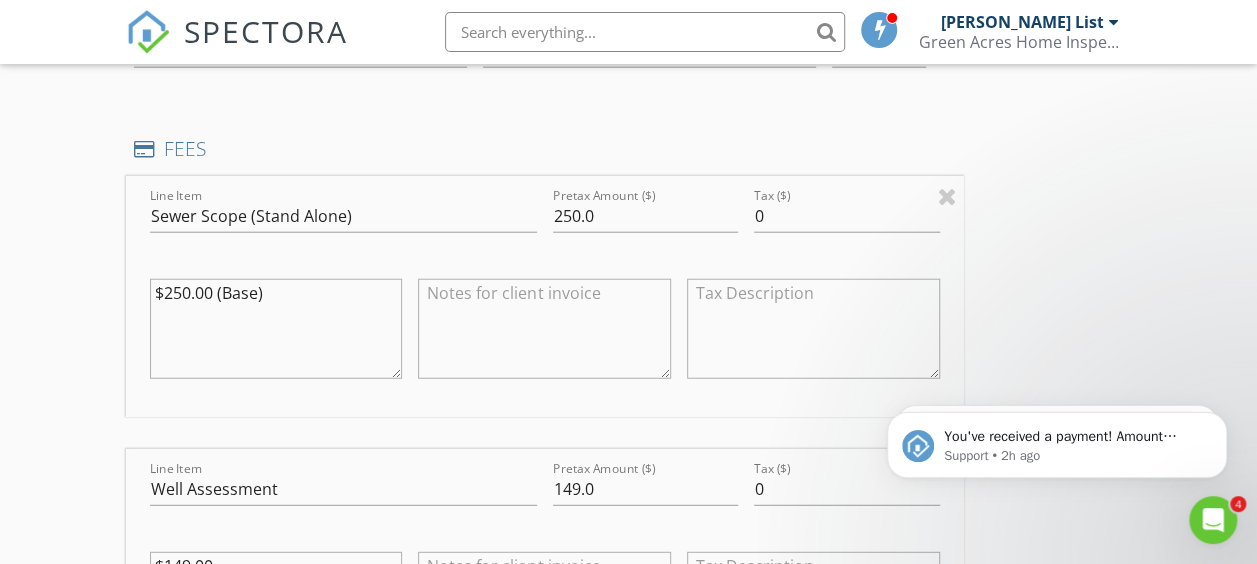 scroll, scrollTop: 2432, scrollLeft: 0, axis: vertical 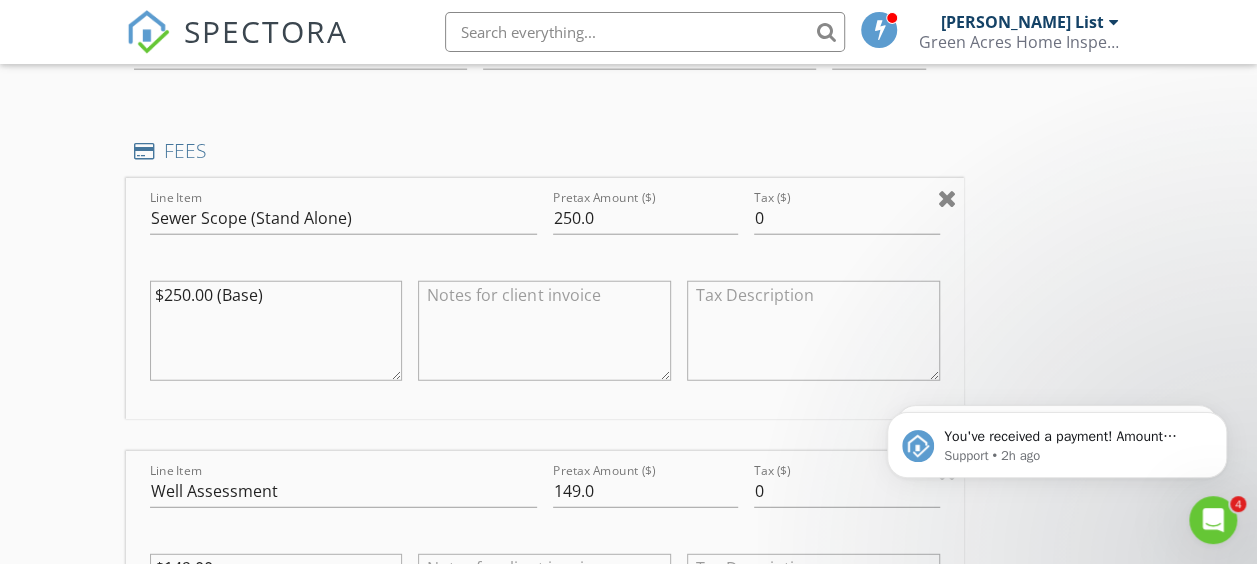 click at bounding box center (947, 198) 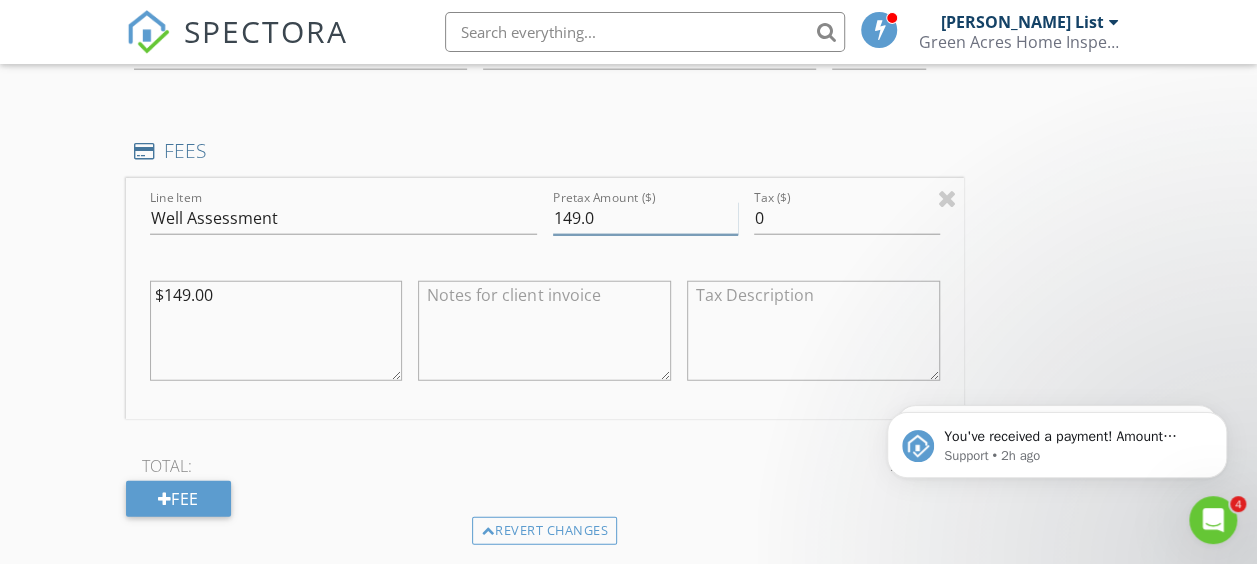 click on "149.0" at bounding box center (645, 218) 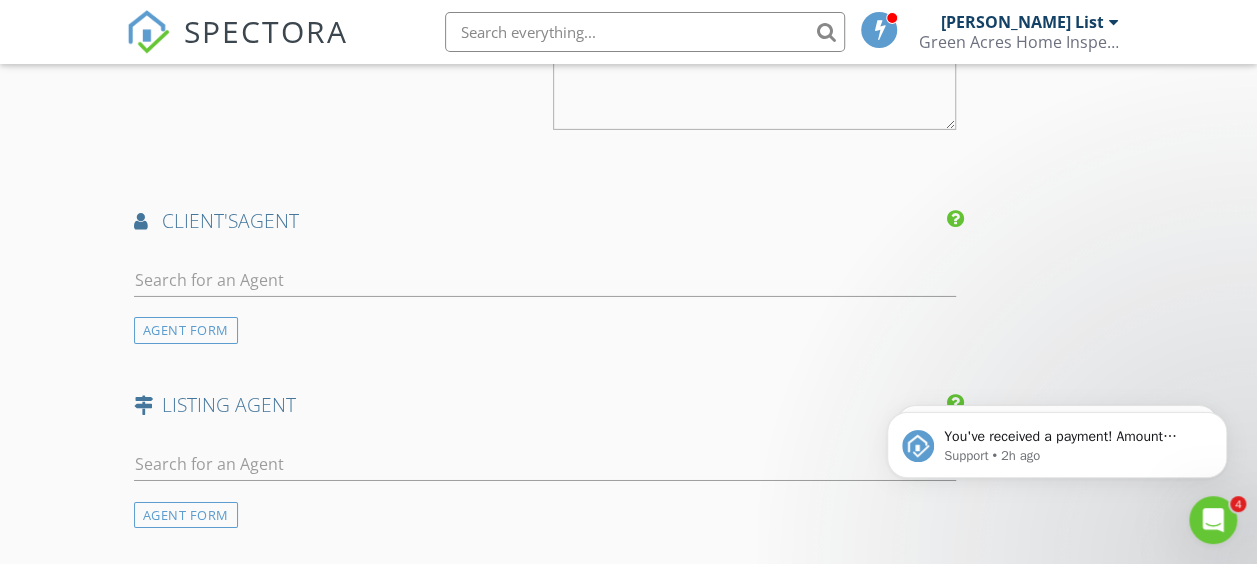 scroll, scrollTop: 3232, scrollLeft: 0, axis: vertical 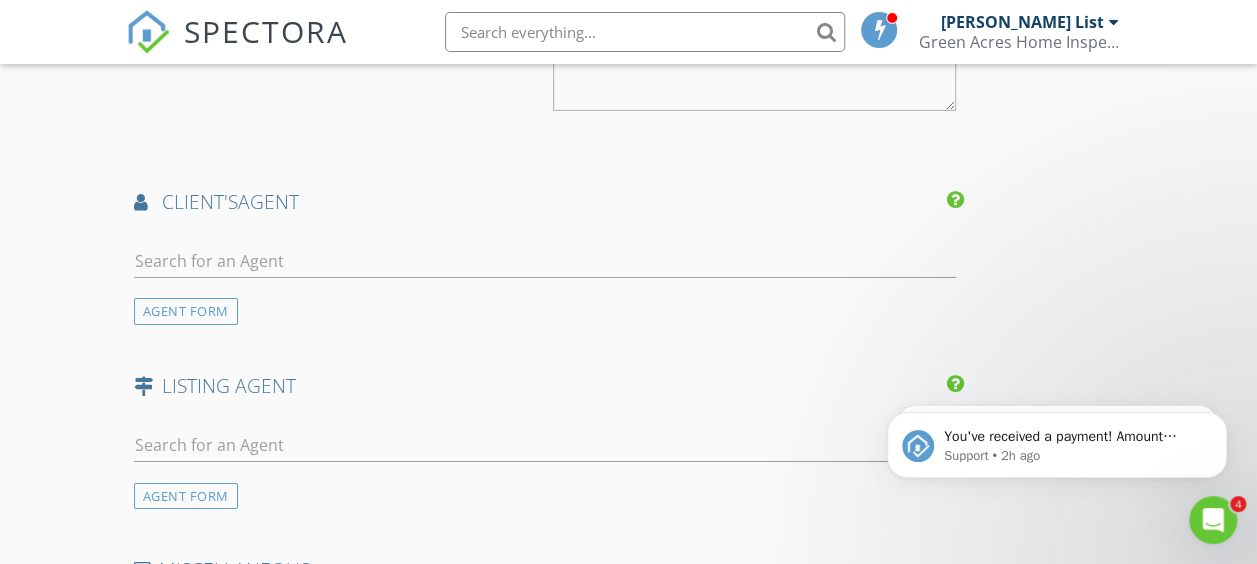 type on "250.0" 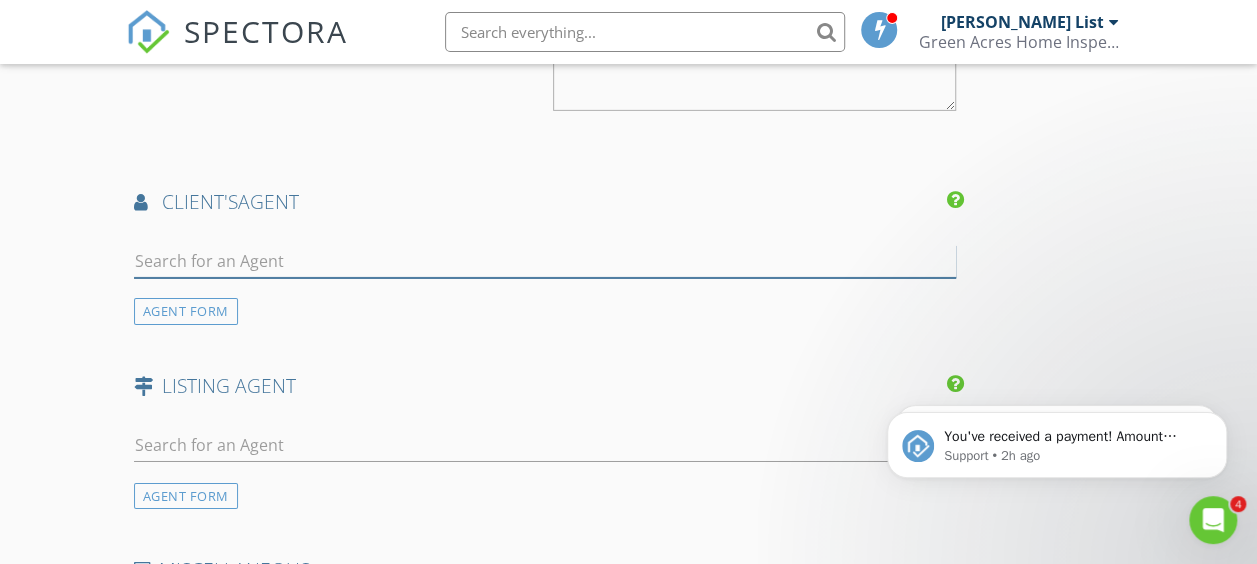 click at bounding box center [545, 261] 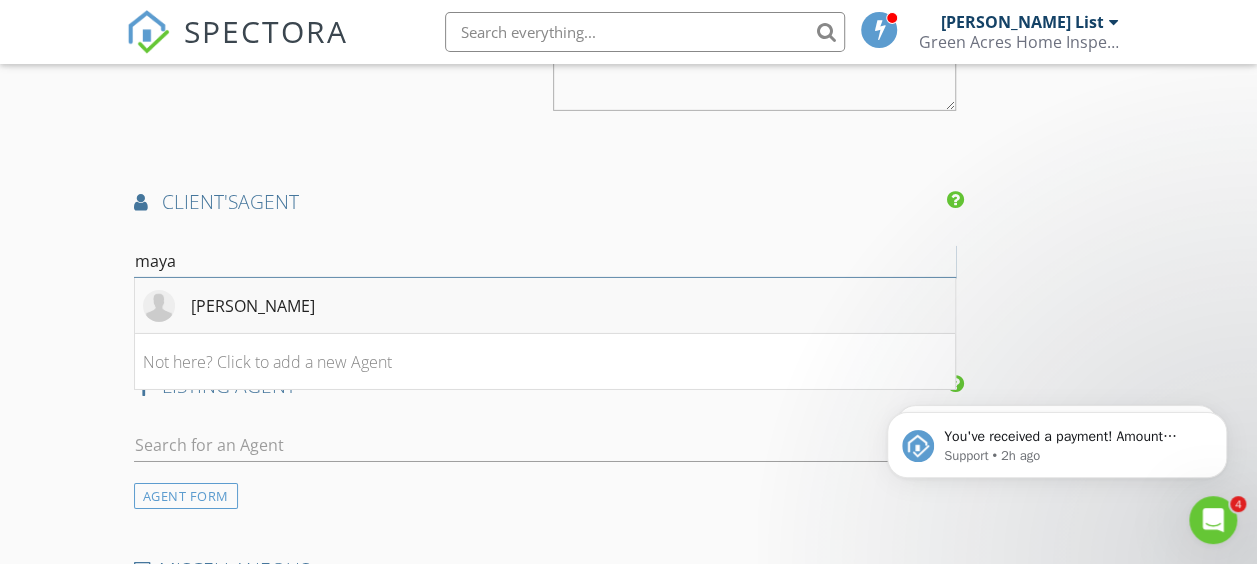 type on "maya" 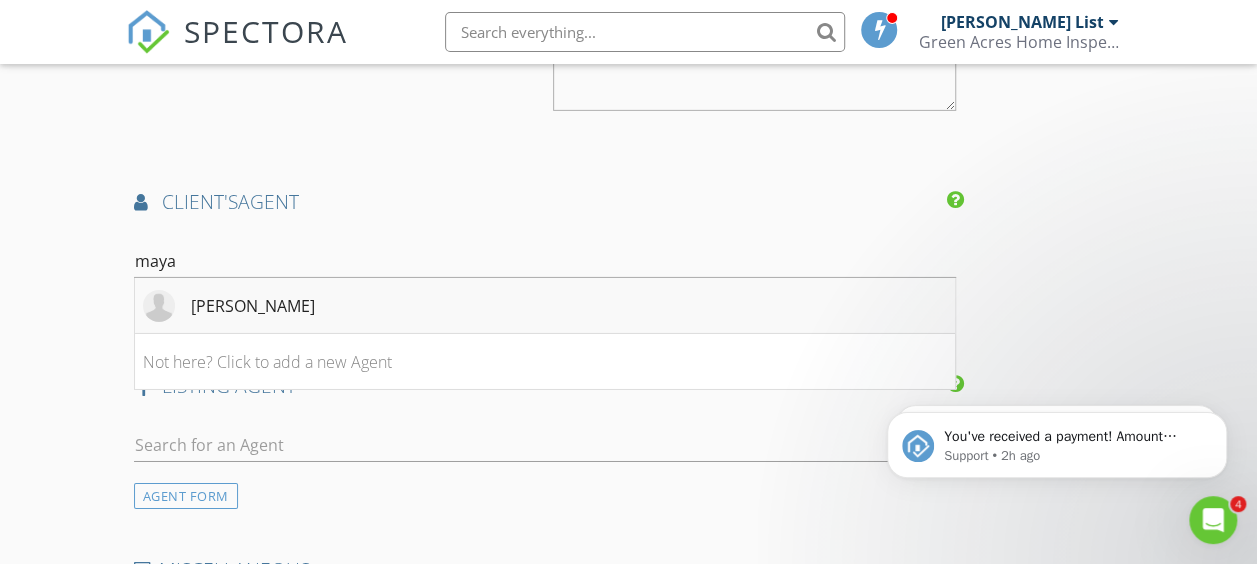 click on "[PERSON_NAME]" at bounding box center (545, 306) 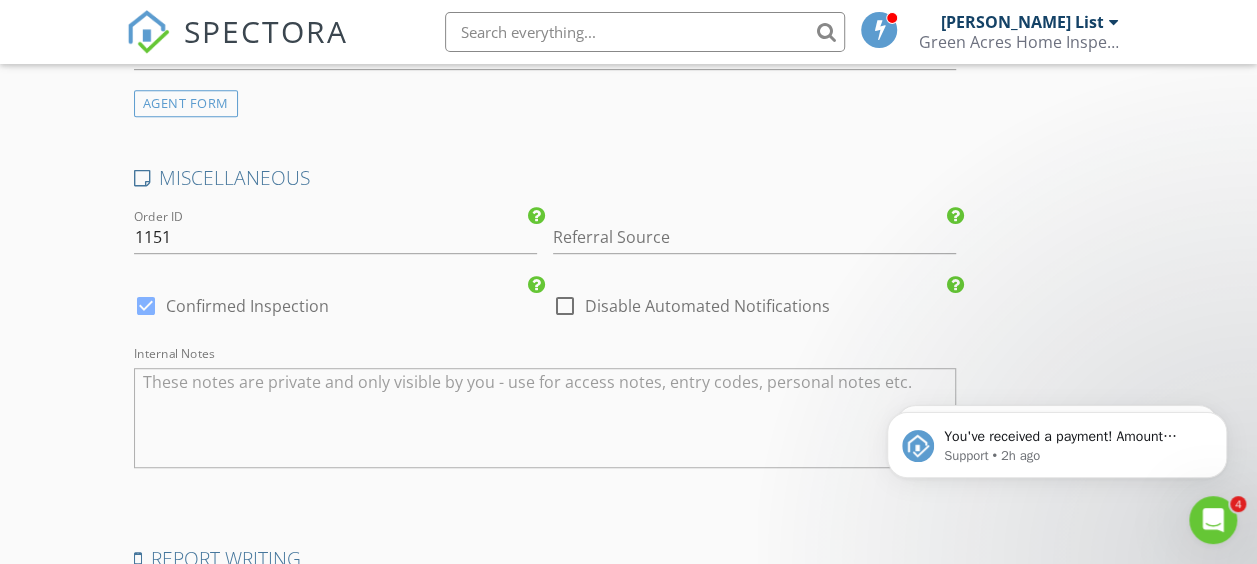 scroll, scrollTop: 4232, scrollLeft: 0, axis: vertical 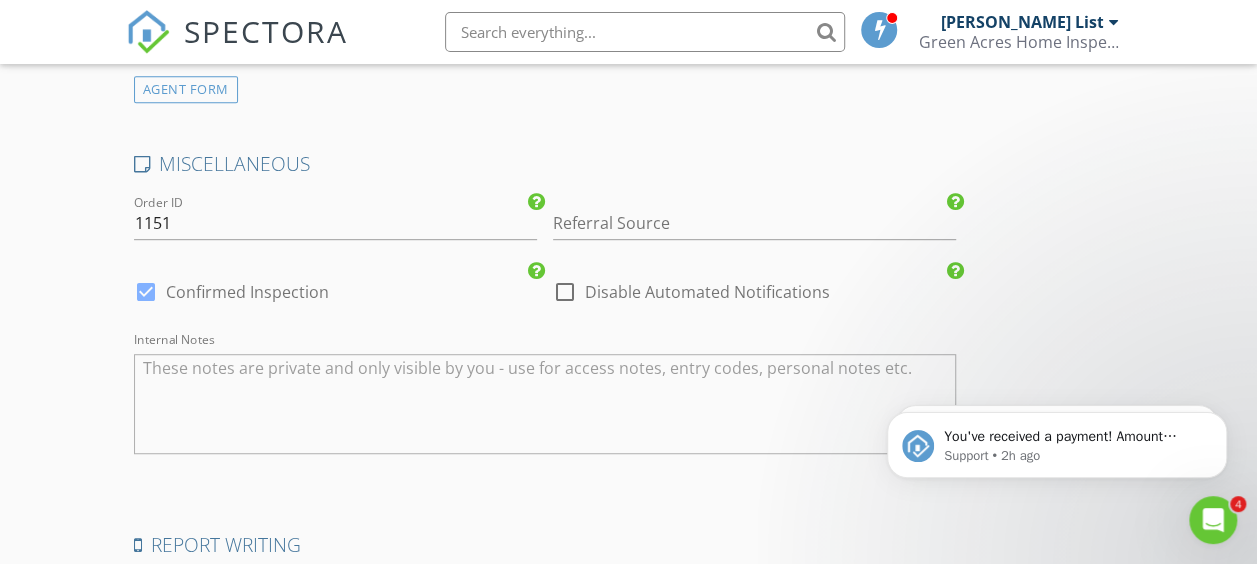 click at bounding box center (565, 292) 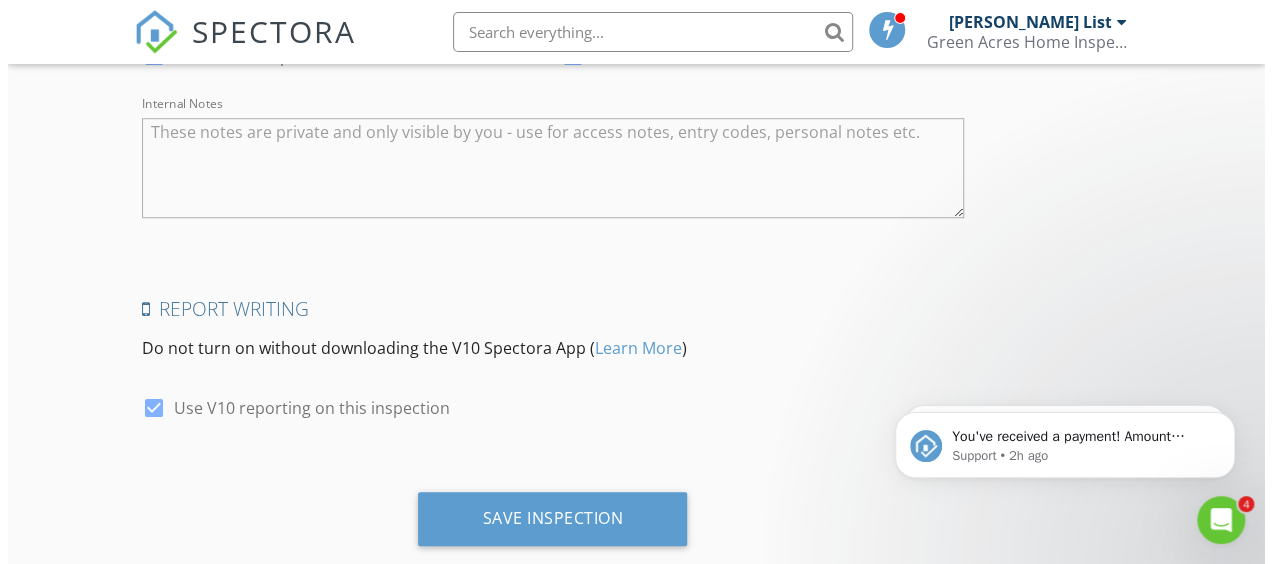 scroll, scrollTop: 4519, scrollLeft: 0, axis: vertical 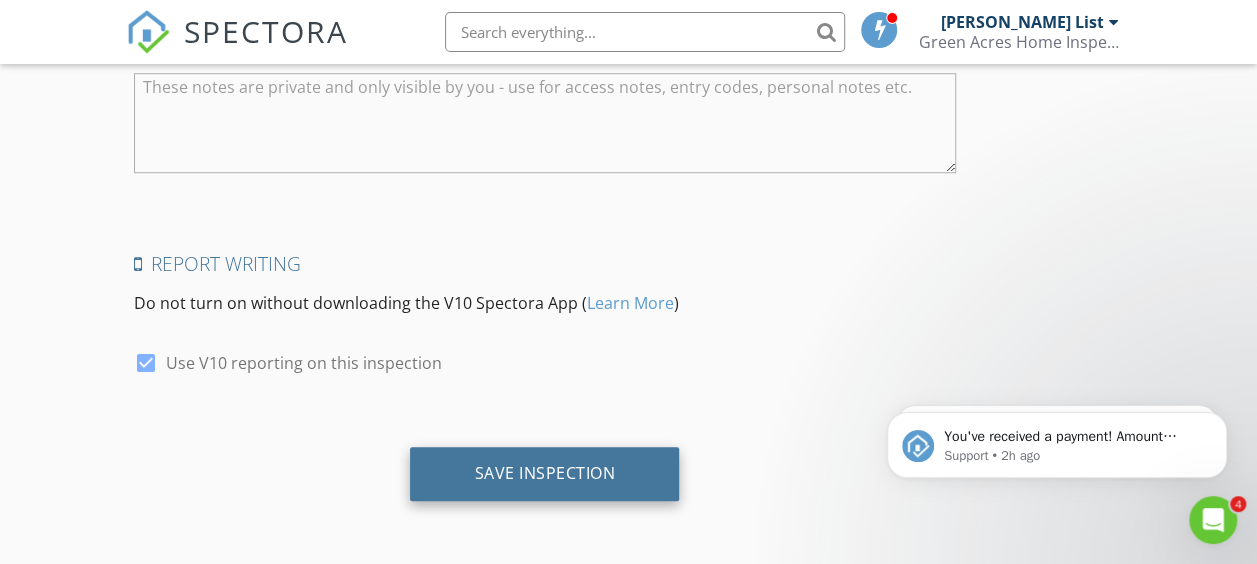 click on "Save Inspection" at bounding box center [544, 473] 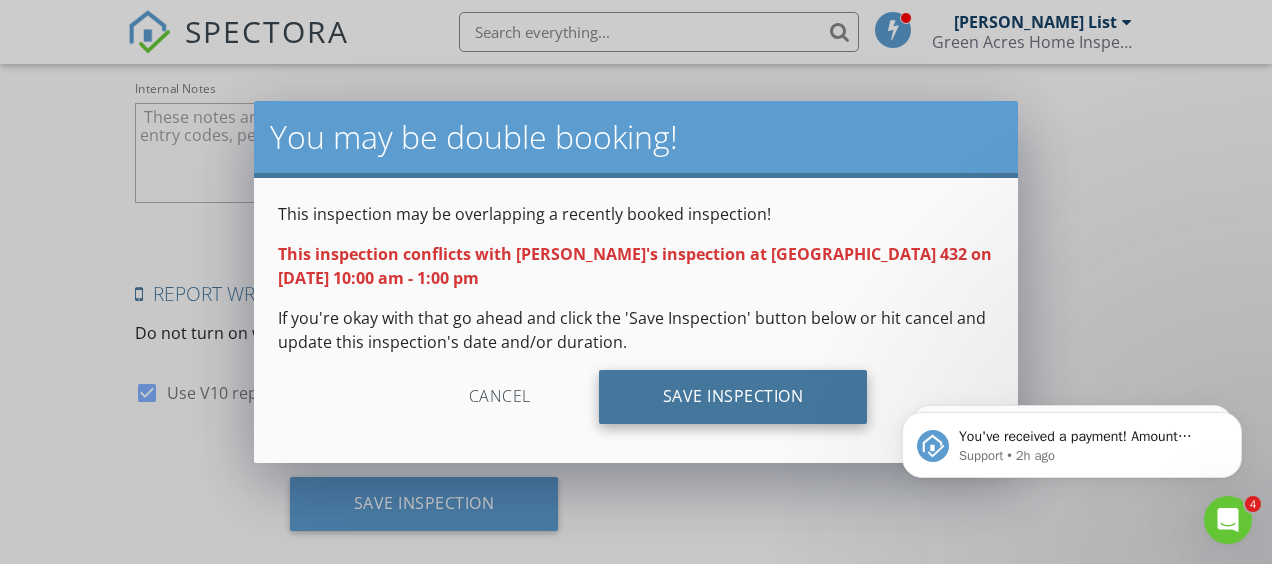 click on "Save Inspection" at bounding box center [733, 397] 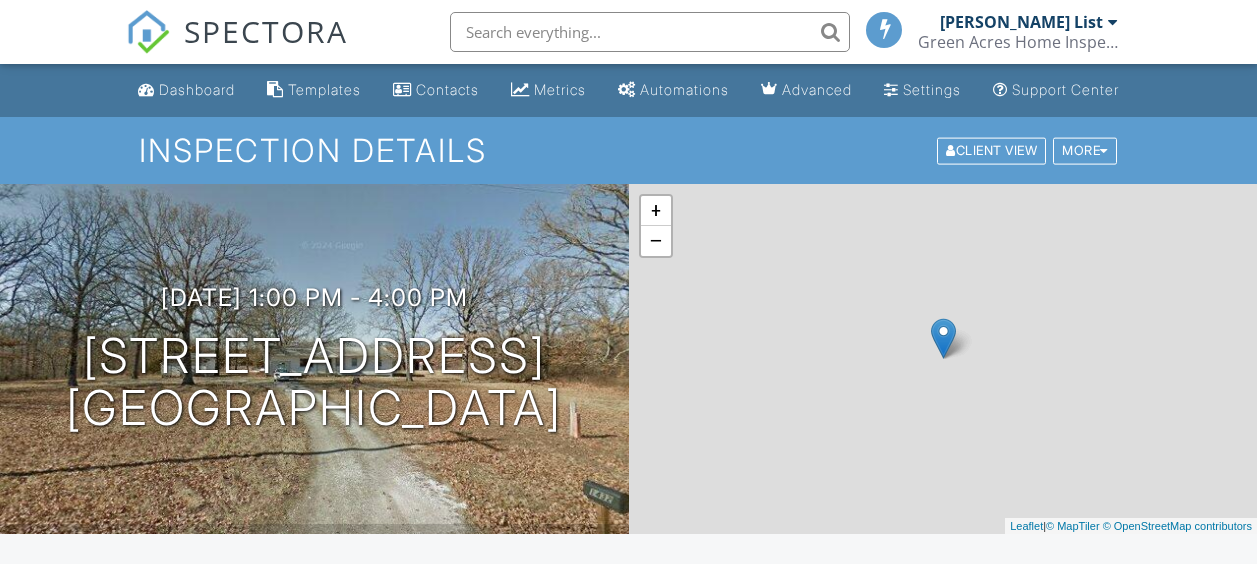 scroll, scrollTop: 0, scrollLeft: 0, axis: both 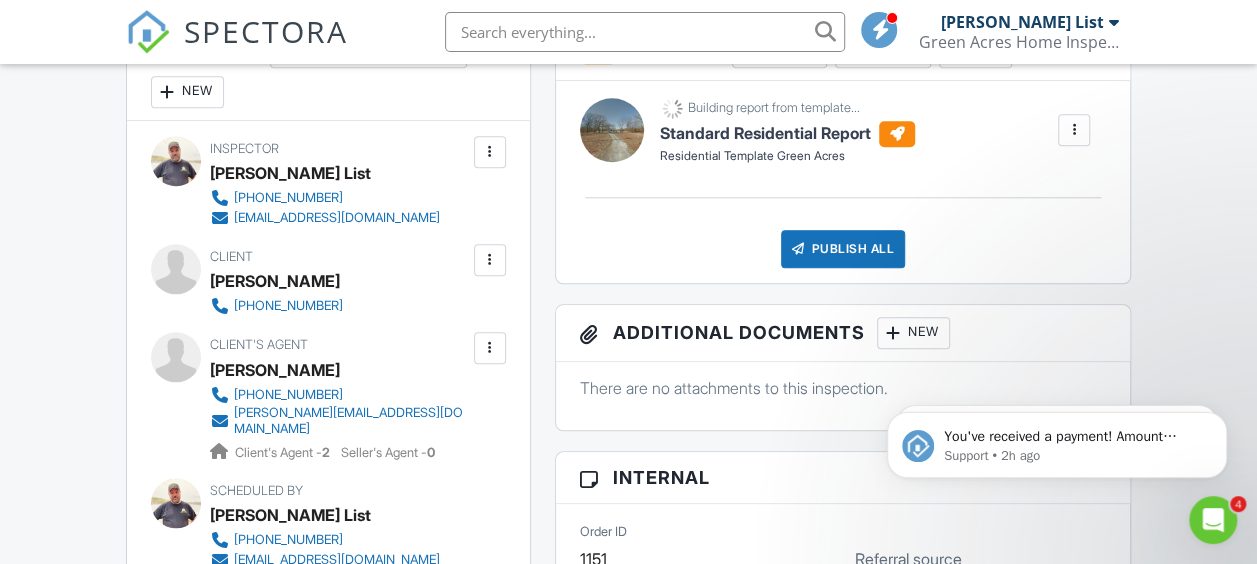 click 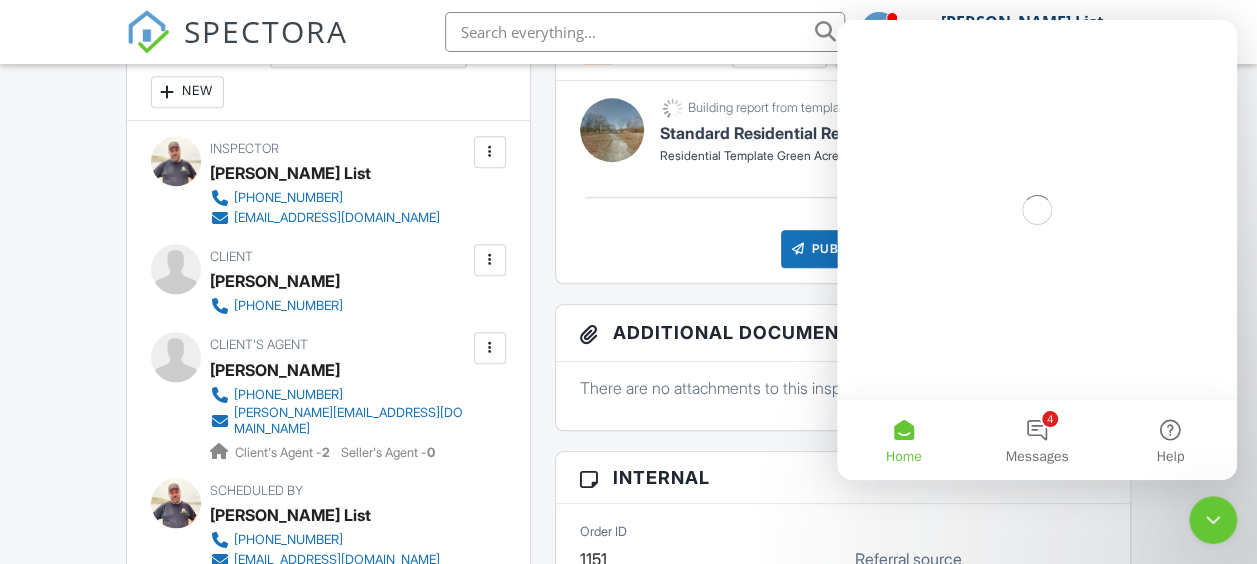 scroll, scrollTop: 0, scrollLeft: 0, axis: both 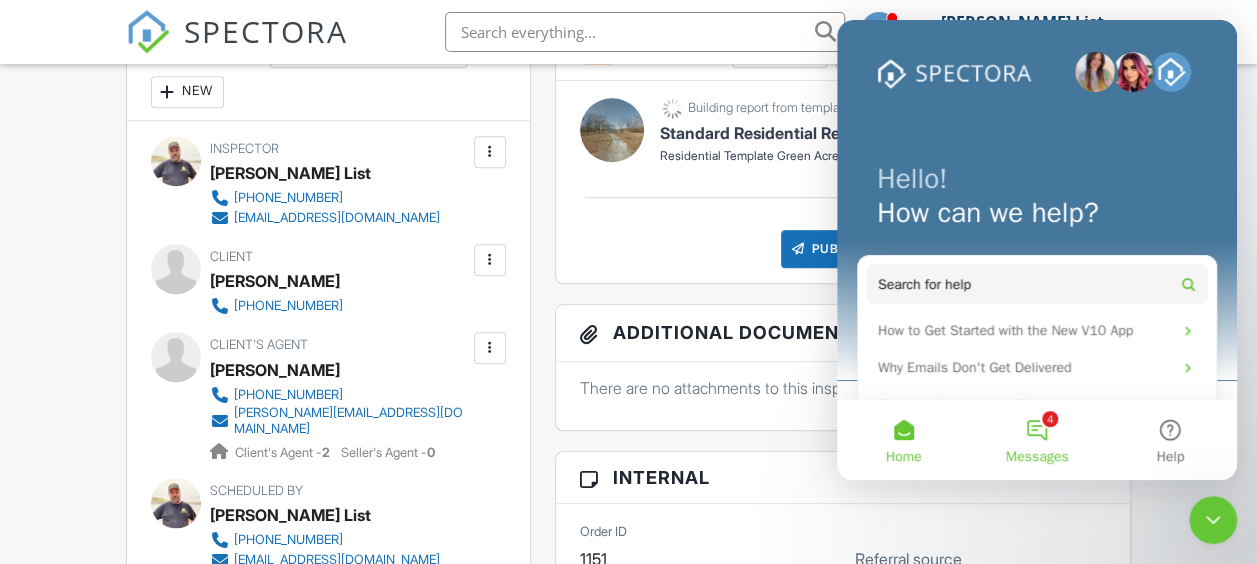 click on "4 Messages" at bounding box center [1036, 440] 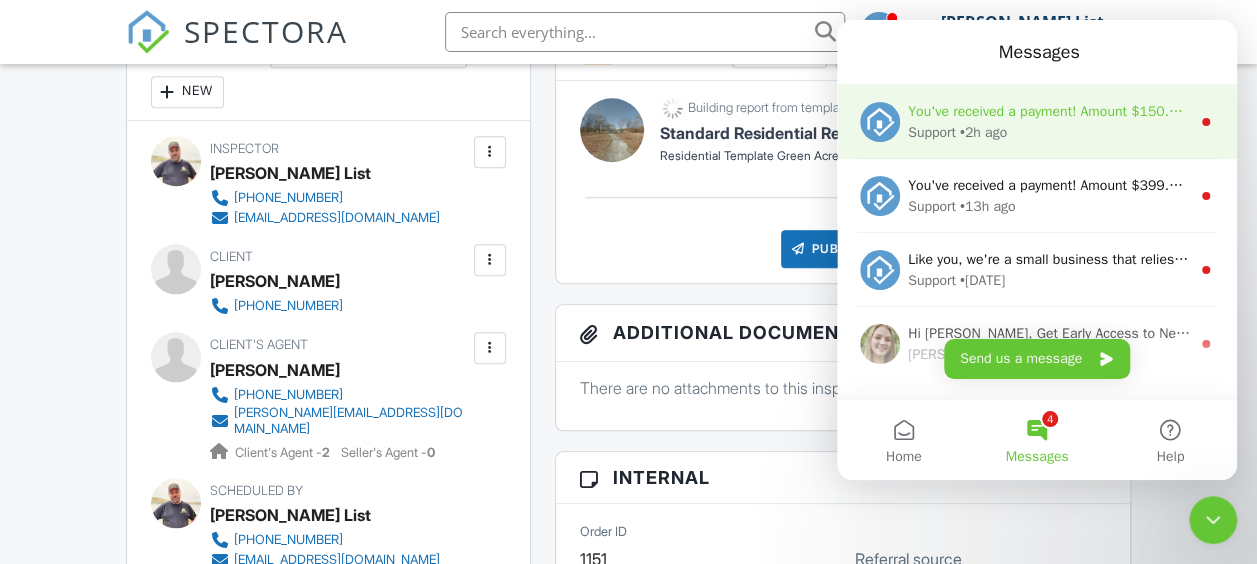 click on "Support •  2h ago" at bounding box center [1049, 132] 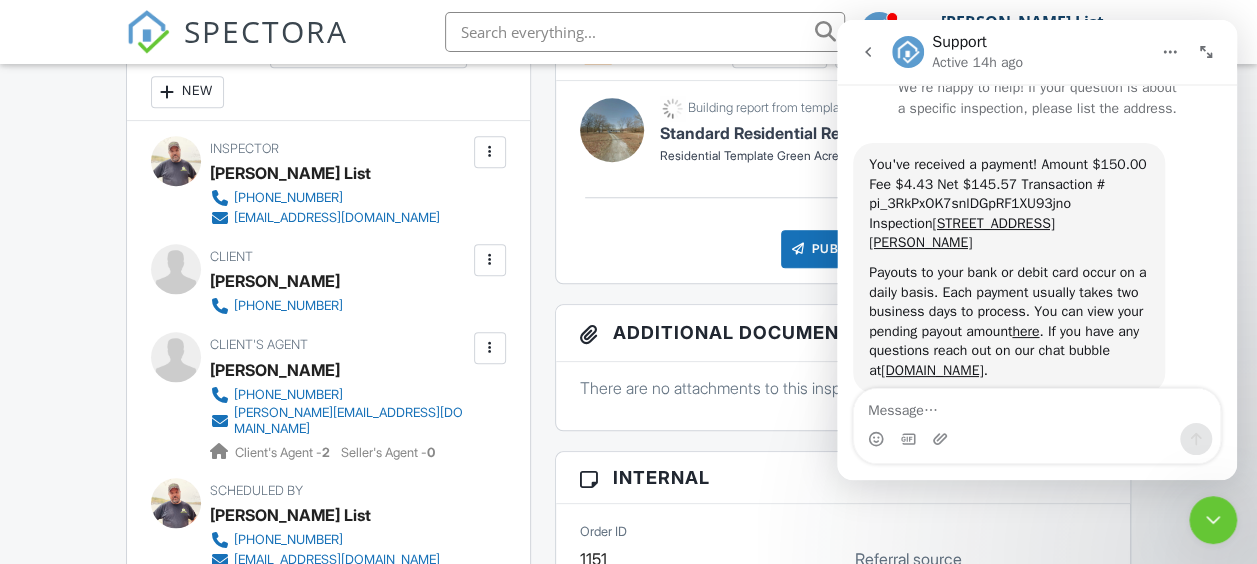 scroll, scrollTop: 48, scrollLeft: 0, axis: vertical 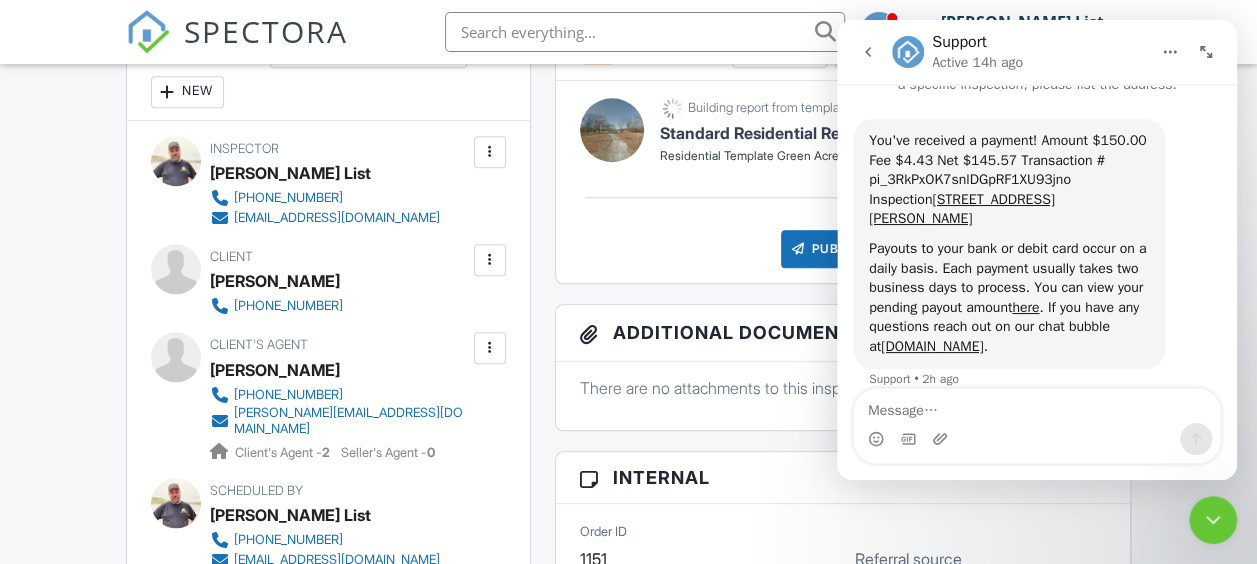 click 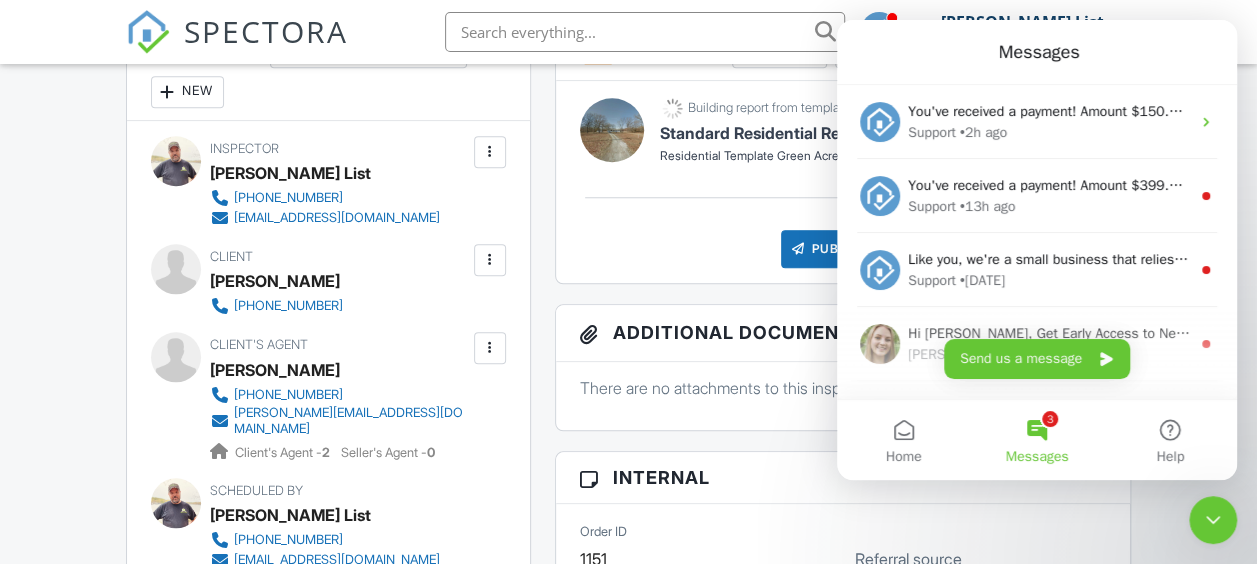scroll, scrollTop: 0, scrollLeft: 0, axis: both 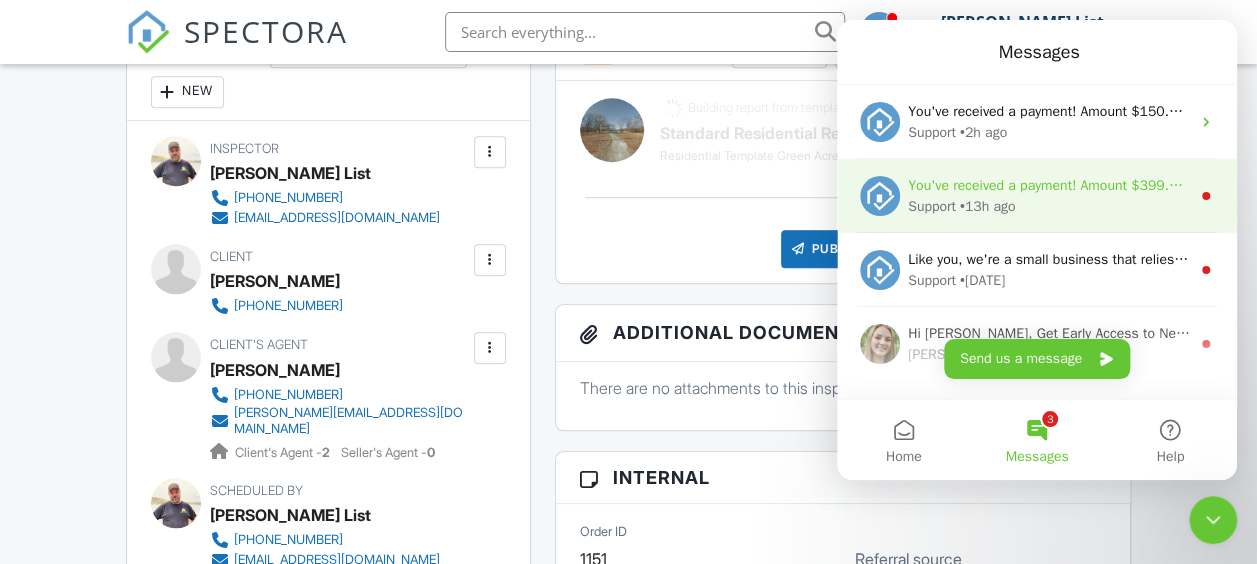 click on "You've received a payment!  Amount  $399.00  Fee  $11.27  Net  $387.73  Transaction #  pi_3RkGB0K7snlDGpRF1joVLSof  Inspection  412 Jefferson St, Versailles, MO 65084 Payouts to your bank or debit card occur on a daily basis. Each payment usually takes two business days to process. You can view your pending payout amount here. If you have any questions reach out on our chat bubble at app.spectora.com." at bounding box center (2111, 185) 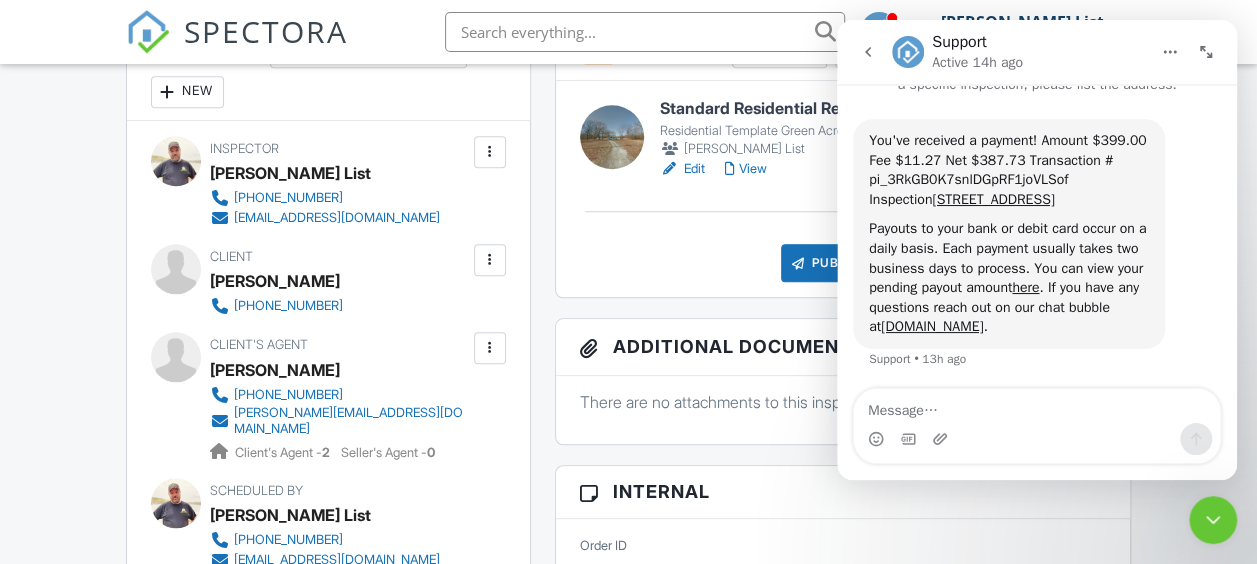 click at bounding box center [868, 52] 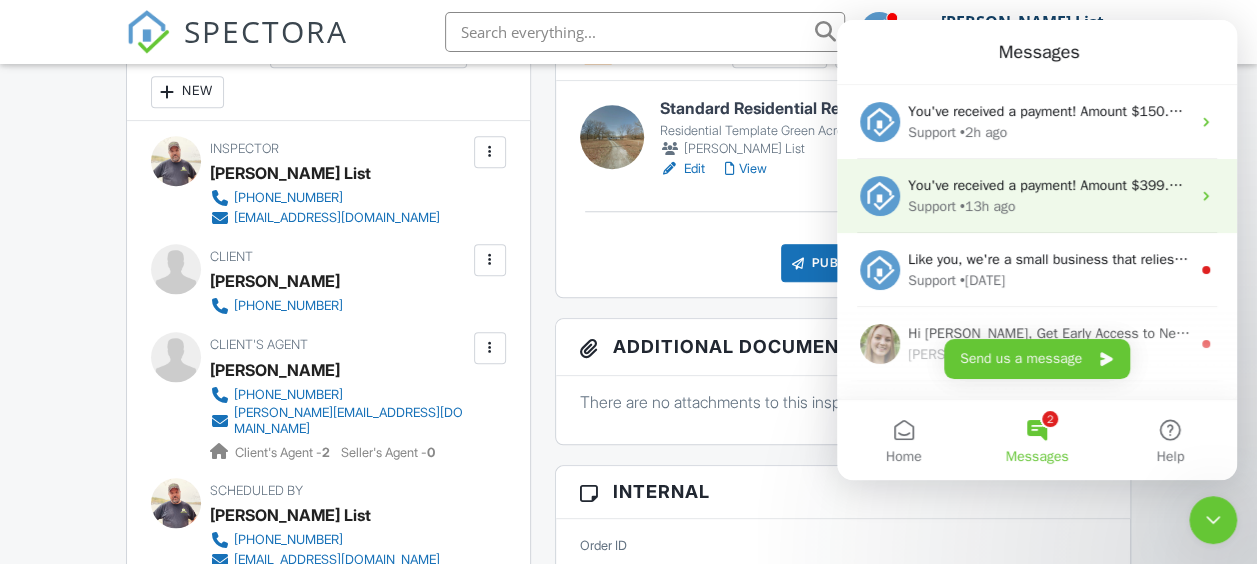 scroll, scrollTop: 0, scrollLeft: 0, axis: both 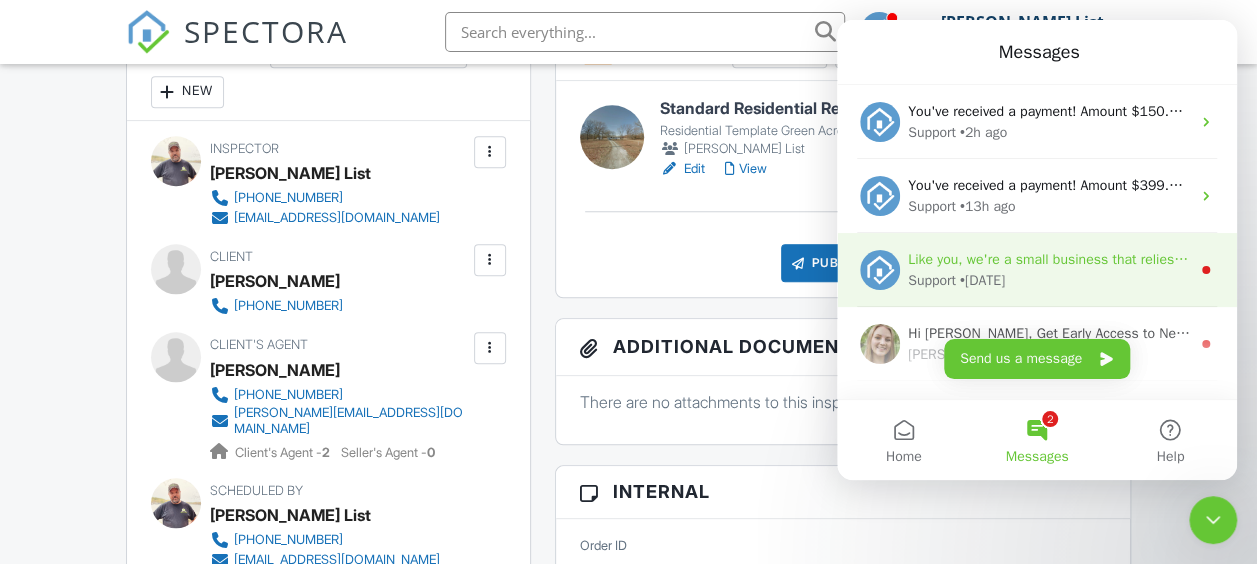 click on "Like you, we're a small business that relies on reviews to grow.  If you have a few minutes, we'd love it if you can leave us a review on Capterra:      If not, no problem - we'll ask you again later." at bounding box center [1486, 259] 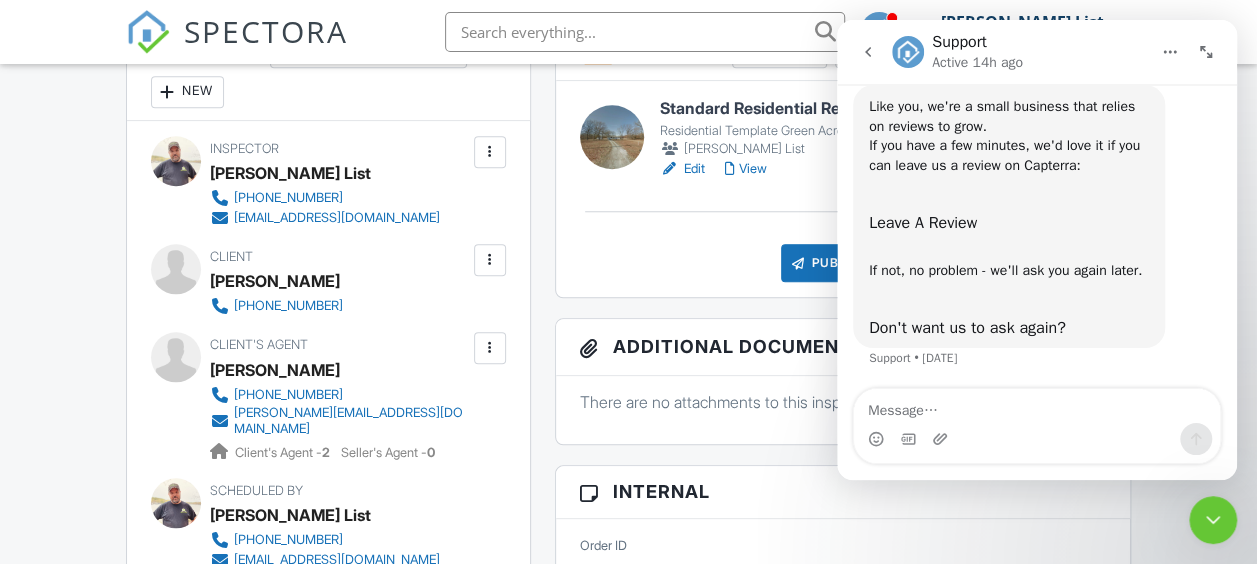 click 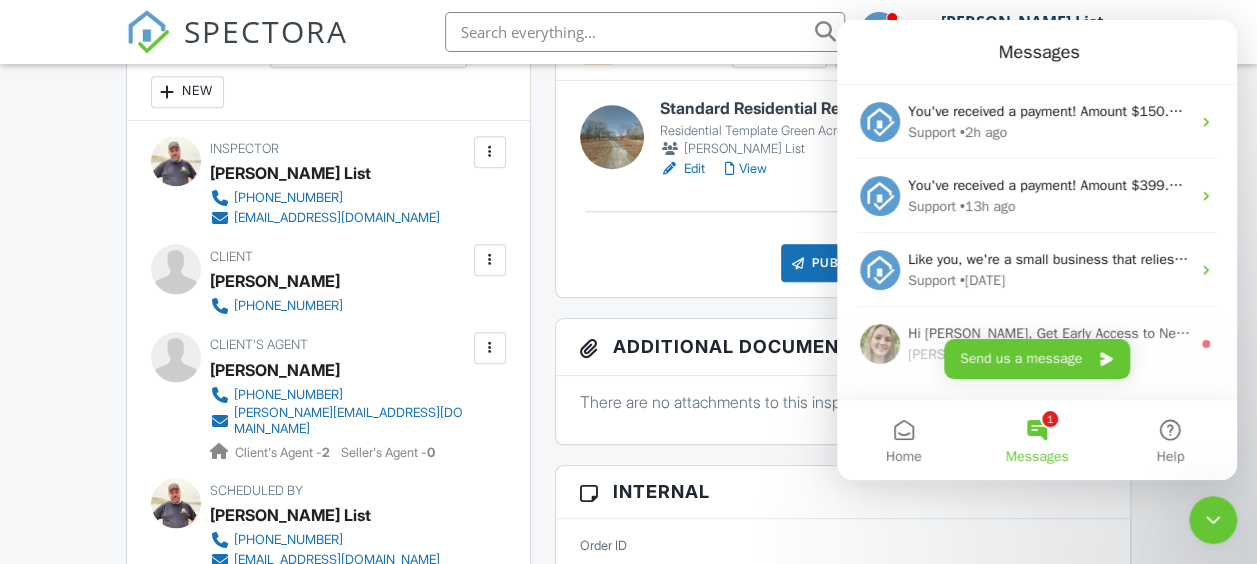 scroll, scrollTop: 165, scrollLeft: 0, axis: vertical 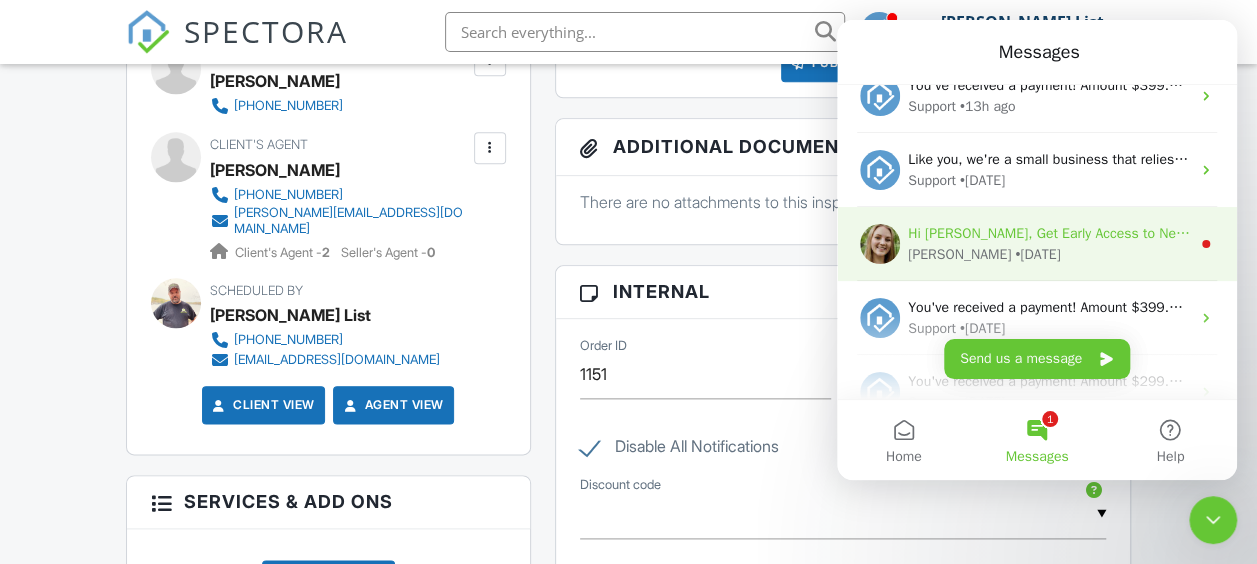 click on "Megan •  1d ago" at bounding box center [1049, 254] 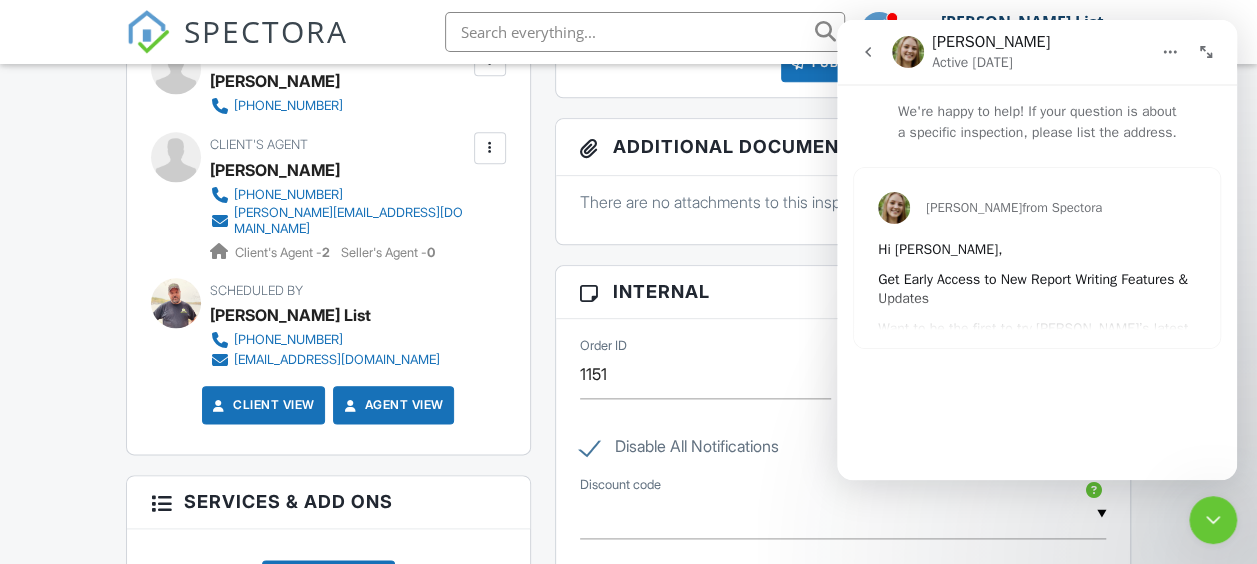click at bounding box center [868, 52] 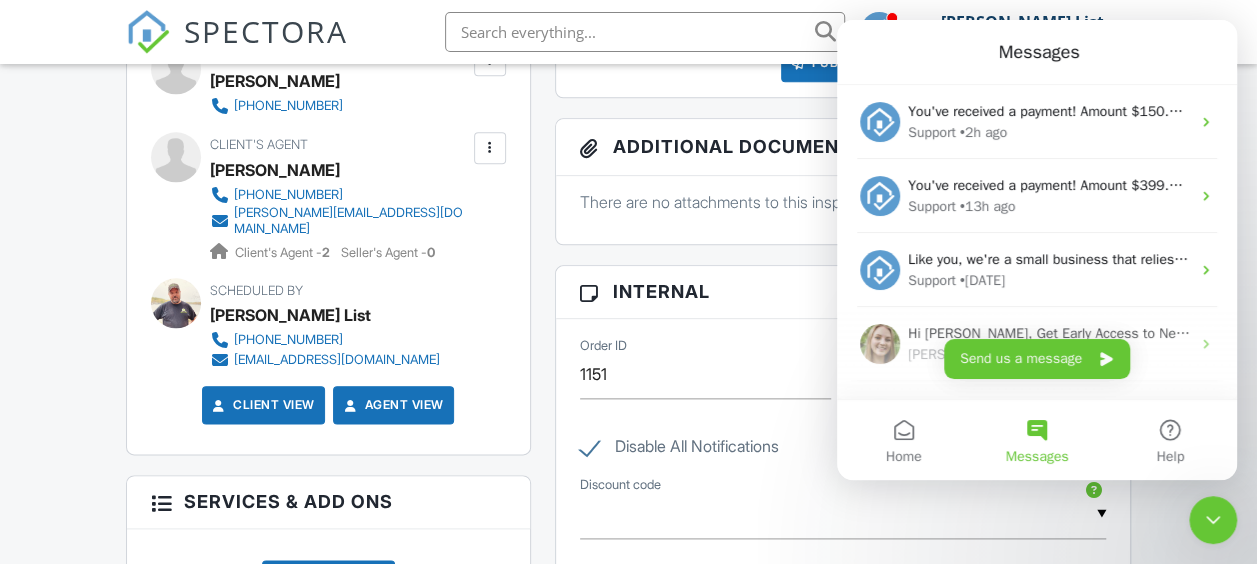 scroll, scrollTop: 0, scrollLeft: 0, axis: both 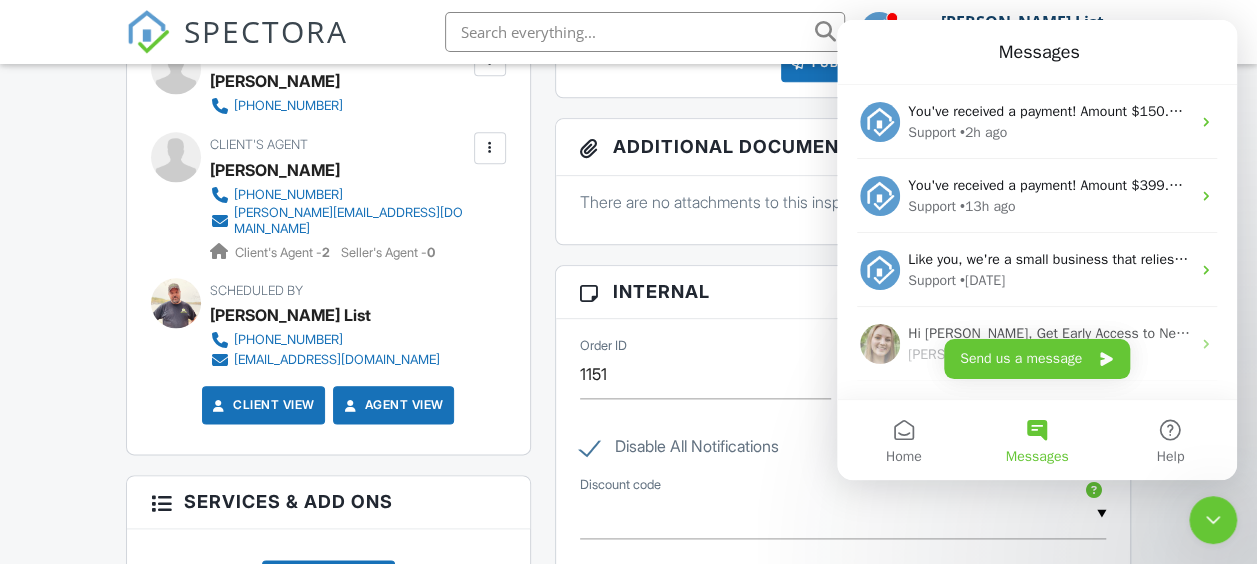 click at bounding box center [1213, 520] 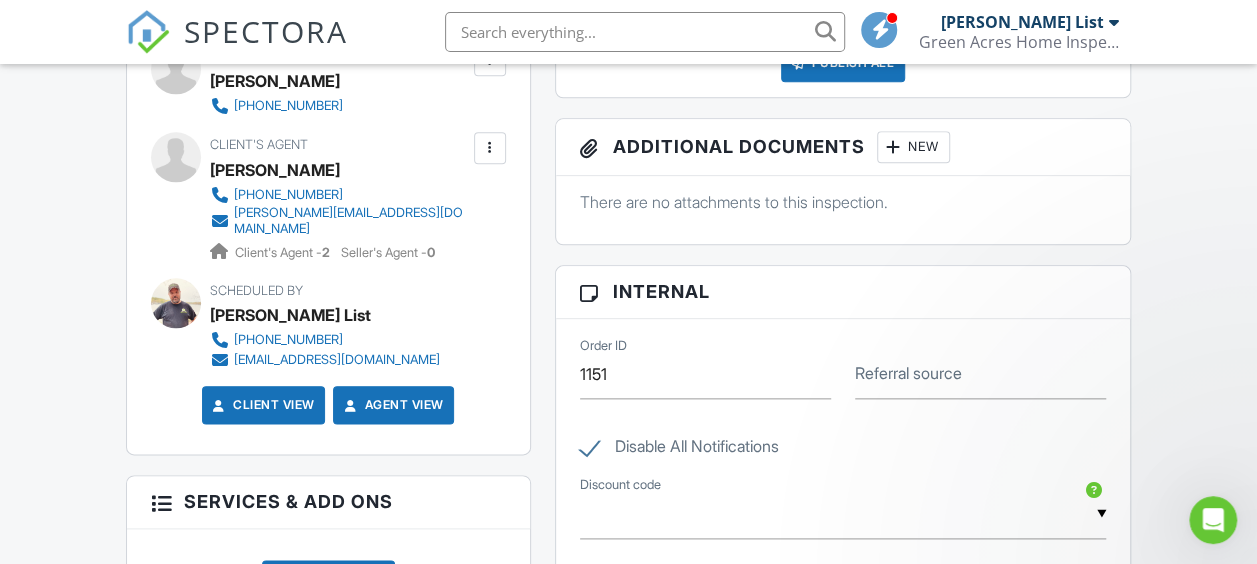 scroll, scrollTop: 0, scrollLeft: 0, axis: both 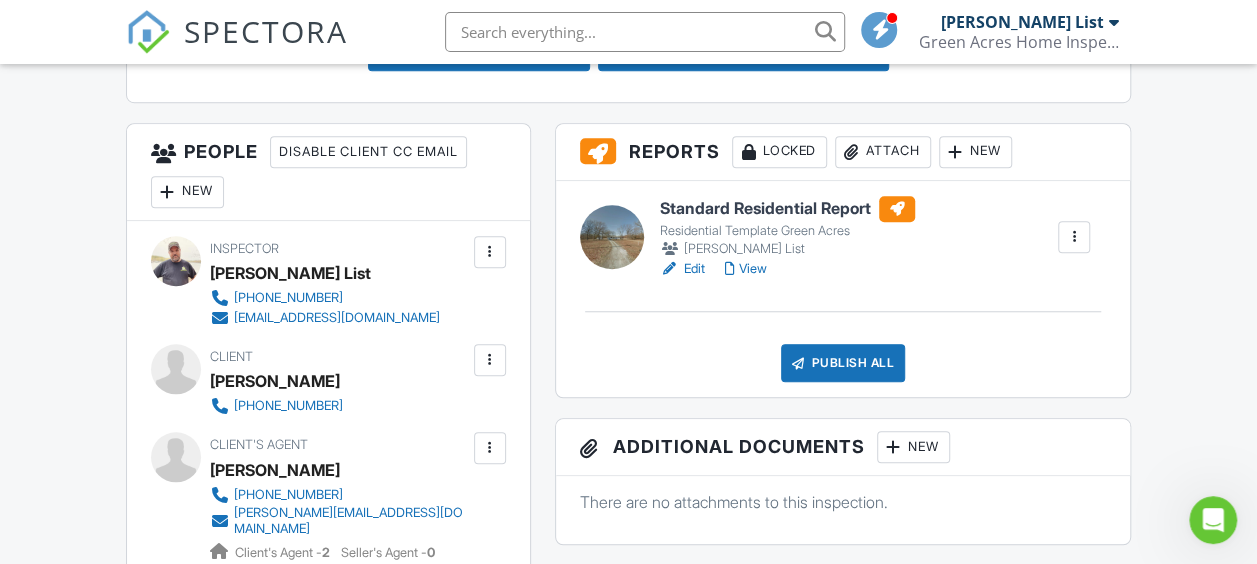 click at bounding box center (1074, 237) 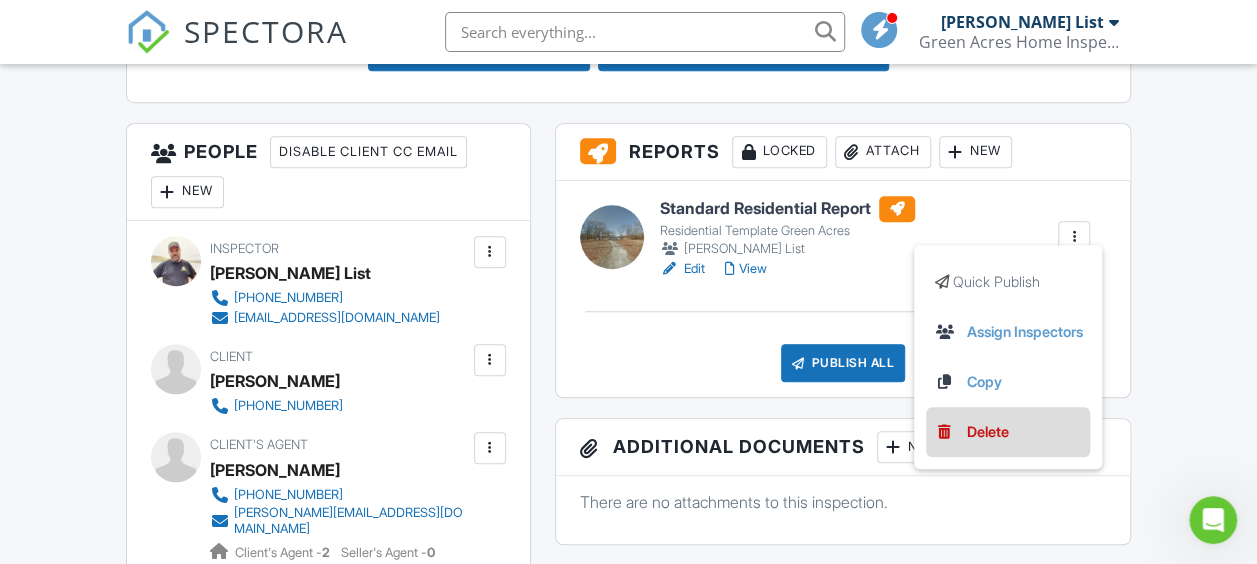 click on "Delete" at bounding box center (987, 432) 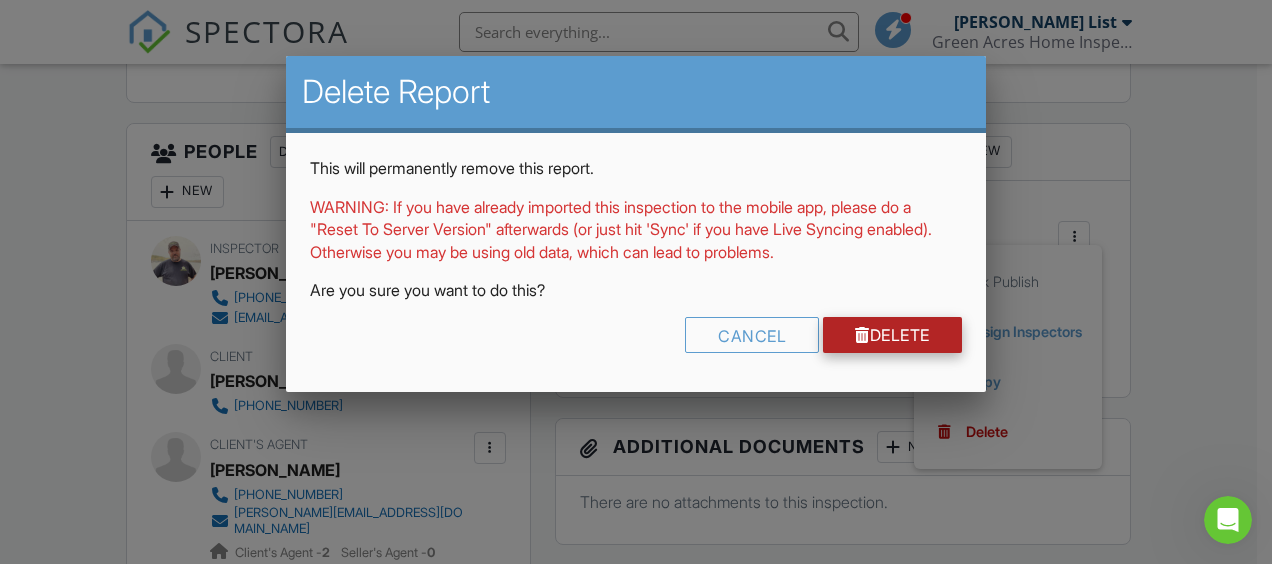 click on "Delete" at bounding box center [892, 335] 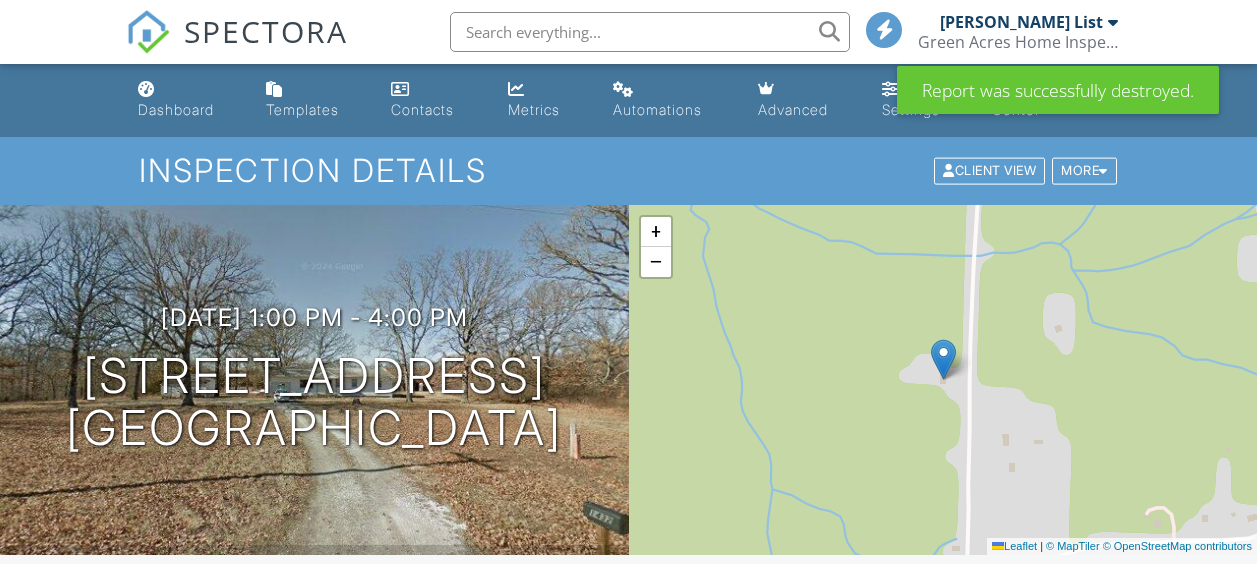 scroll, scrollTop: 900, scrollLeft: 0, axis: vertical 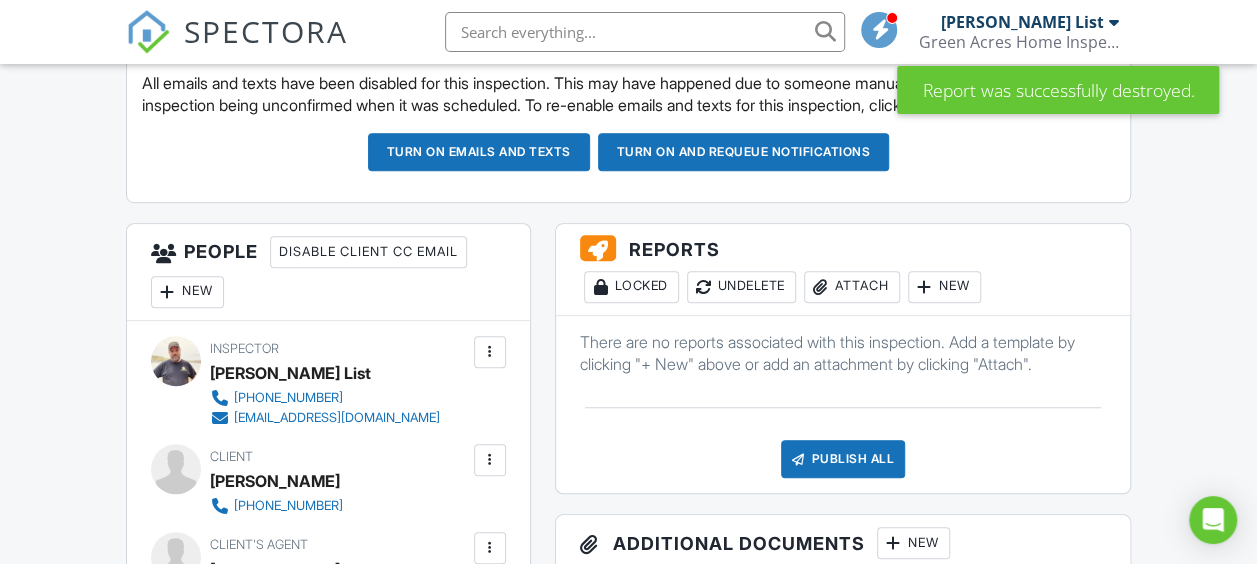 click on "Attach" at bounding box center (852, 287) 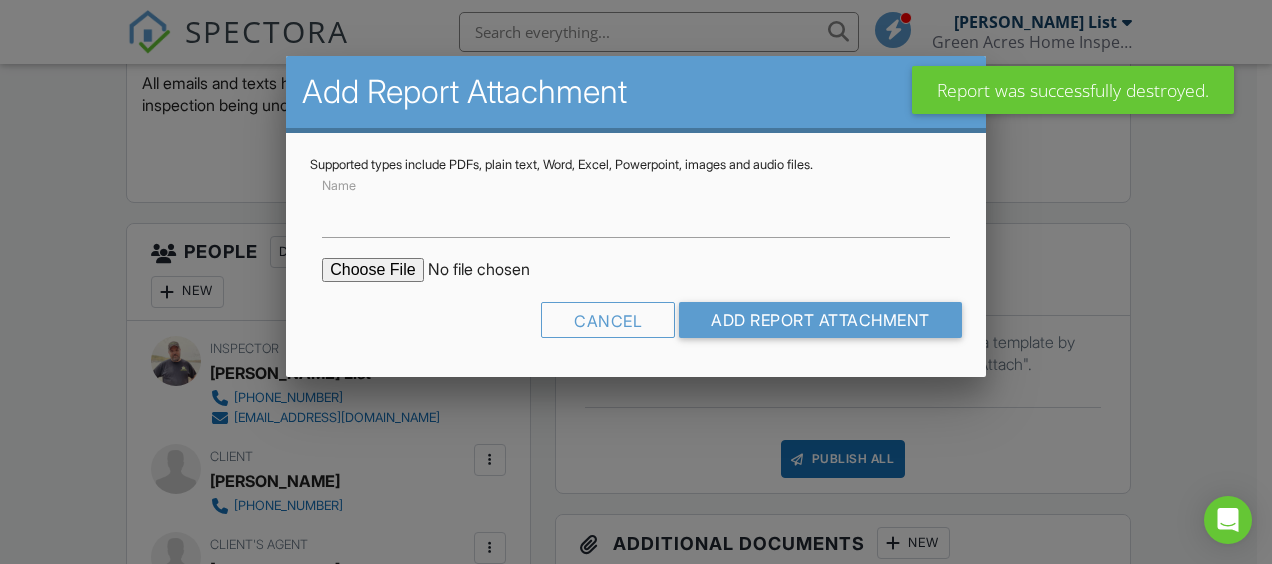 click at bounding box center [492, 270] 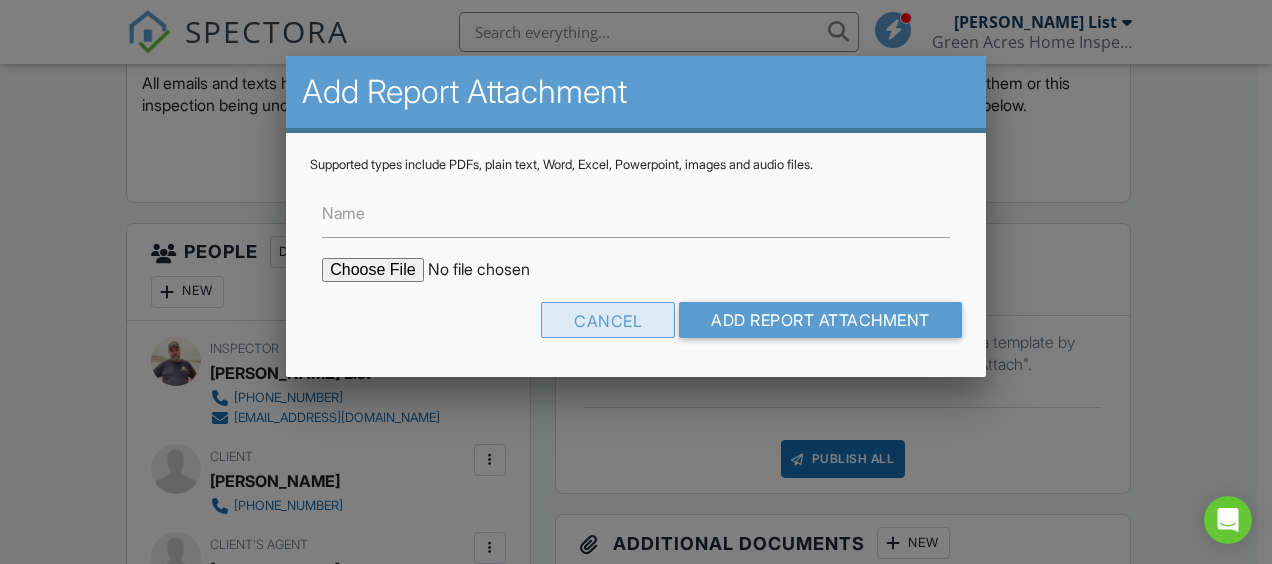 click on "Cancel" at bounding box center [608, 320] 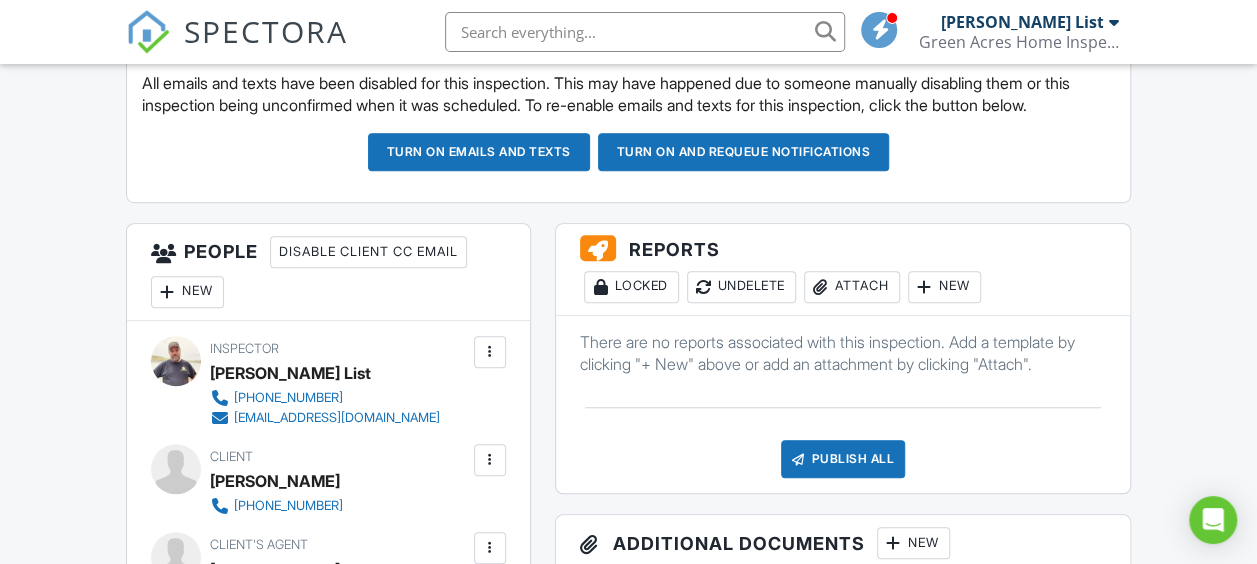 click on "Attach" at bounding box center [852, 287] 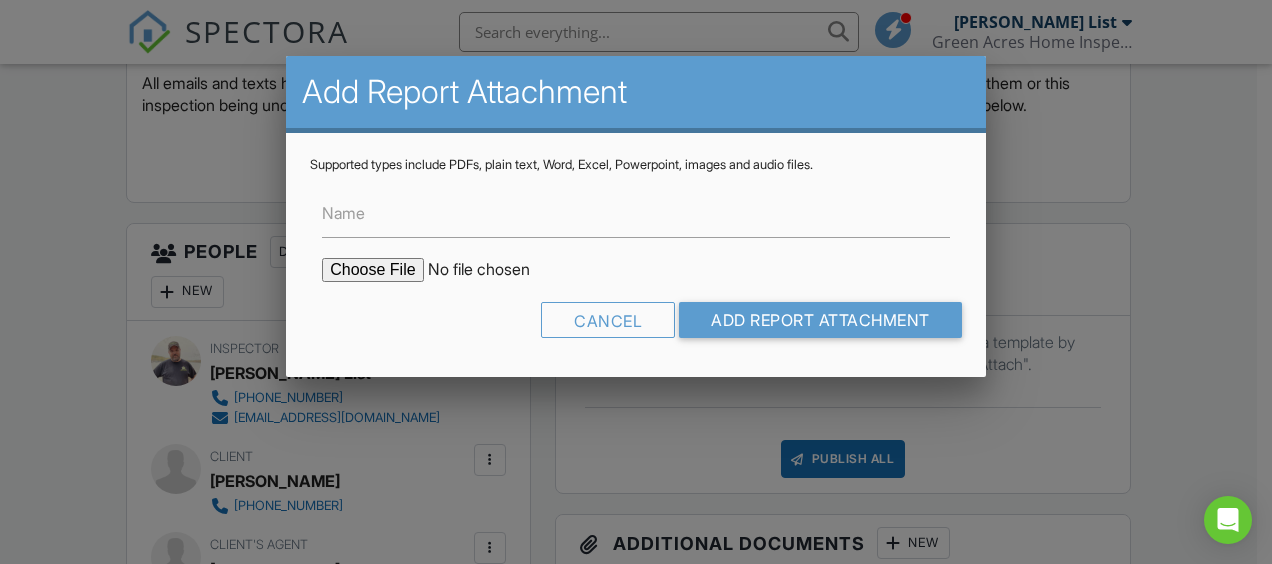 click at bounding box center [492, 270] 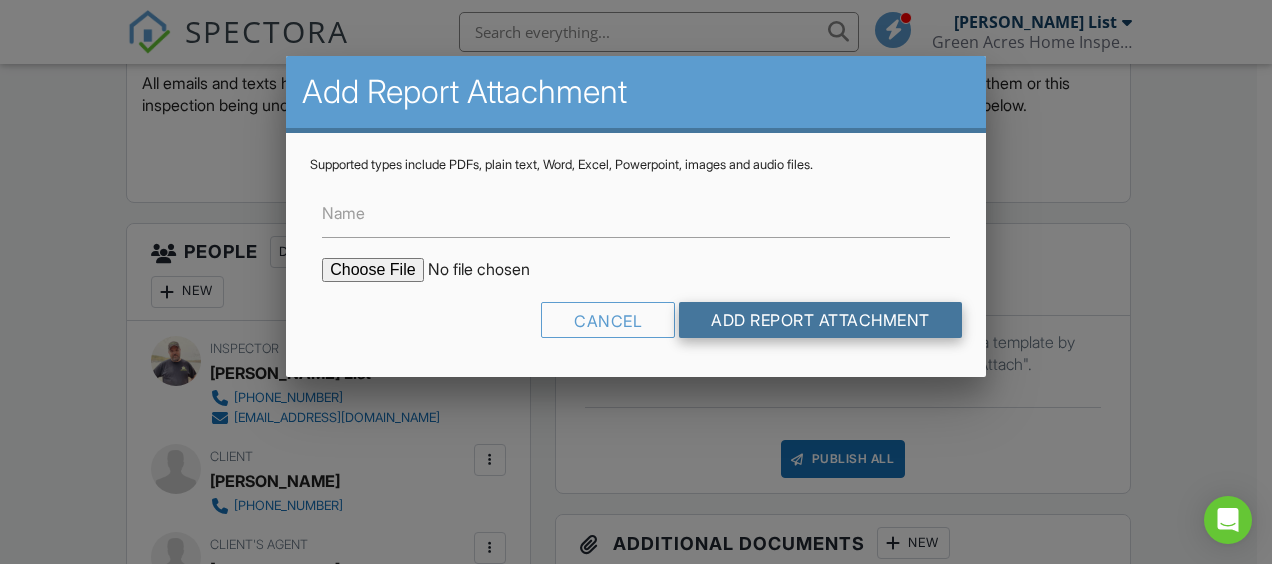 click on "Add Report Attachment" at bounding box center [820, 320] 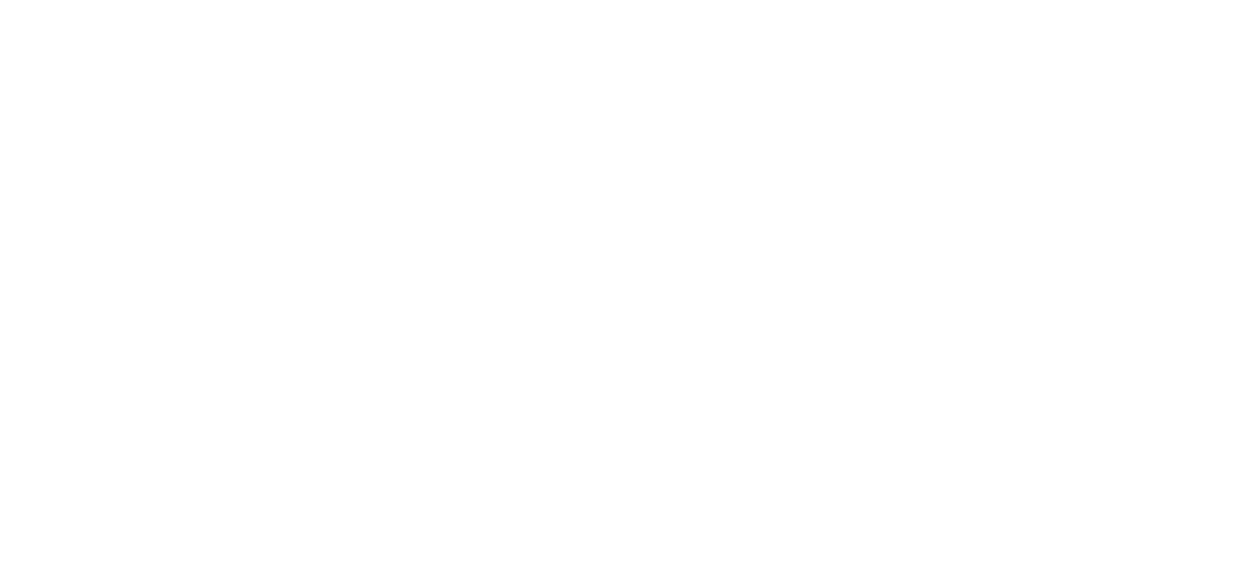 scroll, scrollTop: 0, scrollLeft: 0, axis: both 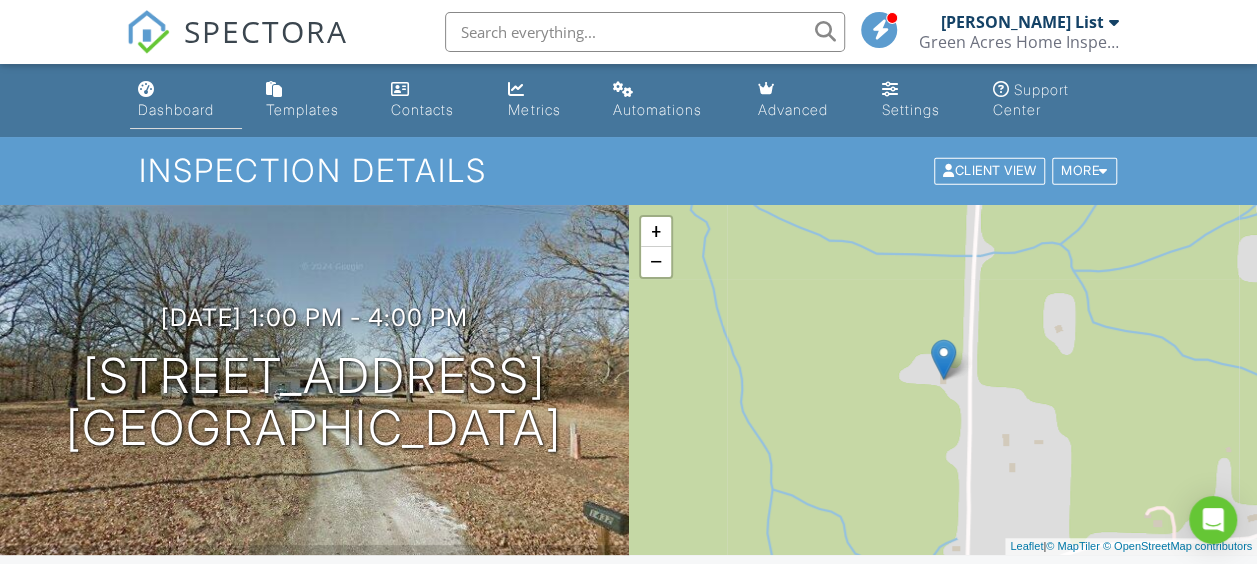 click on "Dashboard" at bounding box center [176, 109] 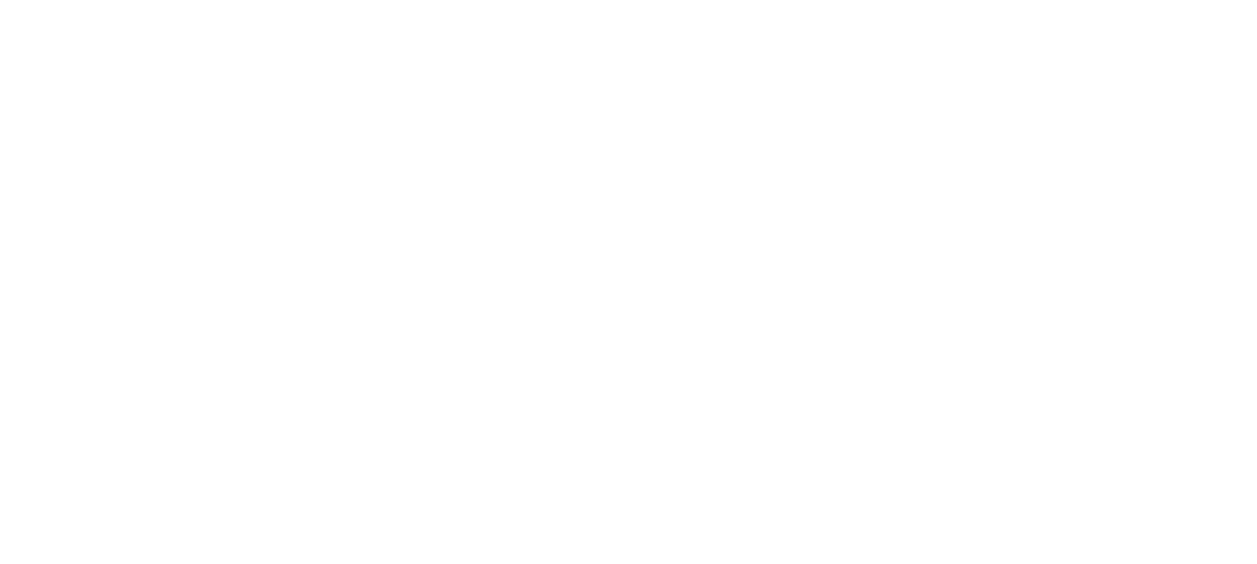 scroll, scrollTop: 0, scrollLeft: 0, axis: both 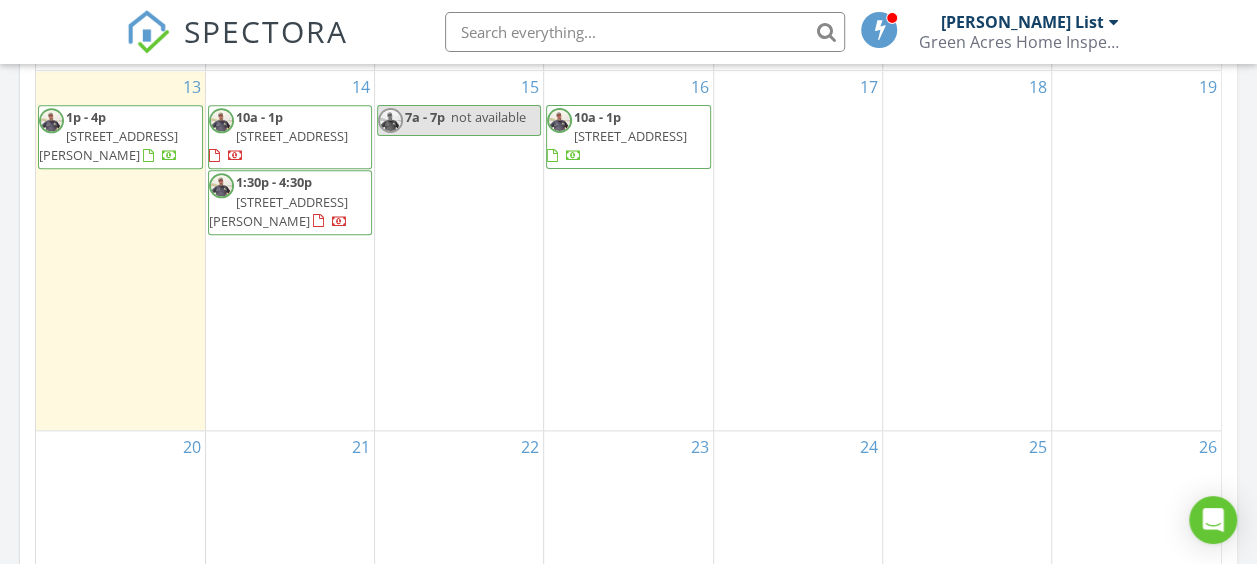 click on "[DATE]
[PERSON_NAME] List
1:00 pm
[STREET_ADDRESS][PERSON_NAME]
[PERSON_NAME] List
1 hours and 15 minutes drive time   49.2 miles       New Inspection     New Quote         Map               1 + − US 54, State Road J 79.2 km, 1 h 15 min Head north on MO M 4 km Continue onto [GEOGRAPHIC_DATA] (MO 87) 350 m Take the ramp on the left towards US 54 West: Lake of the Ozarks 400 m Merge left onto US 54 45 km Continue onto US 54 15 km Turn right onto [GEOGRAPHIC_DATA] (MO J) 4.5 km Continue onto [GEOGRAPHIC_DATA] (MO J) 600 m Continue onto [GEOGRAPHIC_DATA] (MO J) 400 m Turn right 2 km Continue onto J 10 R 2 km Continue left onto J-103 2 km Turn left to stay on J-103J 800 m Turn left onto [GEOGRAPHIC_DATA] 450 m Continue onto J-103I 100 m Make a slight right onto [GEOGRAPHIC_DATA] 200 m Turn left to stay on [GEOGRAPHIC_DATA] 60 m You have arrived at your destination, on the left 0 m Leaflet  |  © MapTiler" at bounding box center (628, 190) 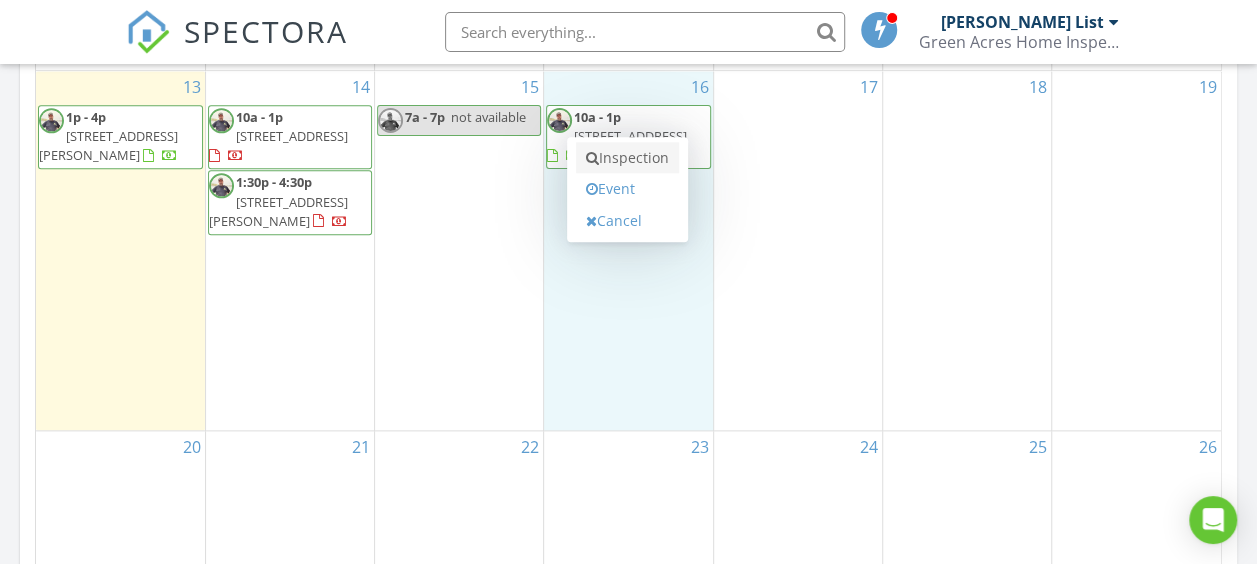 click on "Inspection" at bounding box center [627, 158] 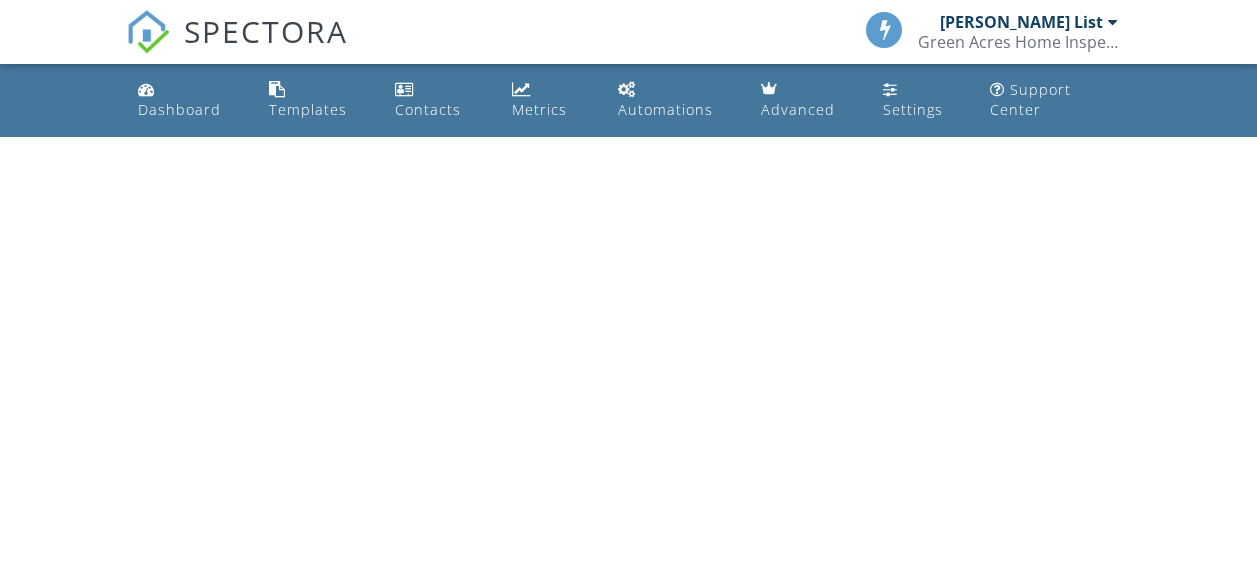 scroll, scrollTop: 0, scrollLeft: 0, axis: both 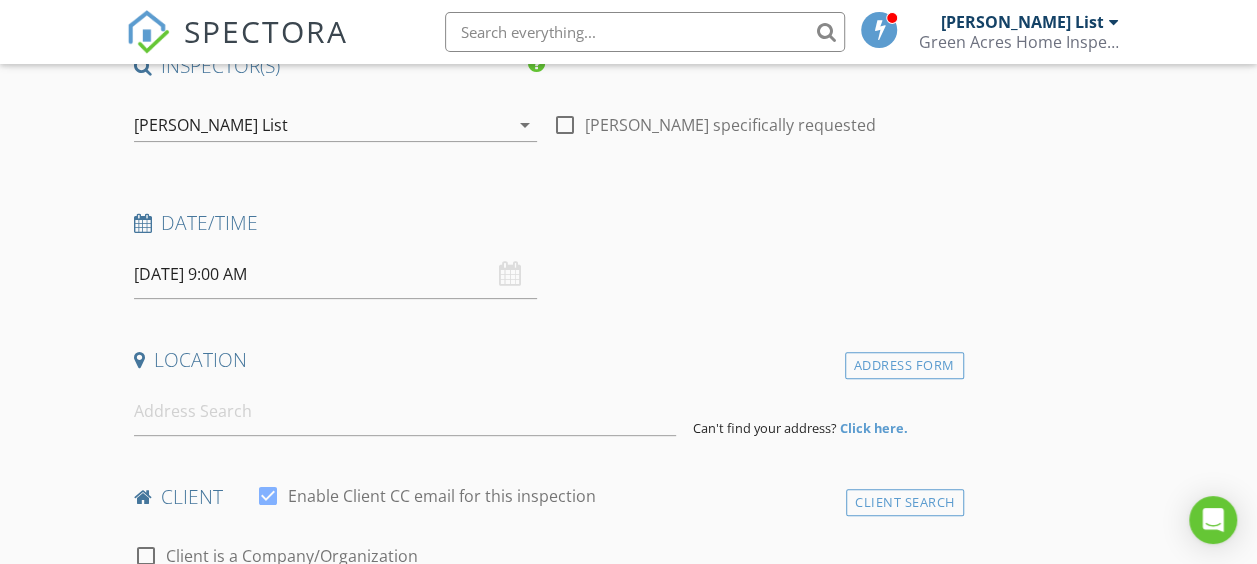 click on "07/16/2025 9:00 AM" at bounding box center [335, 274] 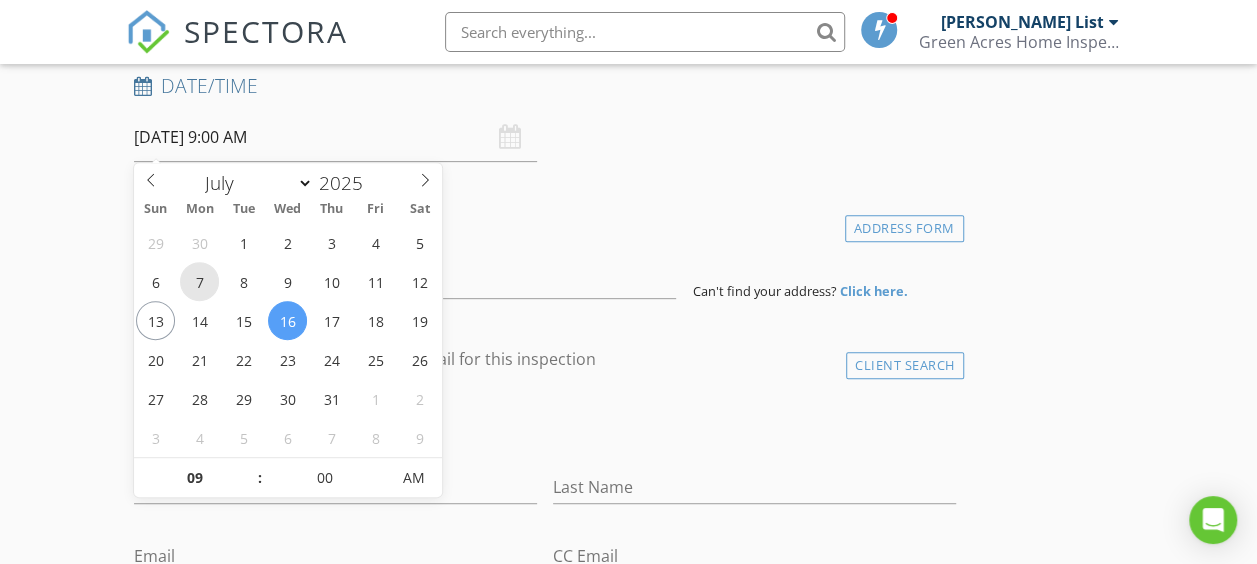 scroll, scrollTop: 400, scrollLeft: 0, axis: vertical 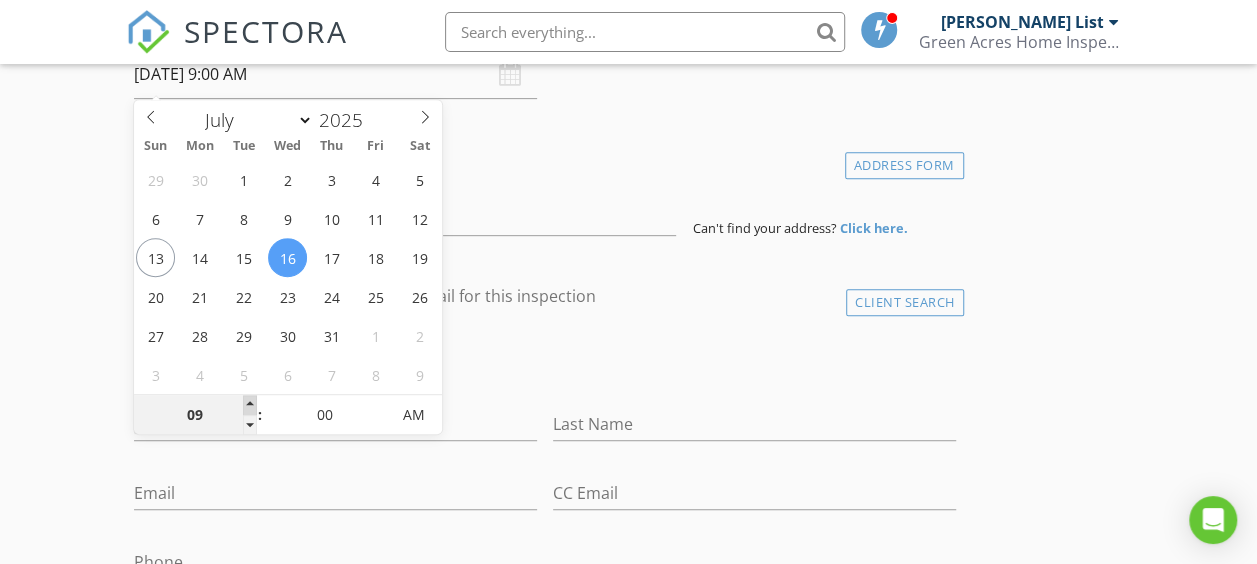 type on "10" 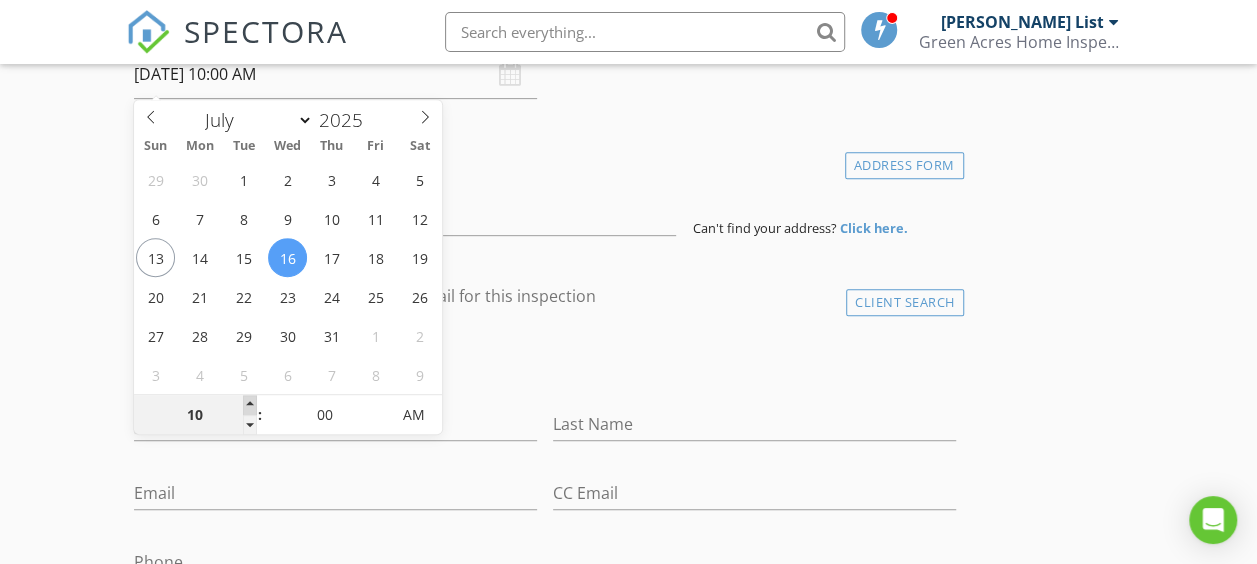 click at bounding box center [250, 405] 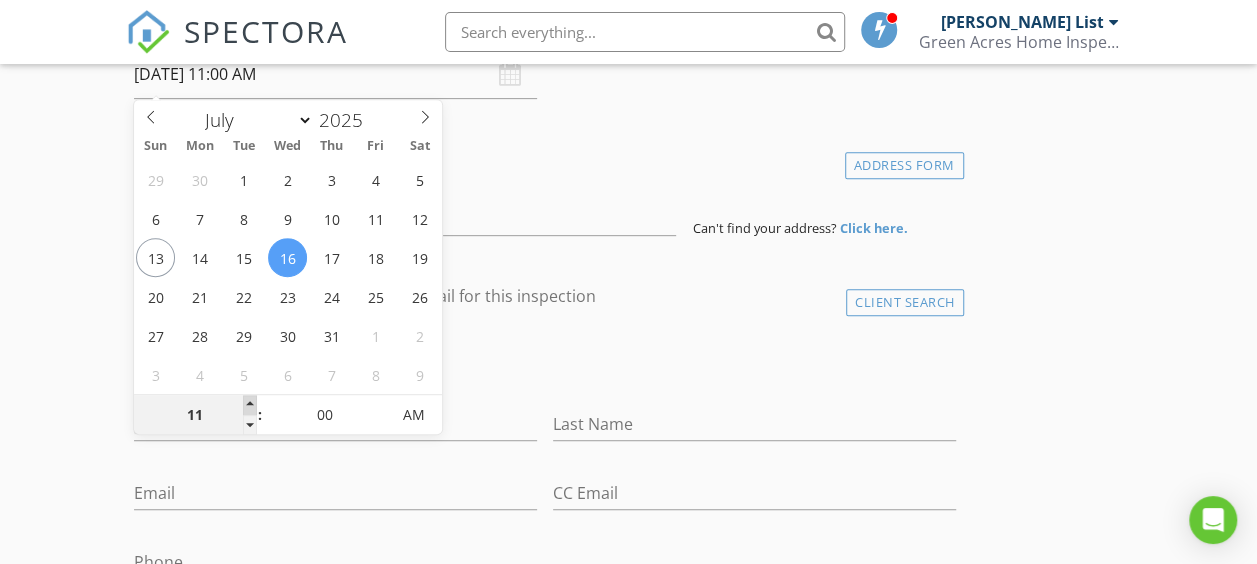 click at bounding box center (250, 405) 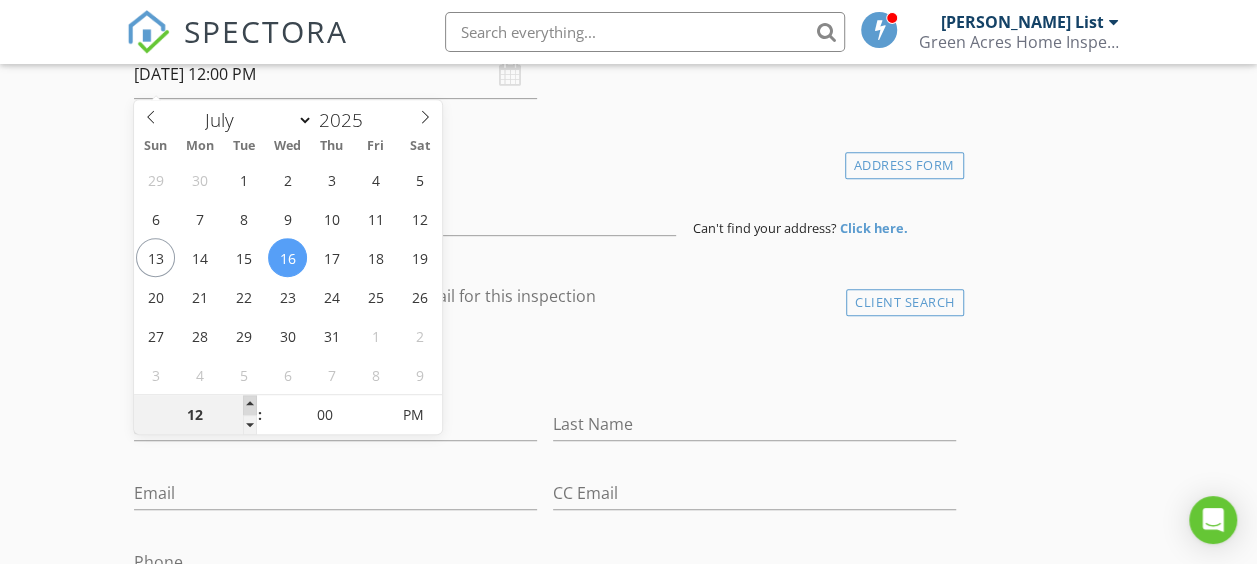 click at bounding box center [250, 405] 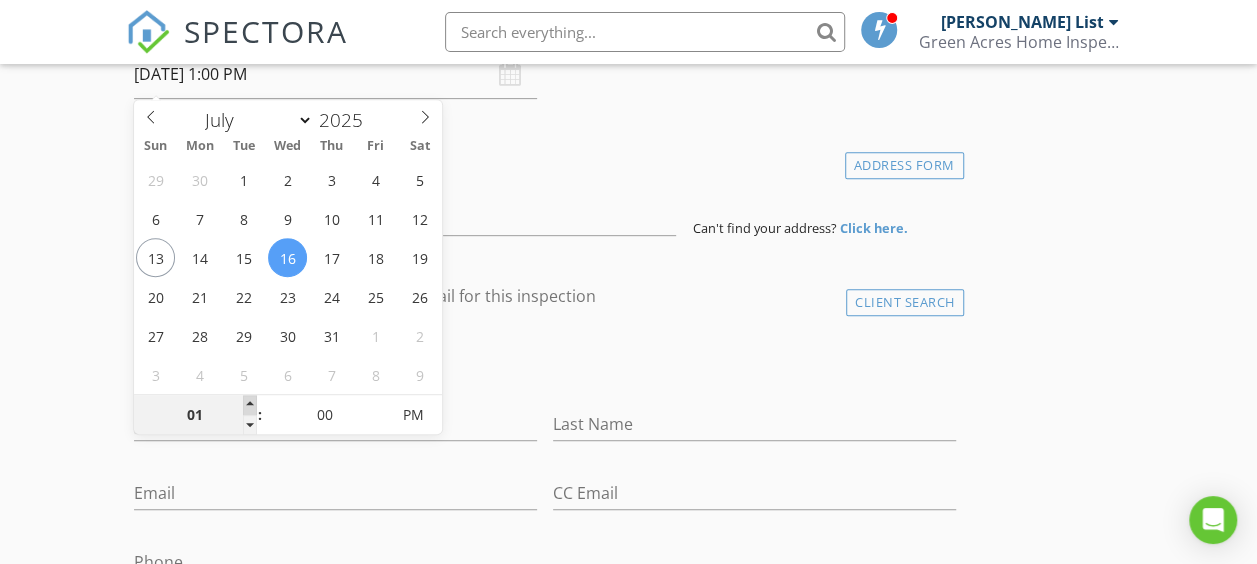 click at bounding box center [250, 405] 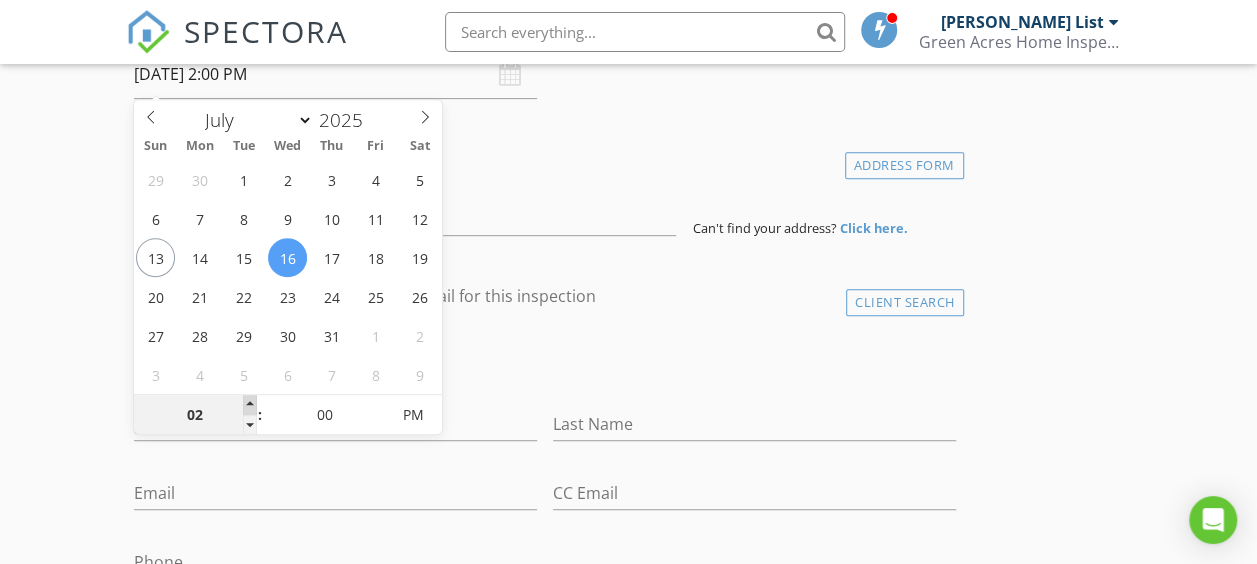 click at bounding box center [250, 405] 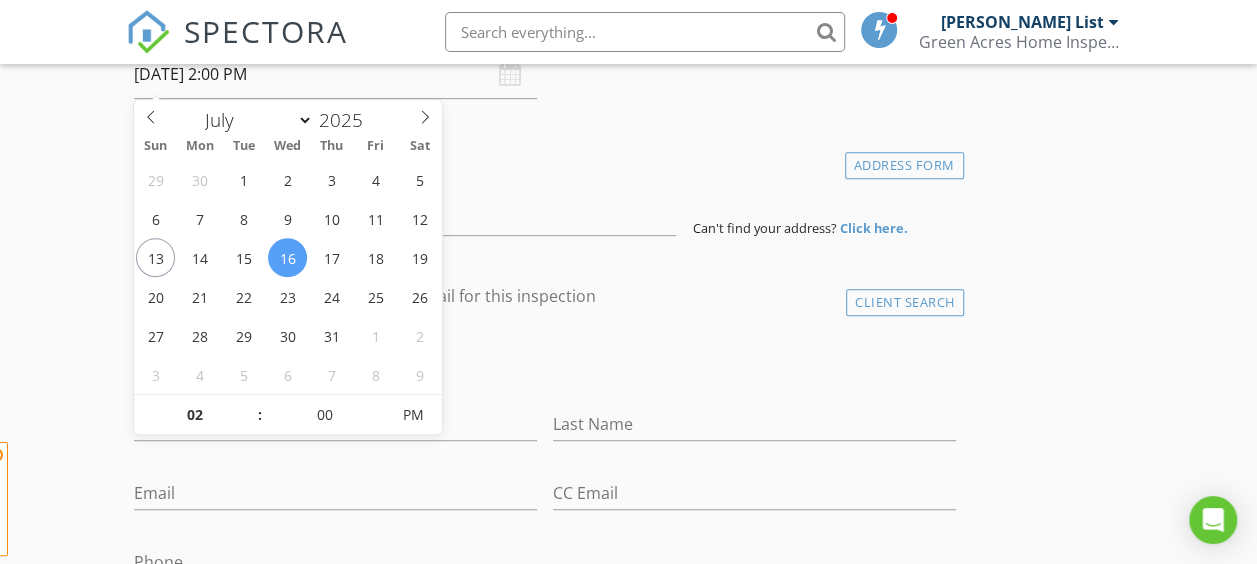 click on "New Inspection
Click here to use the New Order Form
INSPECTOR(S)
check_box   Brent List   PRIMARY   Brent List arrow_drop_down   check_box_outline_blank Brent List specifically requested
Date/Time
07/16/2025 2:00 PM
Location
Address Form       Can't find your address?   Click here.
client
check_box Enable Client CC email for this inspection   Client Search     check_box_outline_blank Client is a Company/Organization     First Name   Last Name   Email   CC Email   Phone   Address   City   State   Zip       Notes   Private Notes
ADD ADDITIONAL client
SERVICES
check_box_outline_blank   Whole Home Inspection   check_box_outline_blank   Condo   check_box_outline_blank   Commercial Inspection   check_box_outline_blank   Sewer Scope (Stand Alone)" at bounding box center [628, 1279] 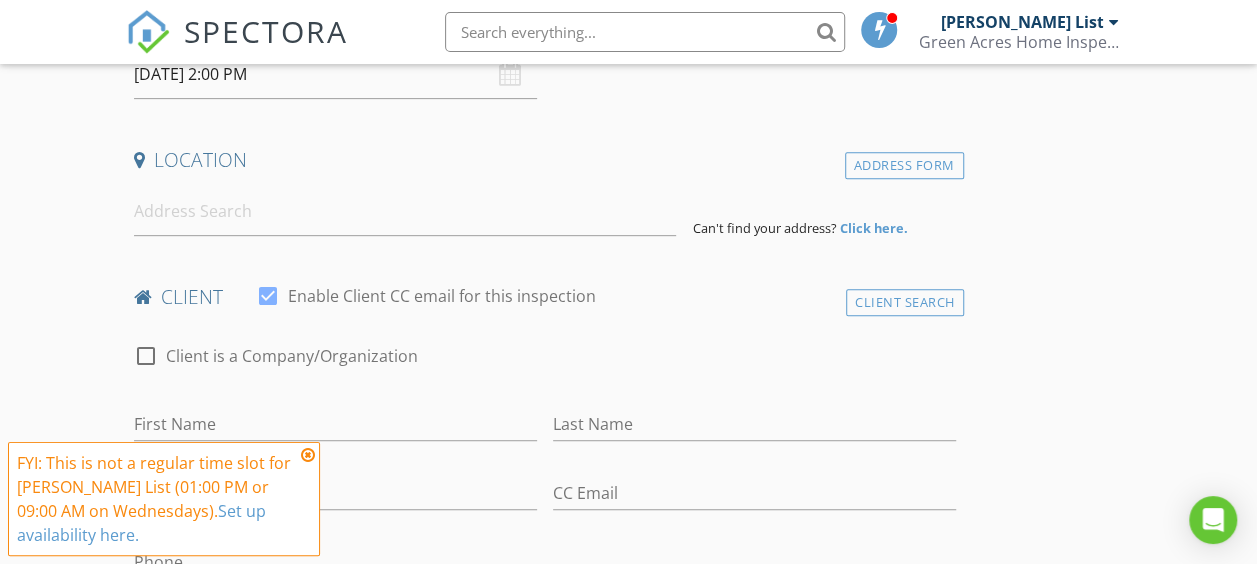 click on "FYI: This is not a regular time slot for Brent List (01:00 PM or 09:00 AM on Wednesdays).  Set up availability here." at bounding box center (164, 499) 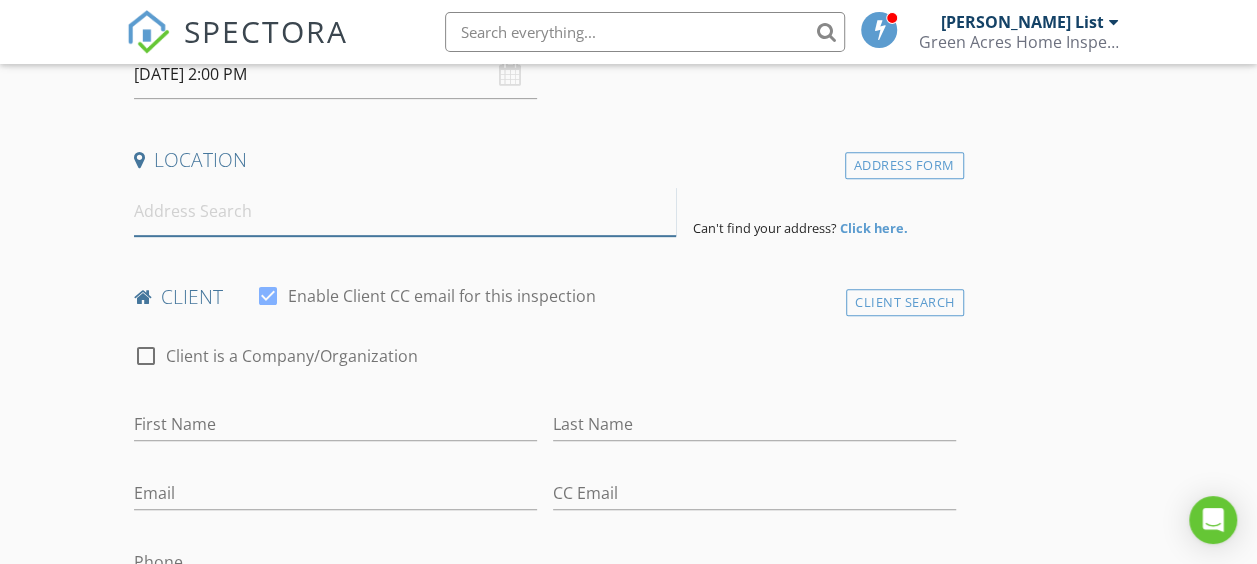 click at bounding box center (405, 211) 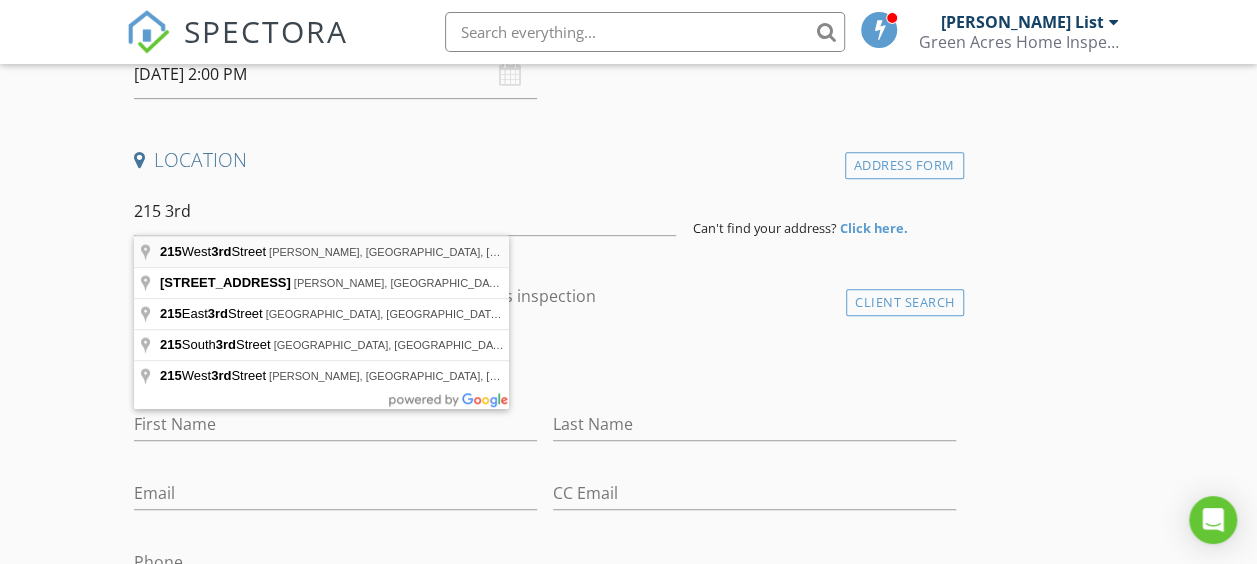 type on "215 West 3rd Street, Eldon, MO, USA" 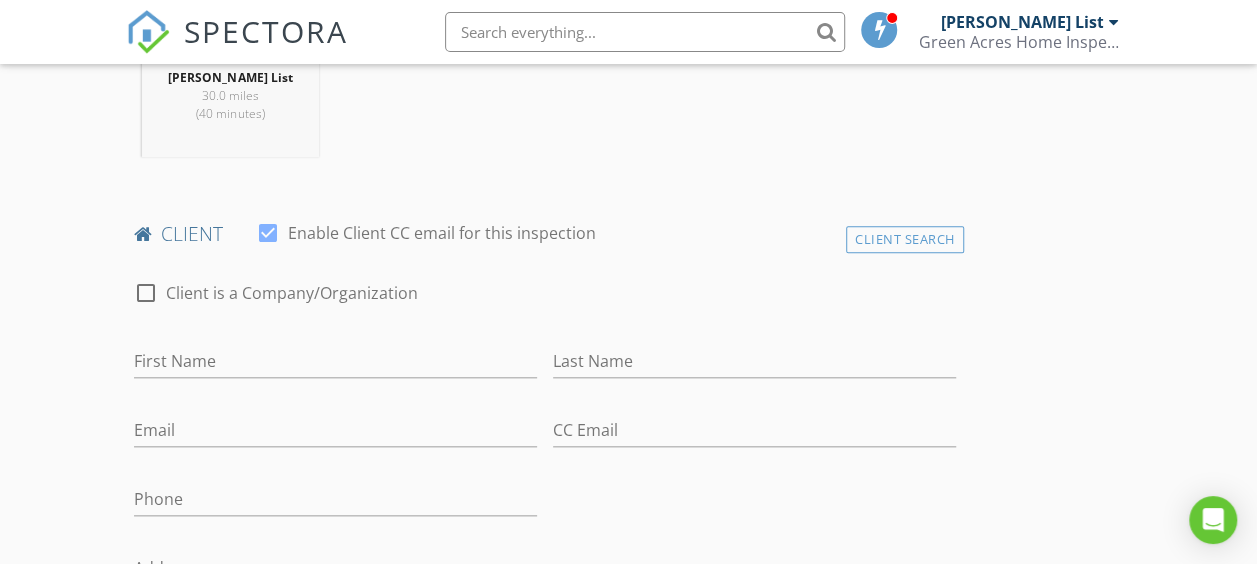 scroll, scrollTop: 900, scrollLeft: 0, axis: vertical 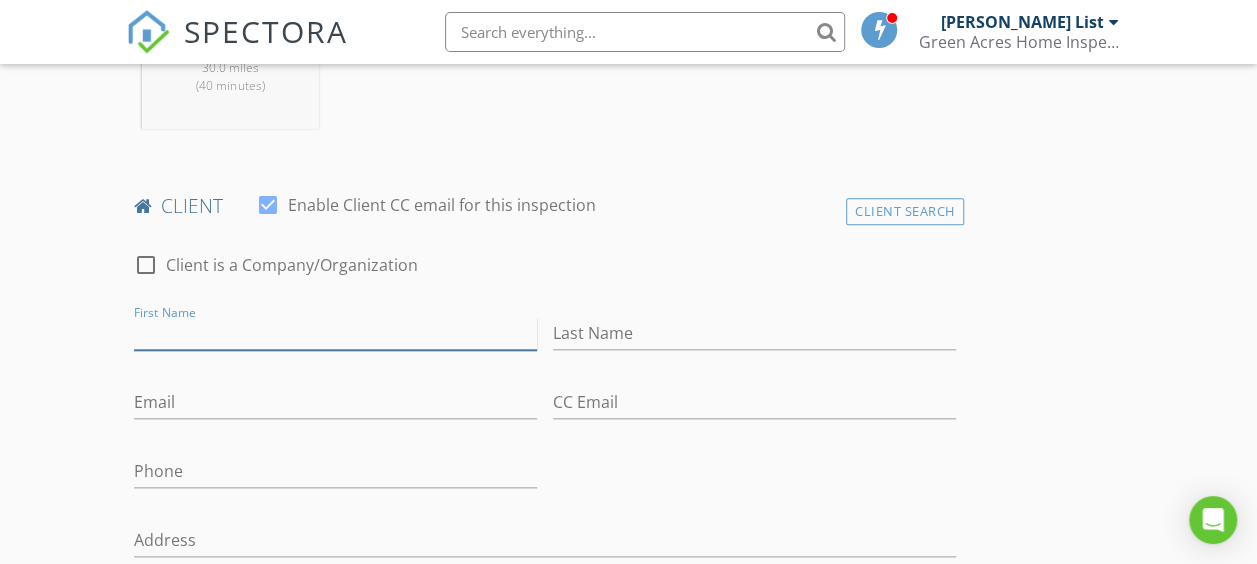 click on "First Name" at bounding box center (335, 333) 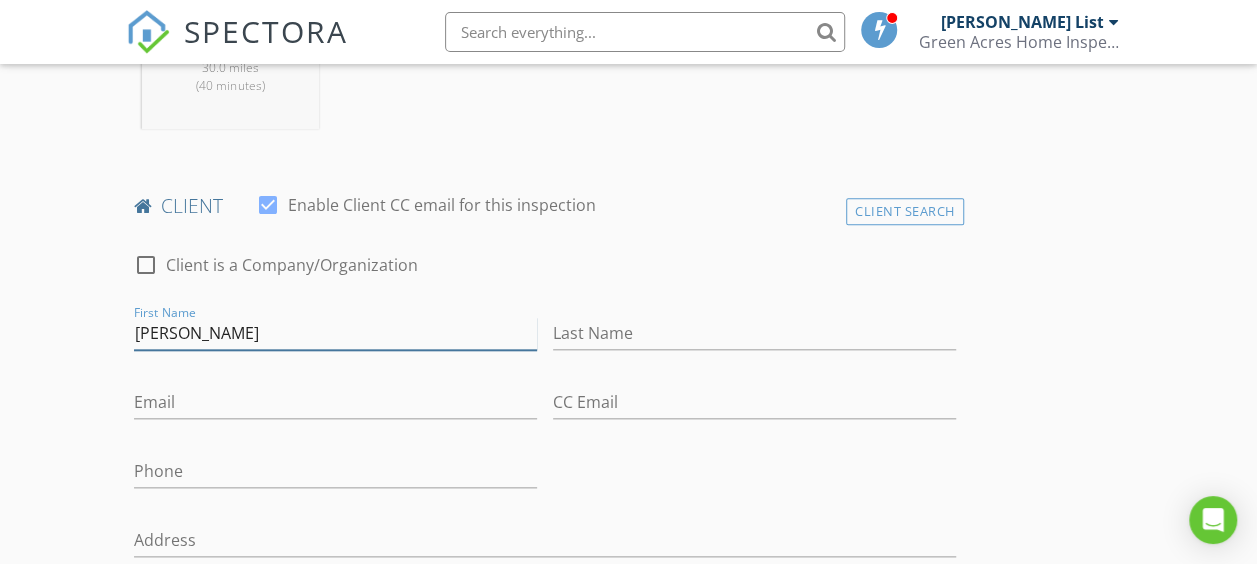 type on "Maria" 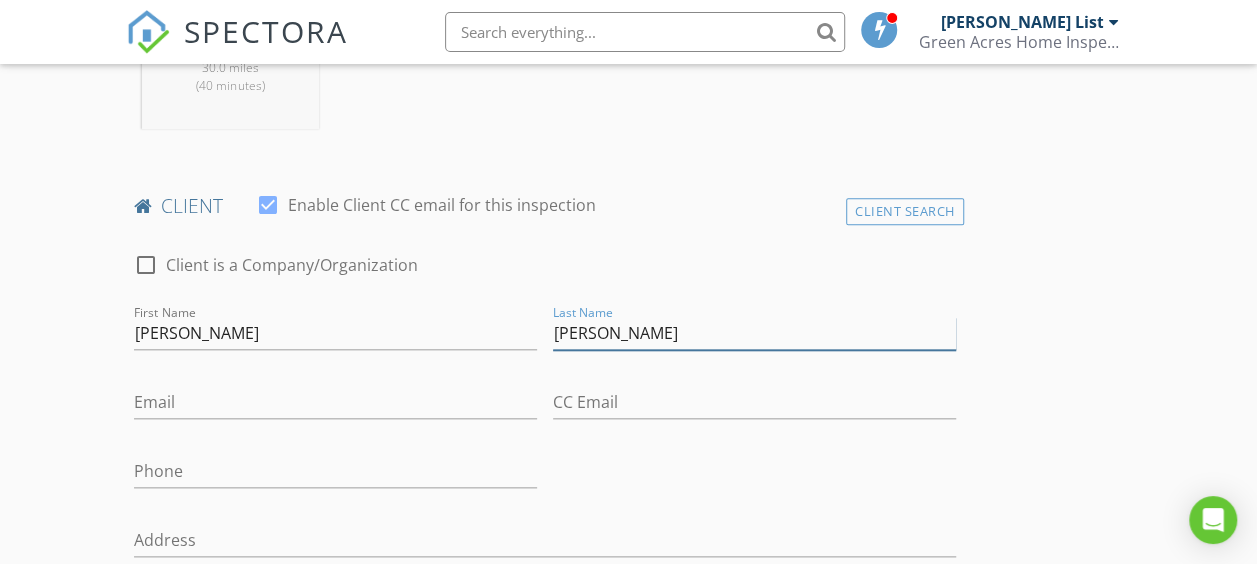 type on "Luna" 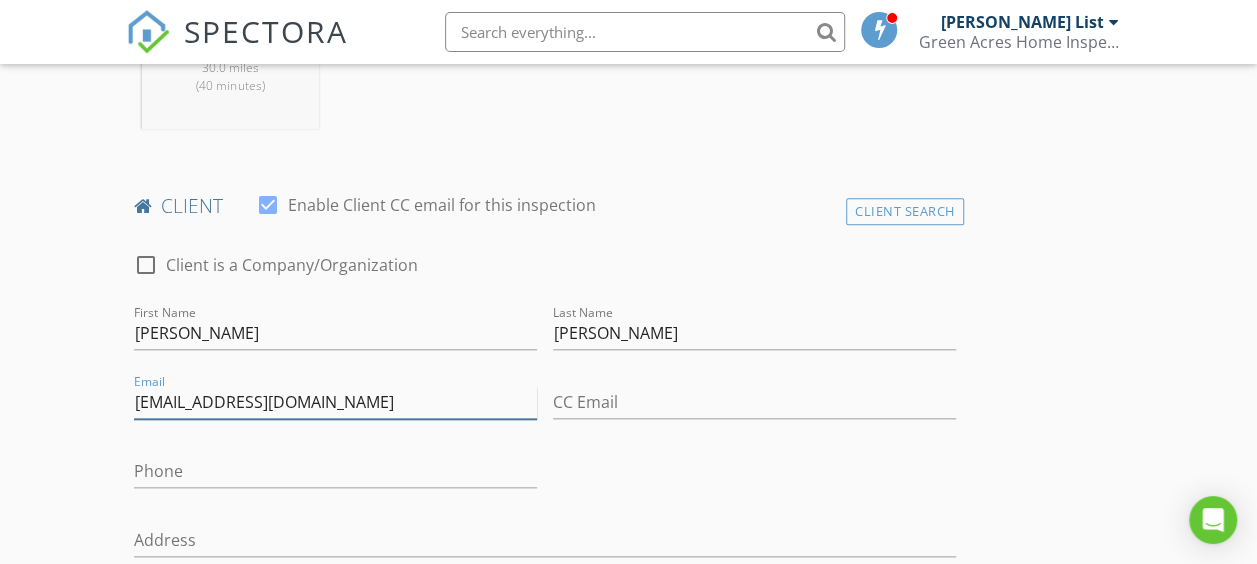 type on "amalialuna1392@gmail.com" 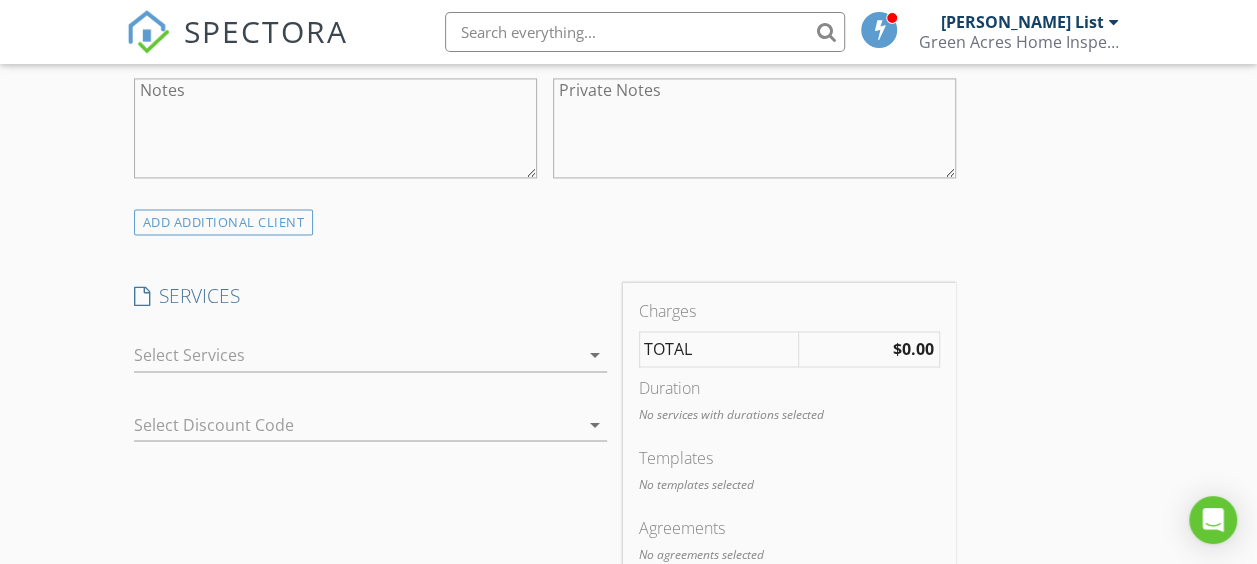 scroll, scrollTop: 1500, scrollLeft: 0, axis: vertical 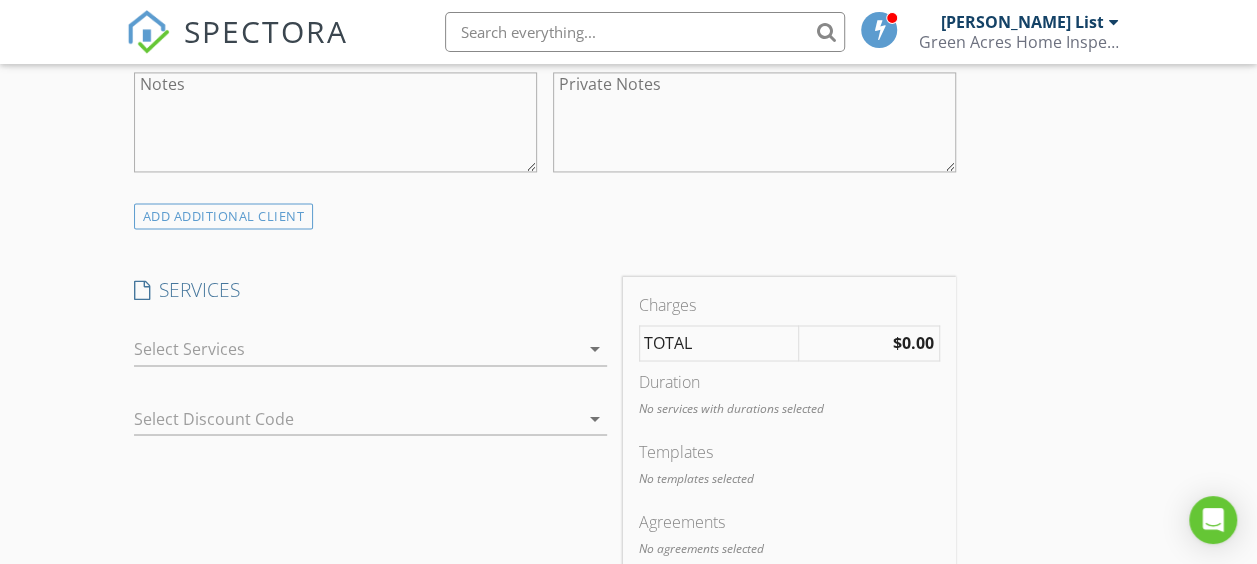 type on "951-349-5182" 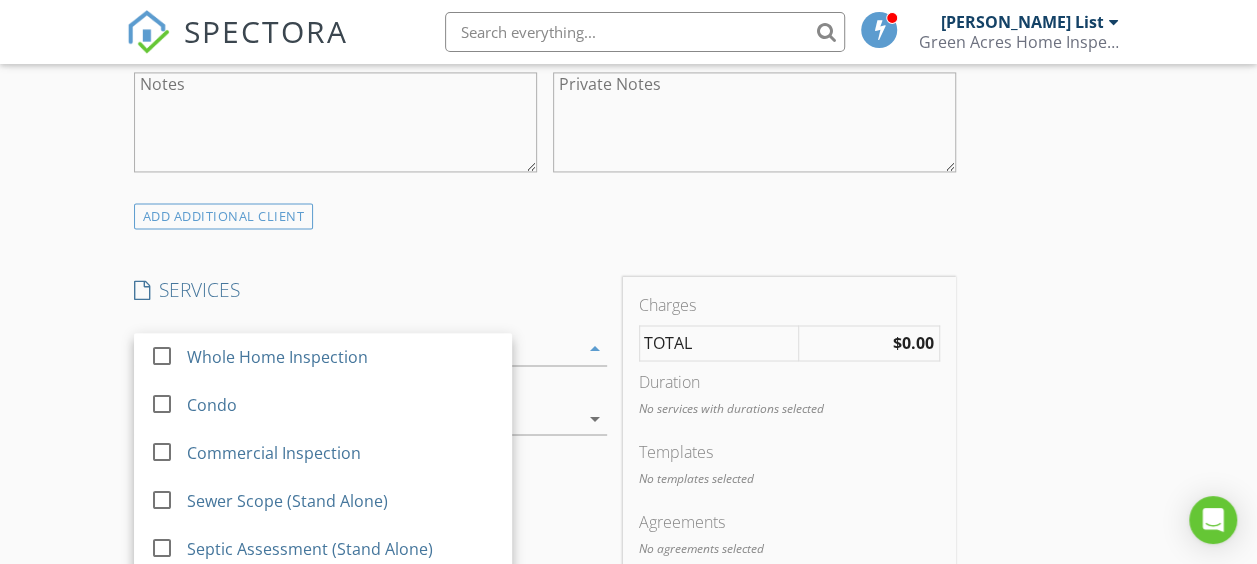 click on "Whole Home Inspection" at bounding box center (341, 357) 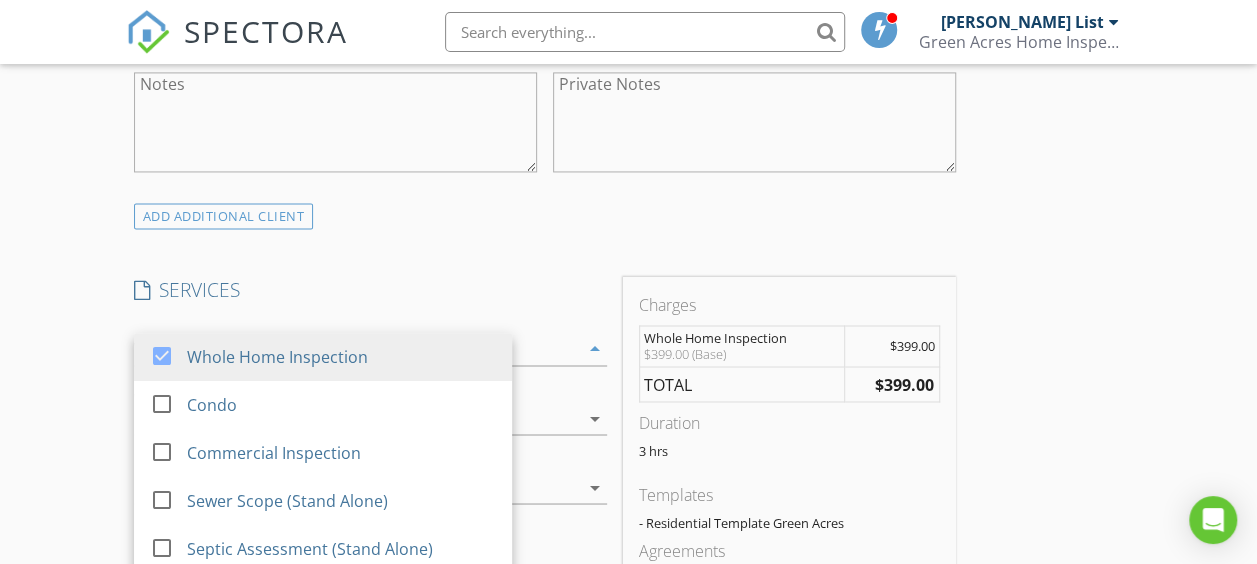 click on "New Inspection
Click here to use the New Order Form
INSPECTOR(S)
check_box   Brent List   PRIMARY   Brent List arrow_drop_down   check_box_outline_blank Brent List specifically requested
Date/Time
07/16/2025 2:00 PM
Location
Address Search       Address 215 W 3rd St   Unit   City Eldon   State MO   Zip 65026   County Miller     Square Feet 1366   Year Built 1900   Foundation arrow_drop_down     Brent List     30.0 miles     (40 minutes)
client
check_box Enable Client CC email for this inspection   Client Search     check_box_outline_blank Client is a Company/Organization     First Name Maria   Last Name Luna   Email amalialuna1392@gmail.com   CC Email   Phone 951-349-5182   Address   City   State   Zip       Notes   Private Notes
ADD ADDITIONAL client
SERVICES" at bounding box center [628, 390] 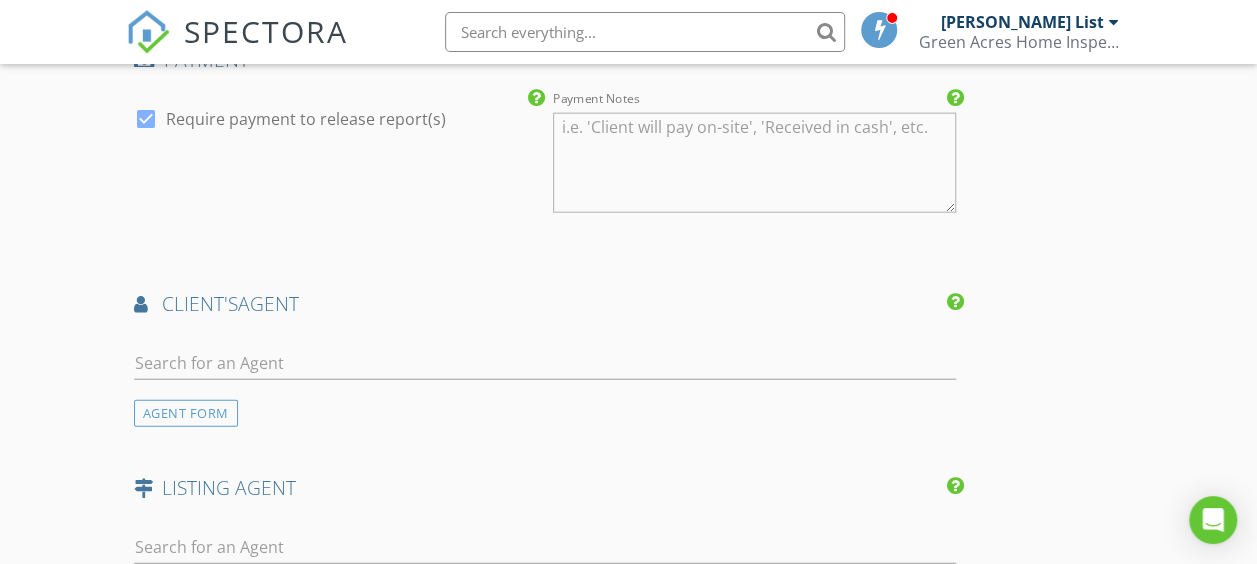 scroll, scrollTop: 2400, scrollLeft: 0, axis: vertical 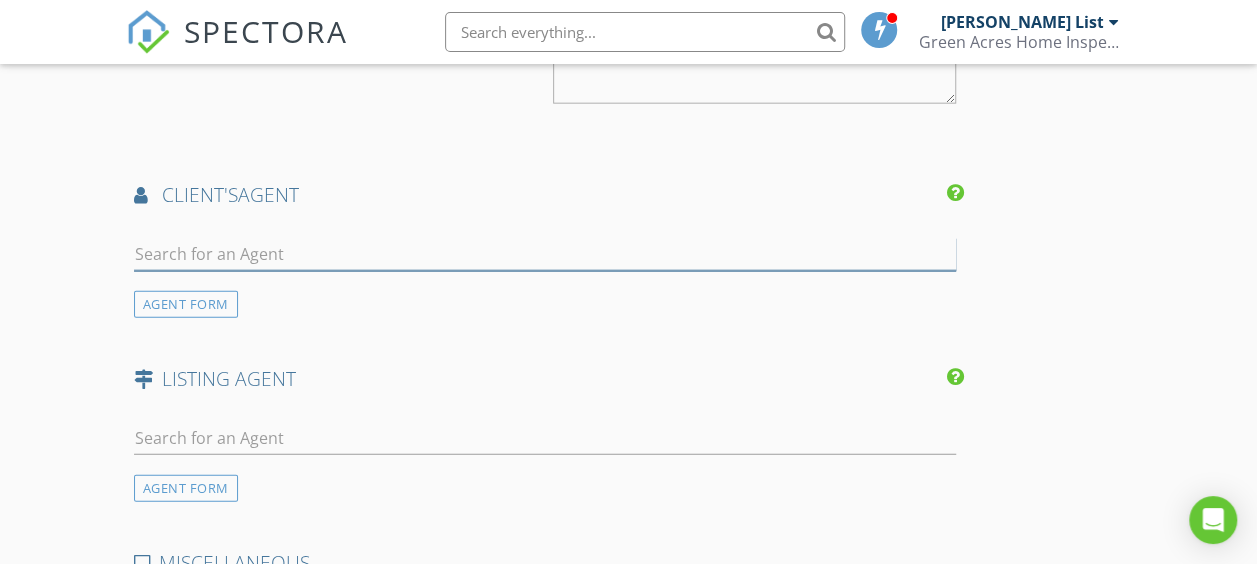click at bounding box center [545, 254] 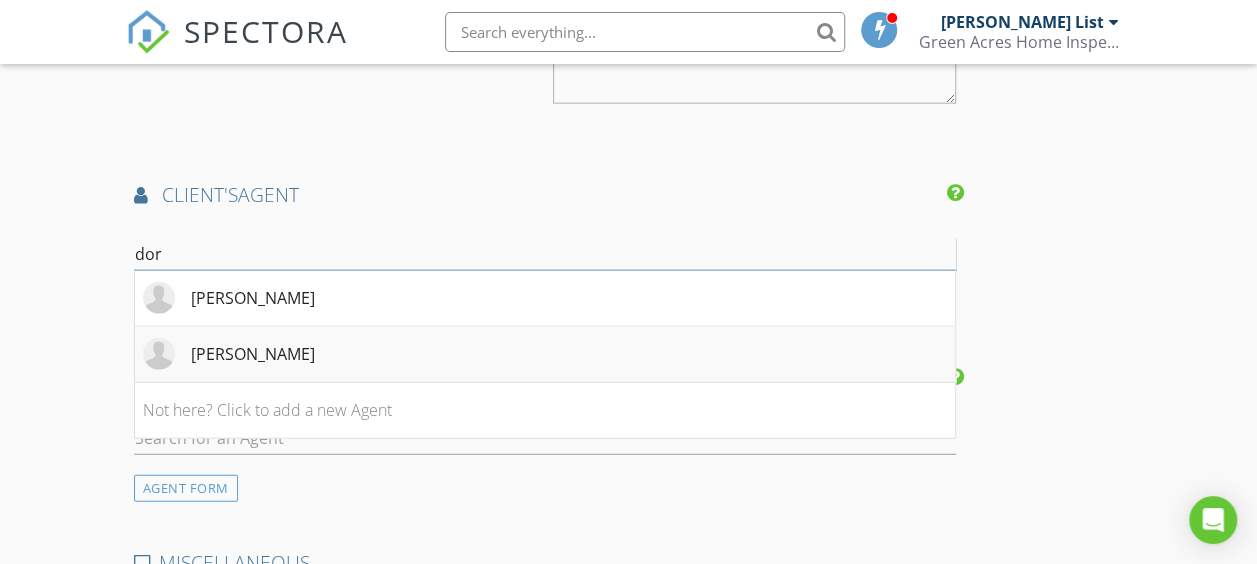 type on "dor" 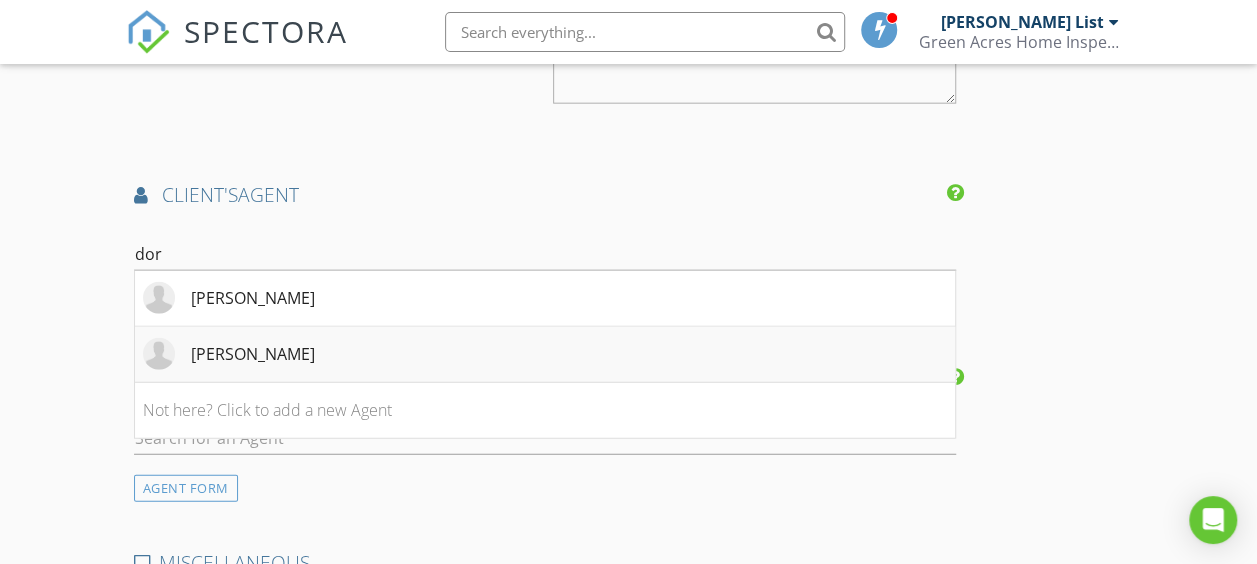 click on "Doreen McCormick" at bounding box center (253, 354) 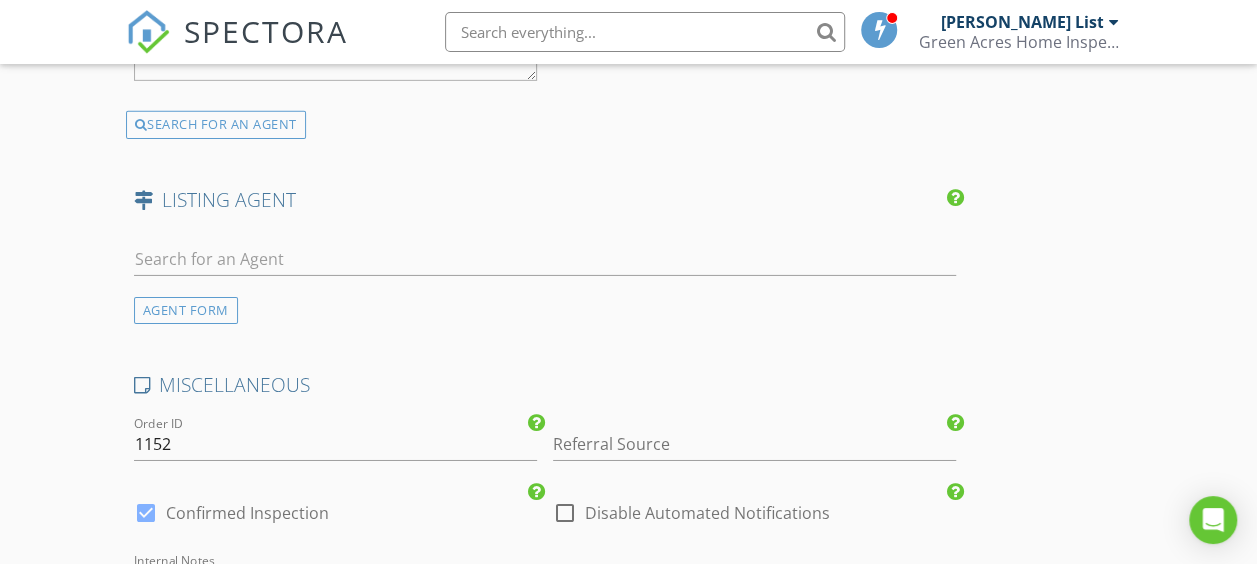 scroll, scrollTop: 3200, scrollLeft: 0, axis: vertical 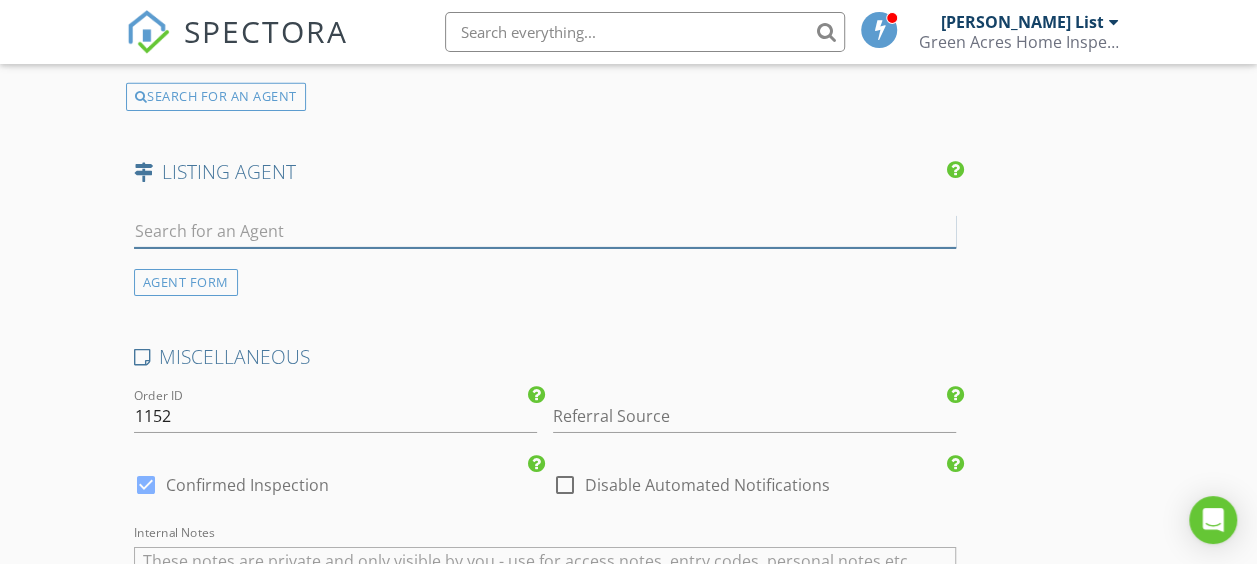 click at bounding box center [545, 231] 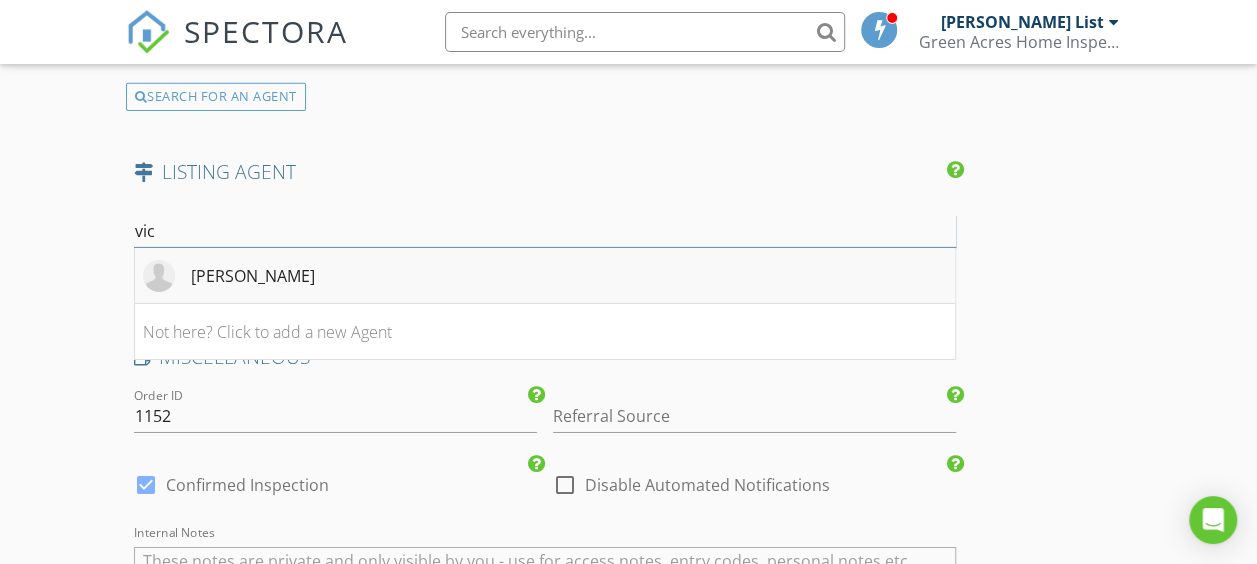 type on "vic" 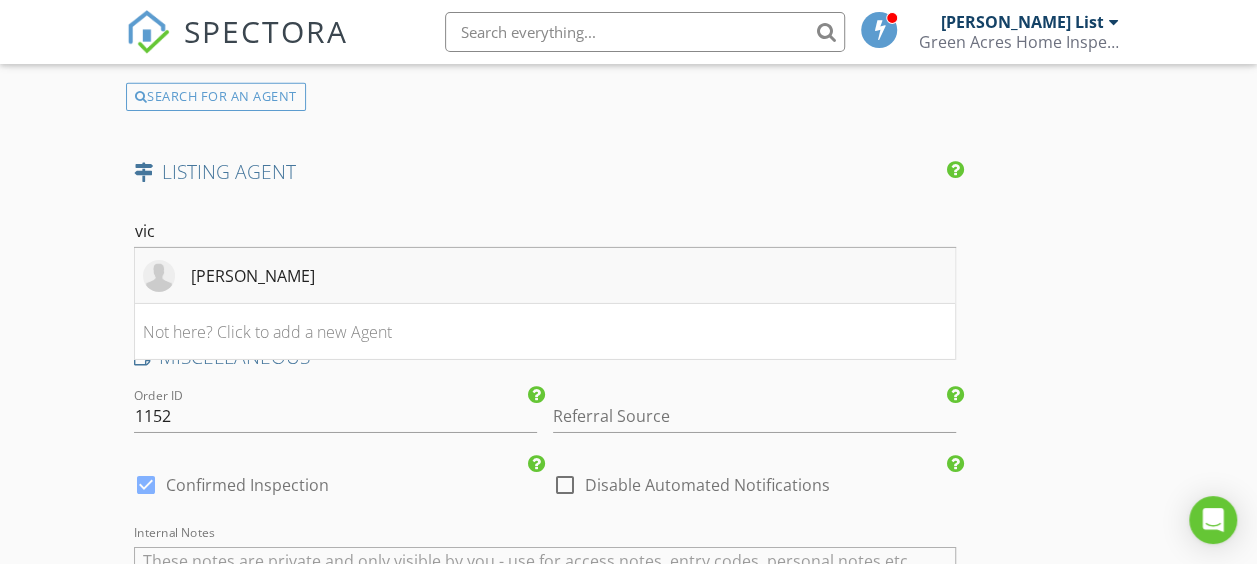 click on "Vicki Devine" at bounding box center (253, 276) 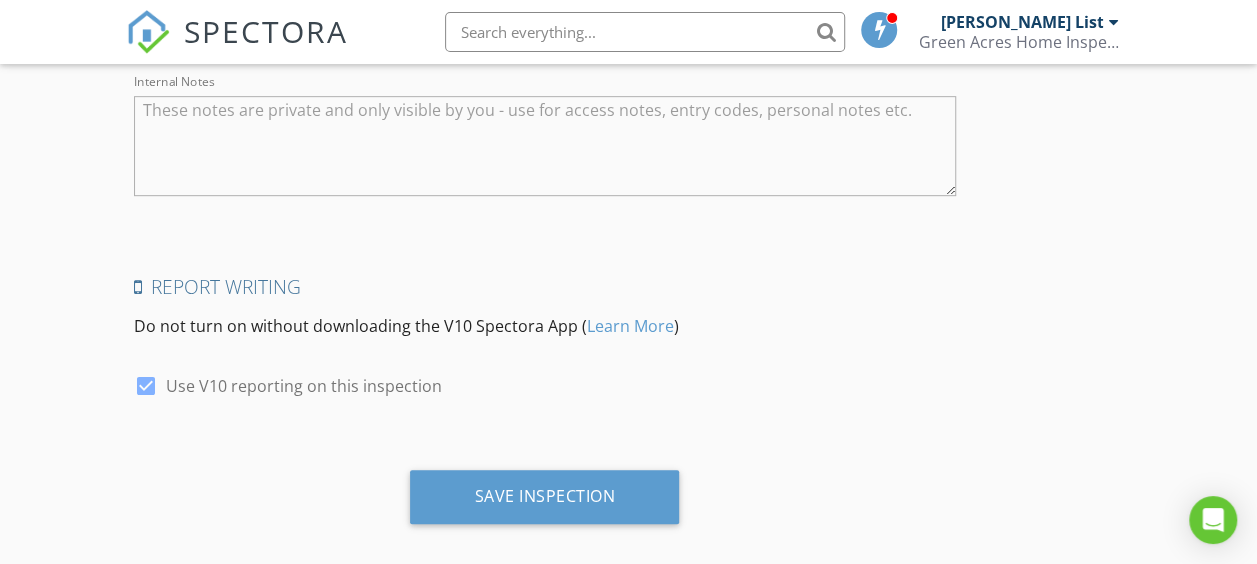 scroll, scrollTop: 4287, scrollLeft: 0, axis: vertical 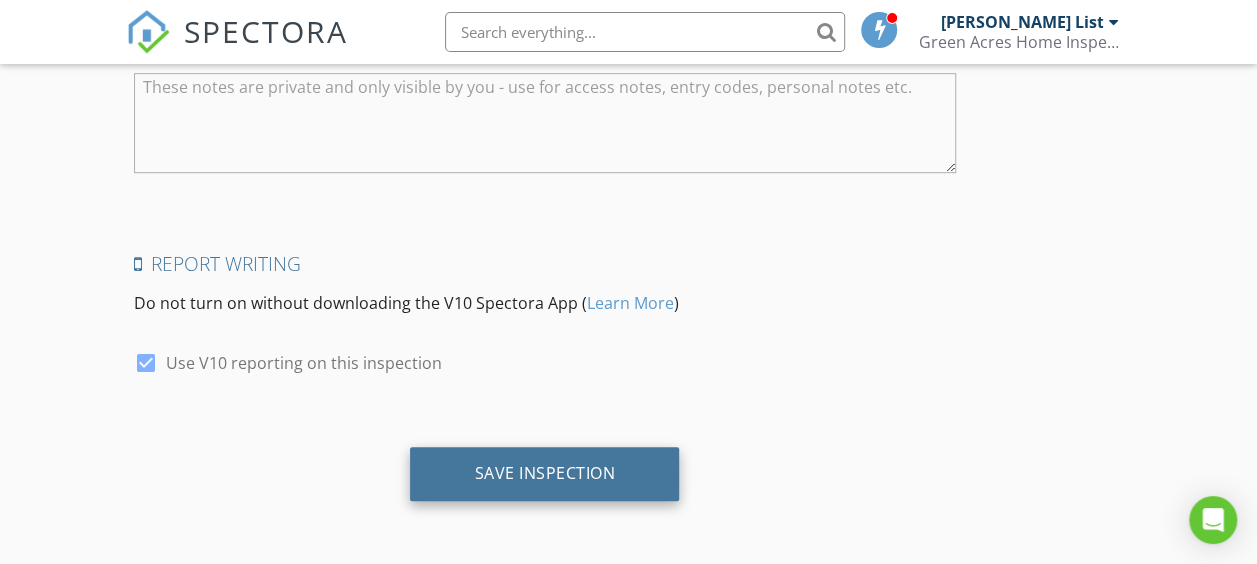 click on "Save Inspection" at bounding box center (544, 473) 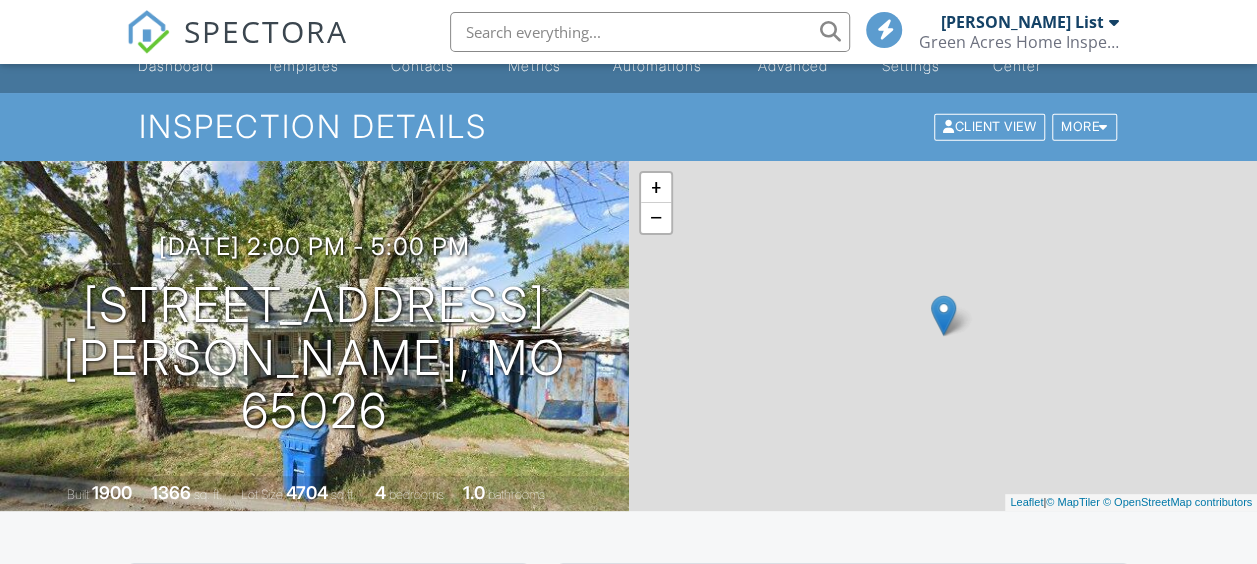 scroll, scrollTop: 600, scrollLeft: 0, axis: vertical 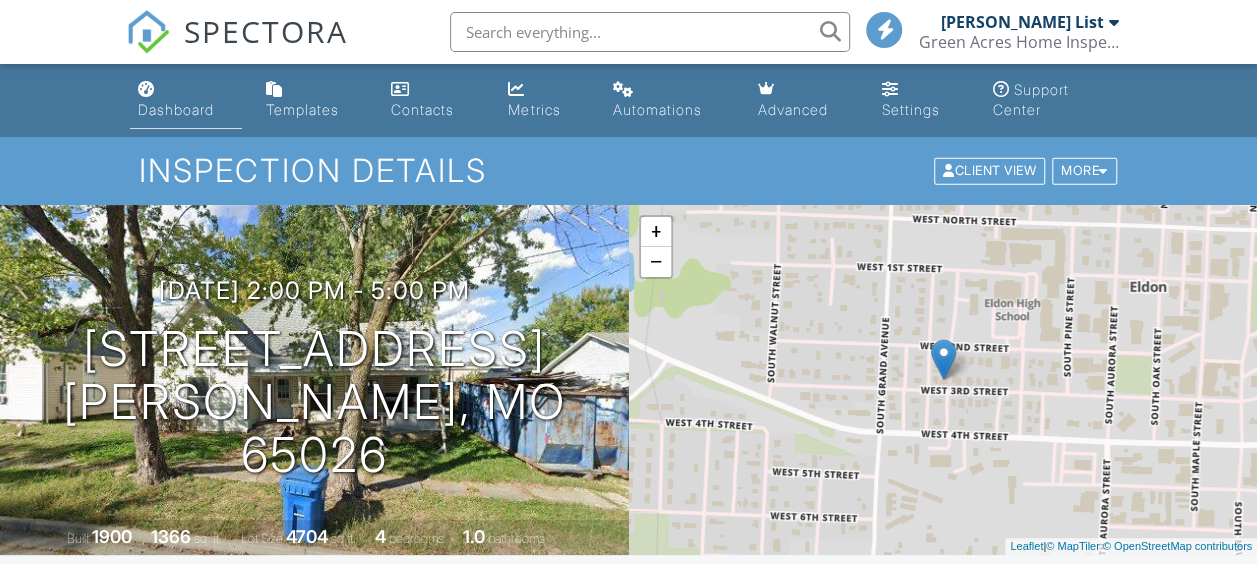 click on "Dashboard" at bounding box center (176, 109) 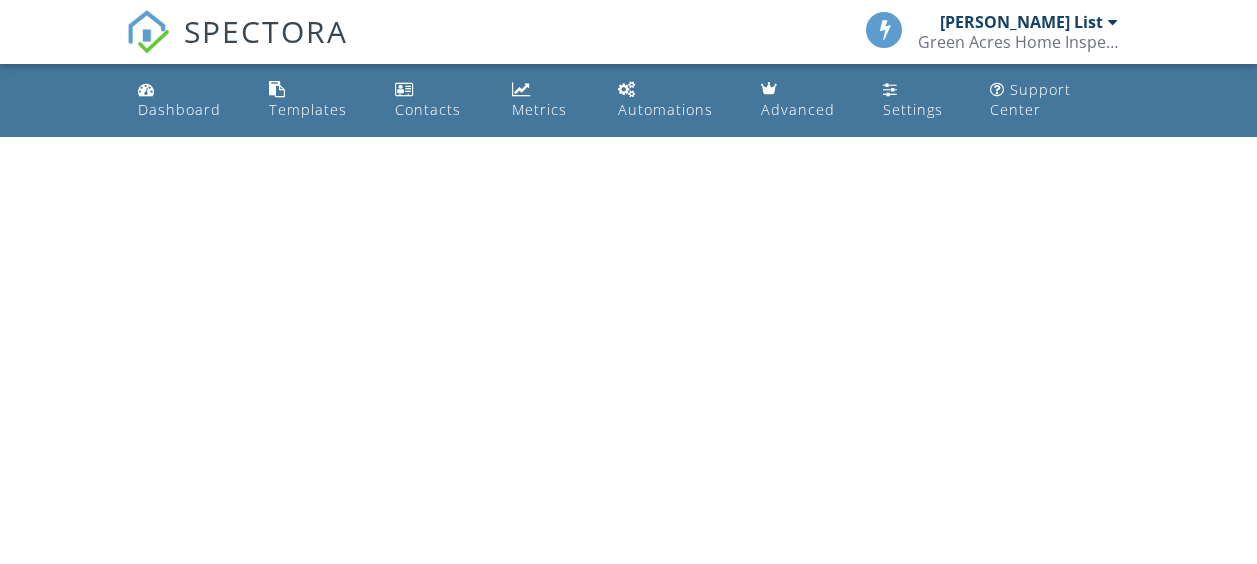 scroll, scrollTop: 0, scrollLeft: 0, axis: both 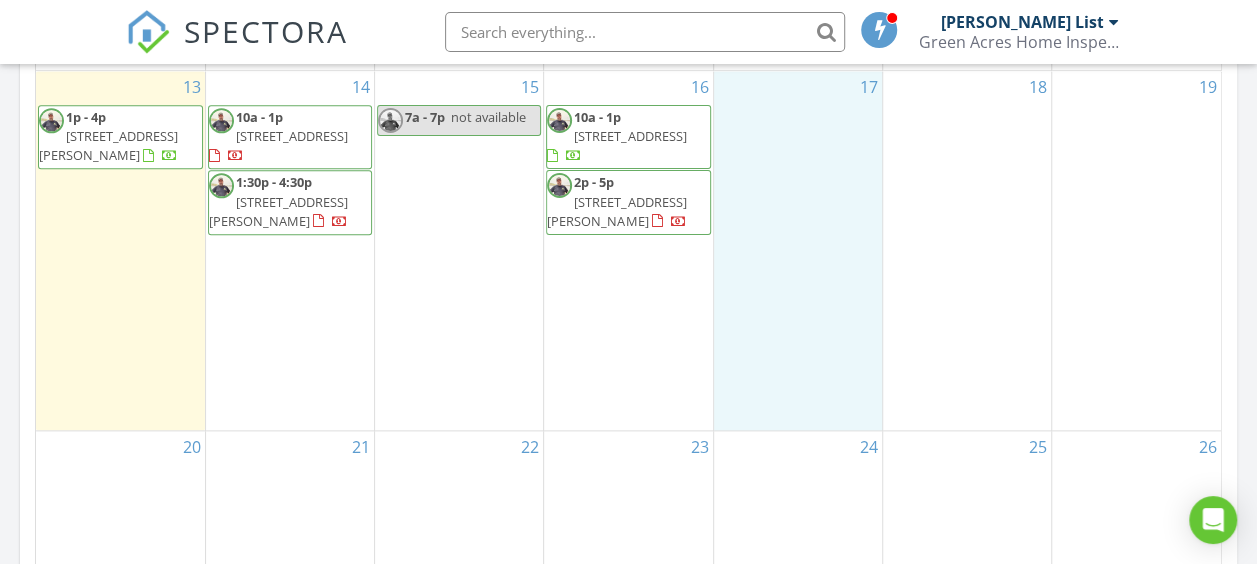click on "17" at bounding box center [798, 250] 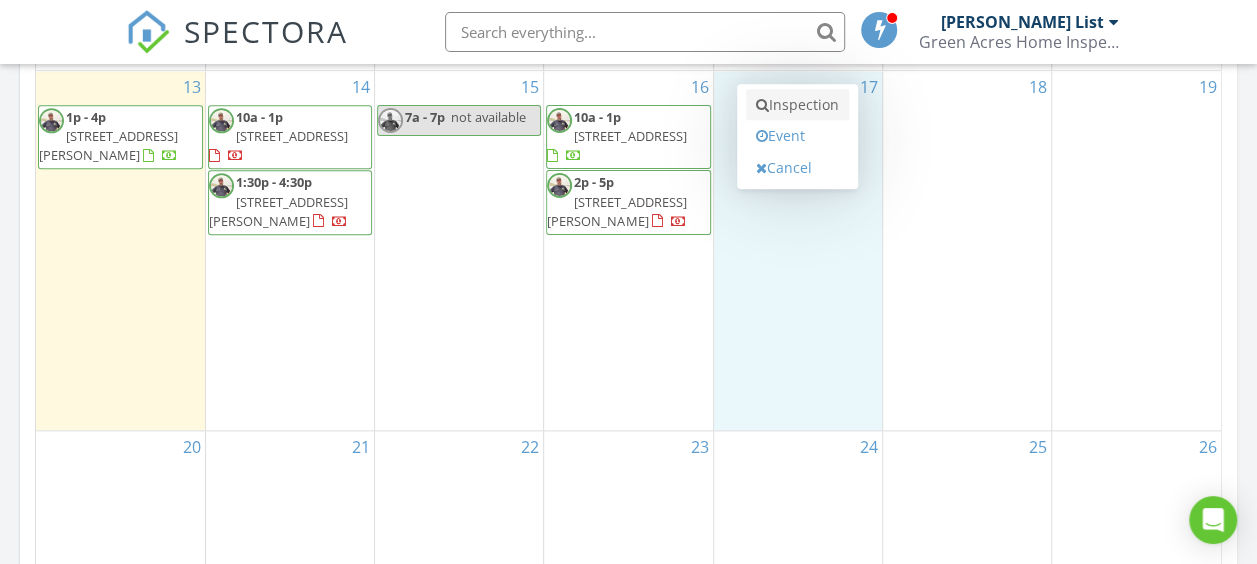 click on "Inspection" at bounding box center (797, 105) 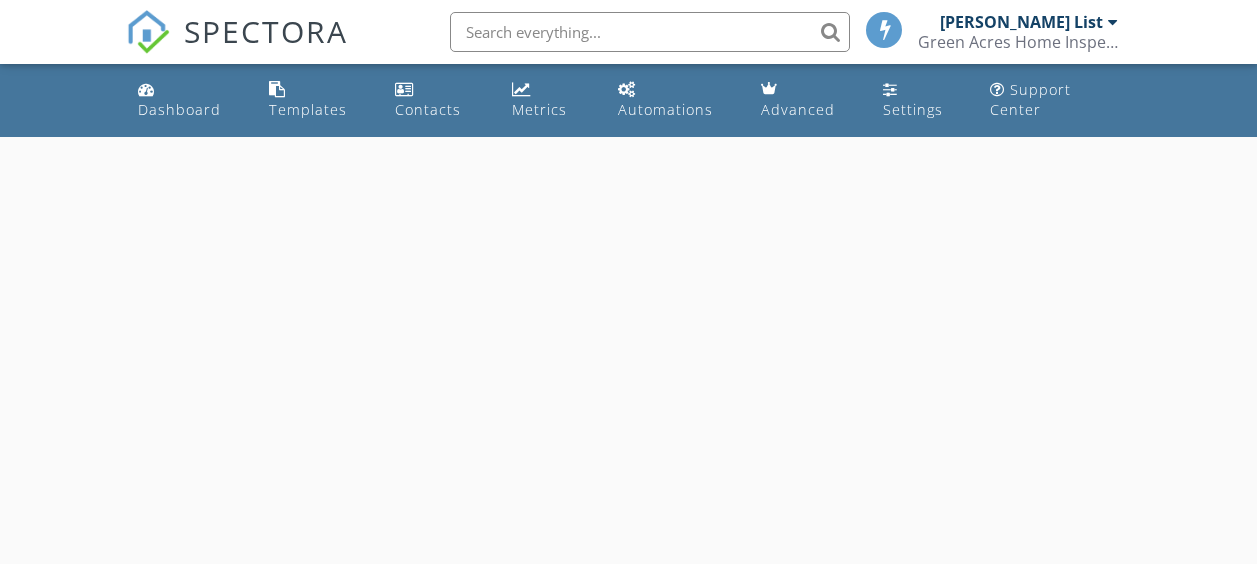 scroll, scrollTop: 0, scrollLeft: 0, axis: both 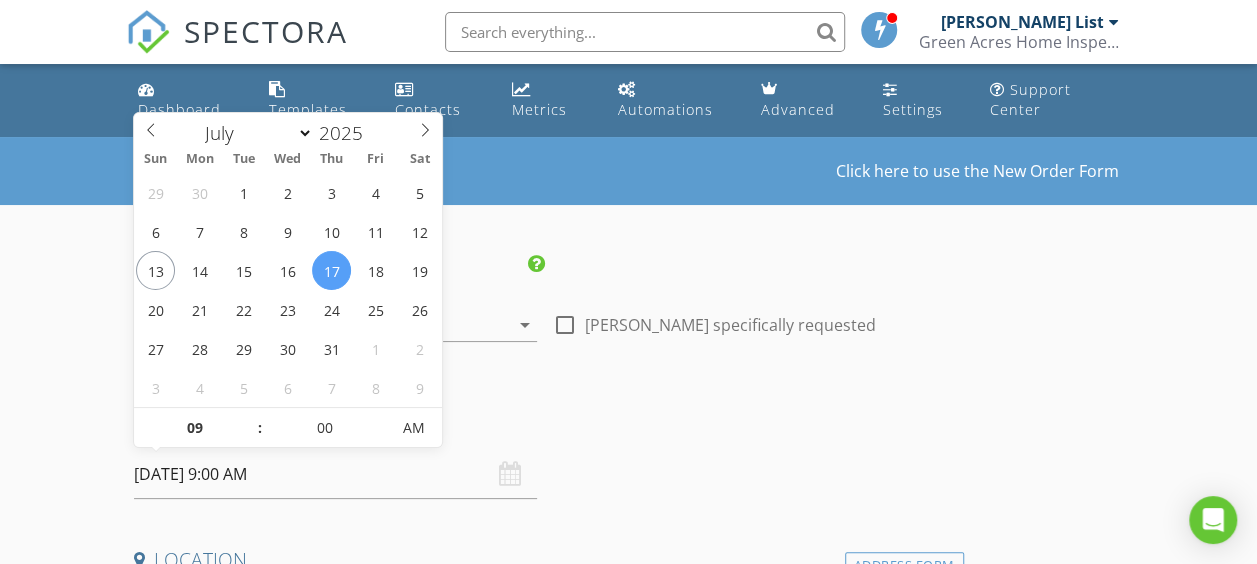 click on "[DATE] 9:00 AM" at bounding box center [335, 474] 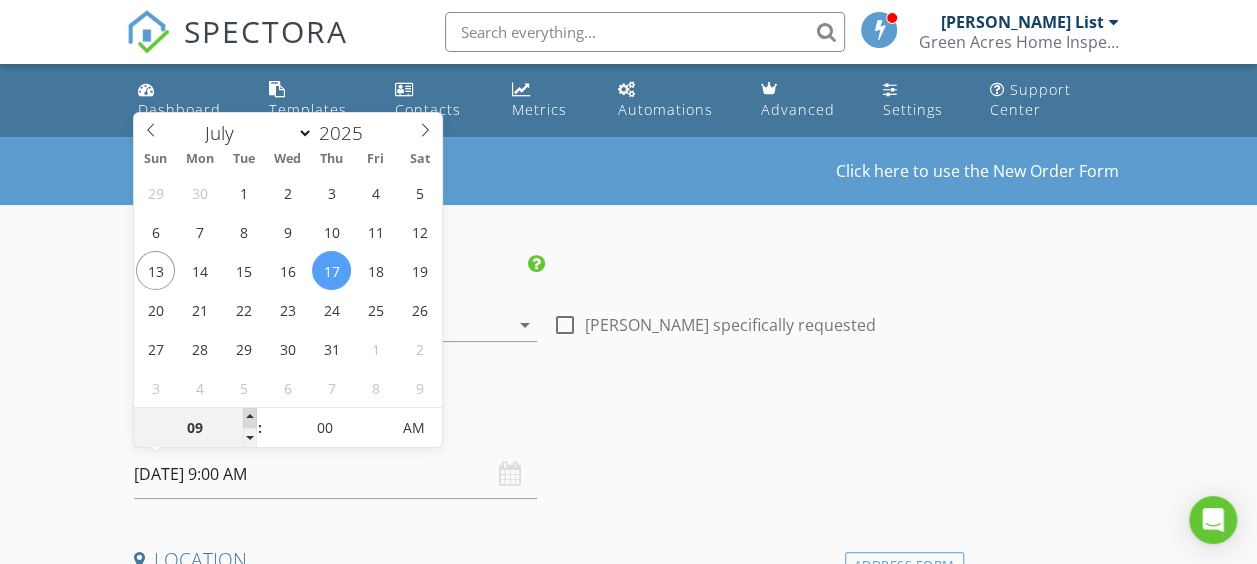 type on "10" 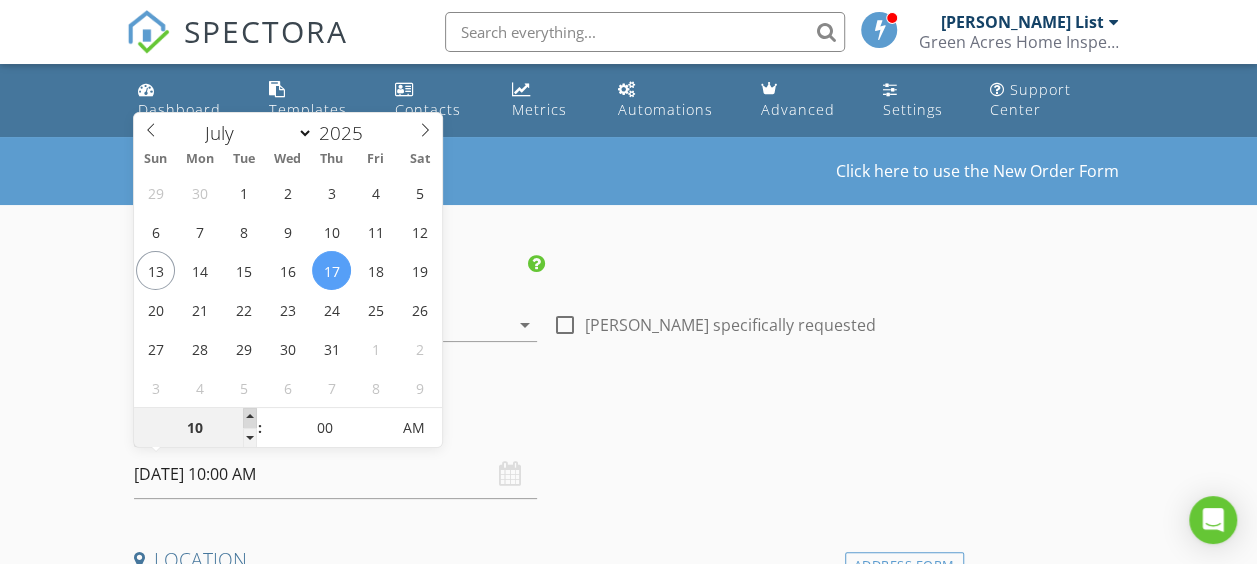 click at bounding box center (250, 418) 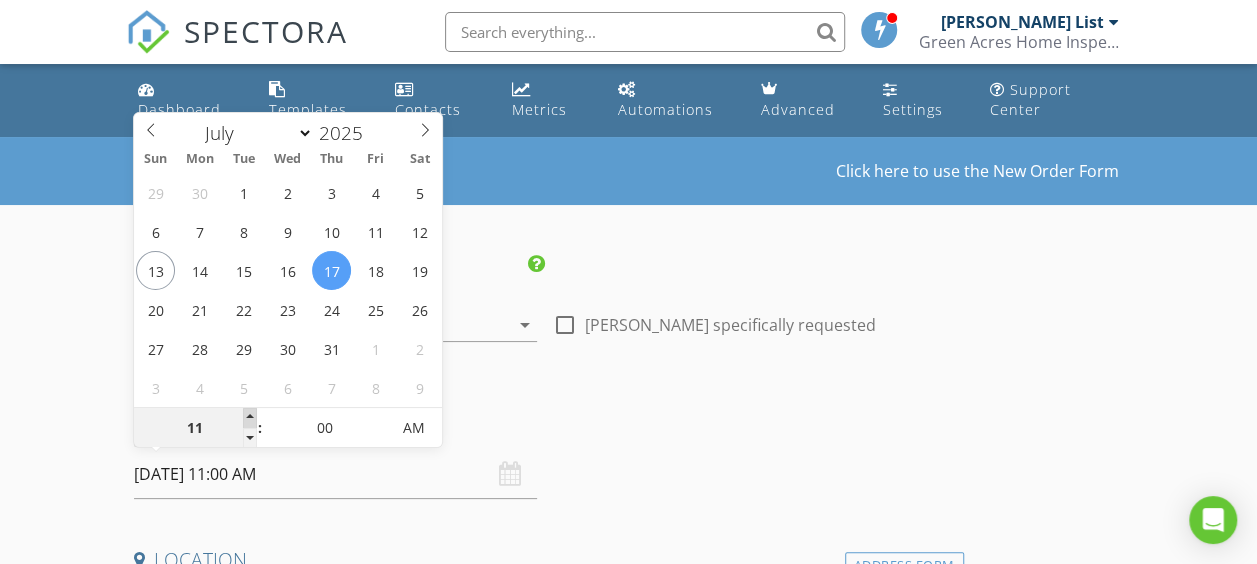 click at bounding box center (250, 418) 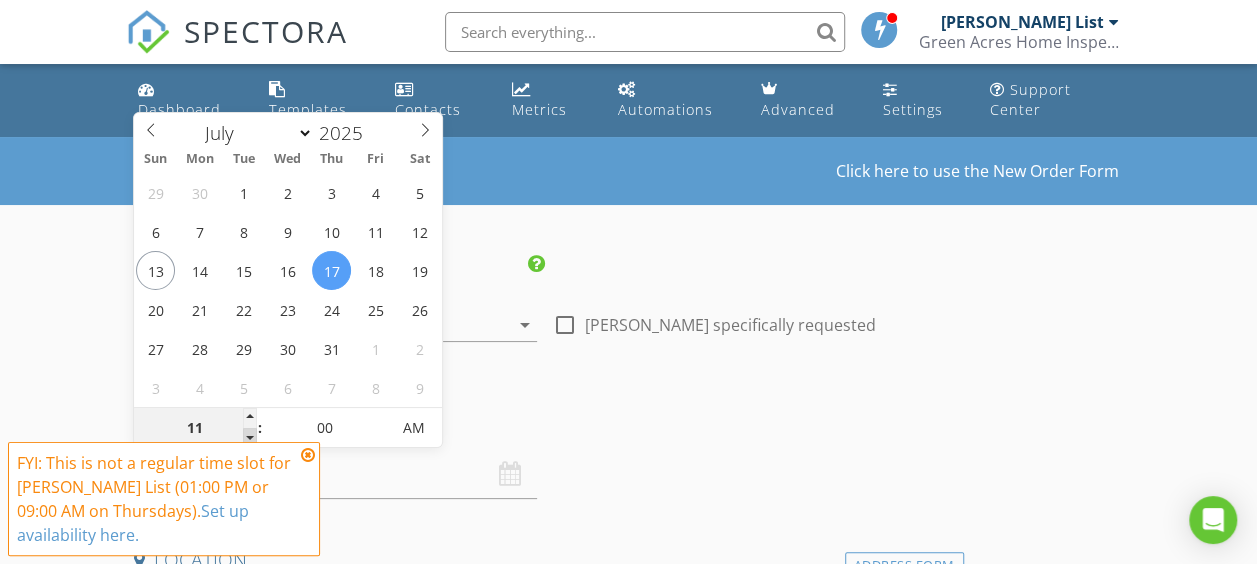 type on "10" 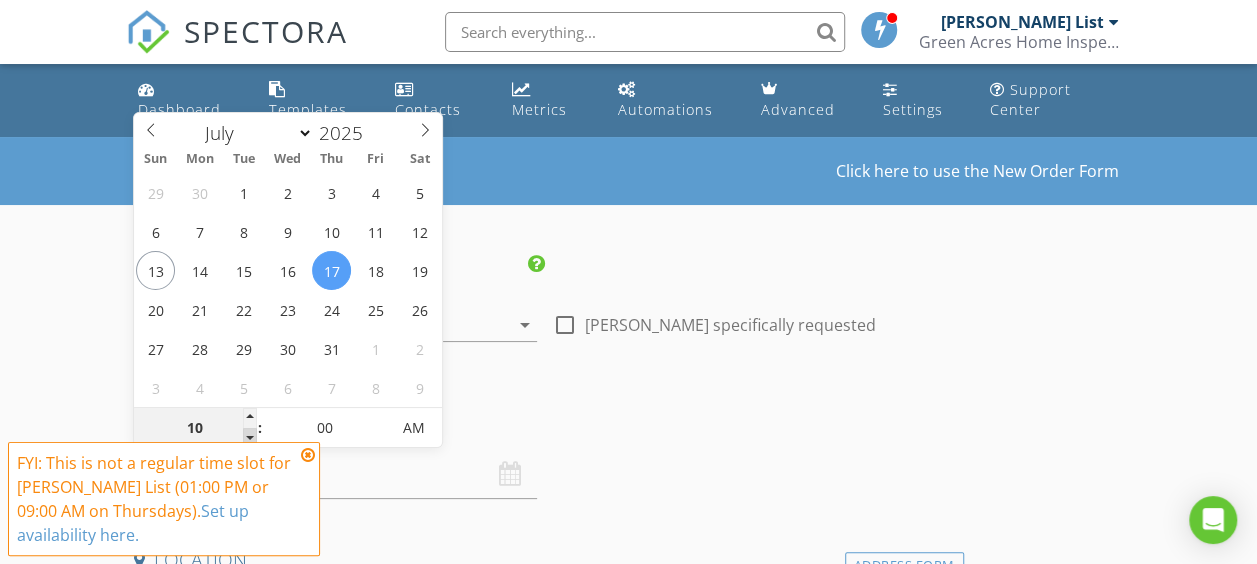 click at bounding box center [250, 438] 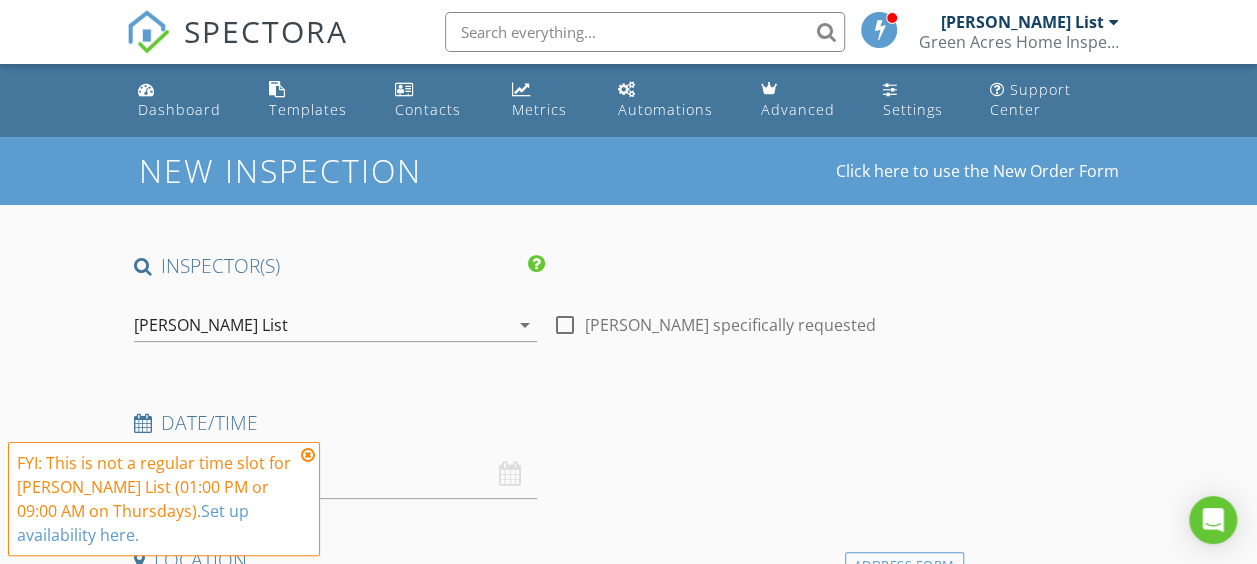 click at bounding box center [308, 455] 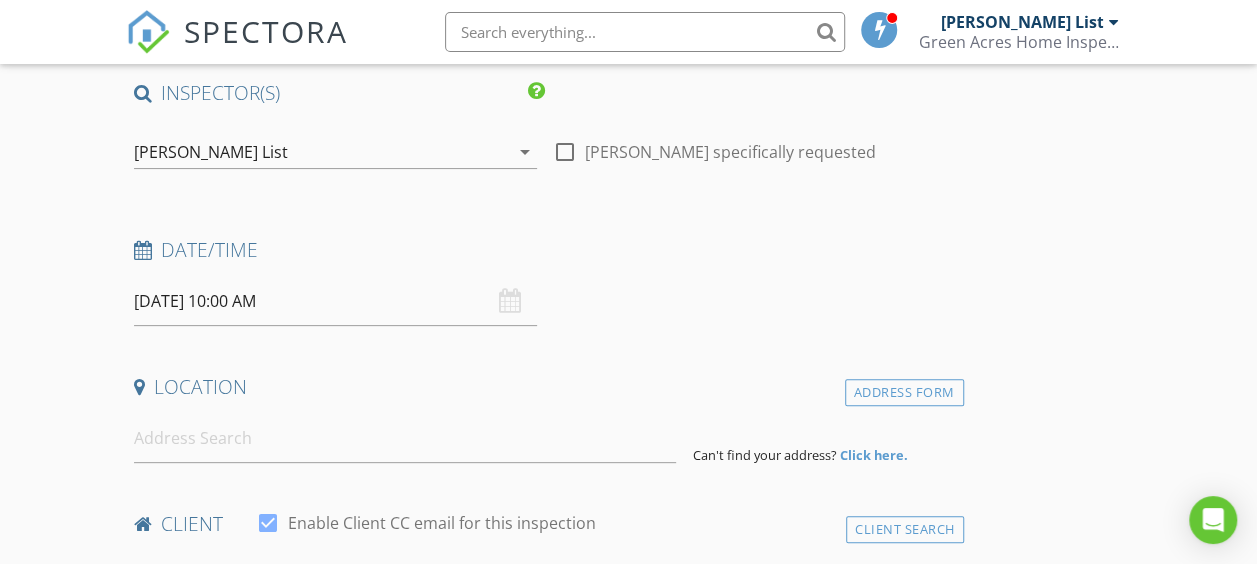 scroll, scrollTop: 200, scrollLeft: 0, axis: vertical 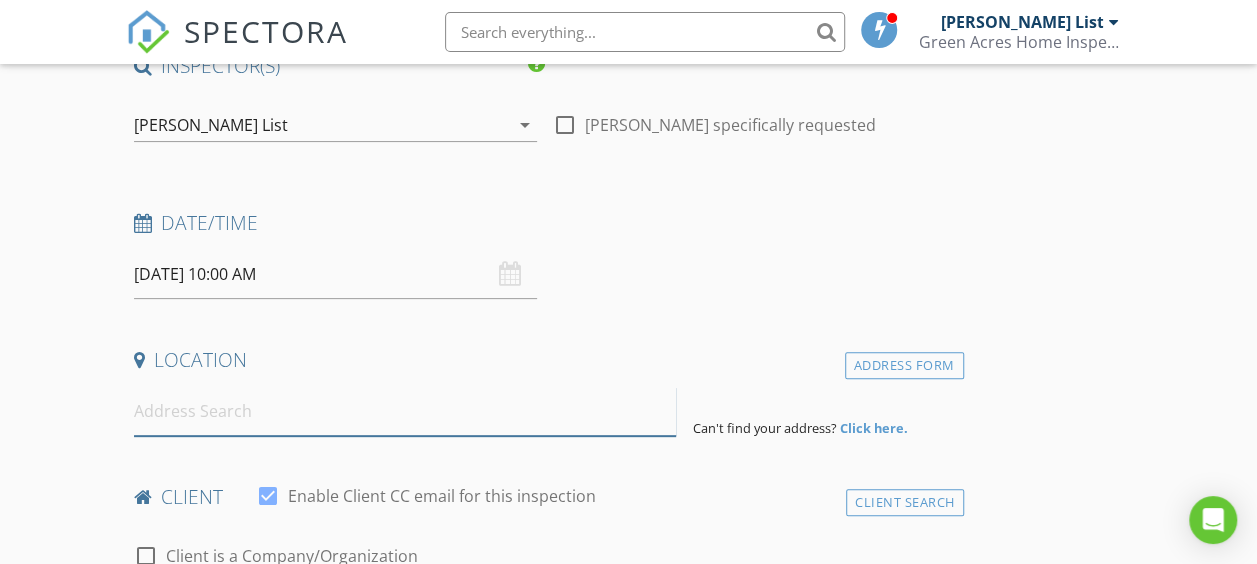 click at bounding box center [405, 411] 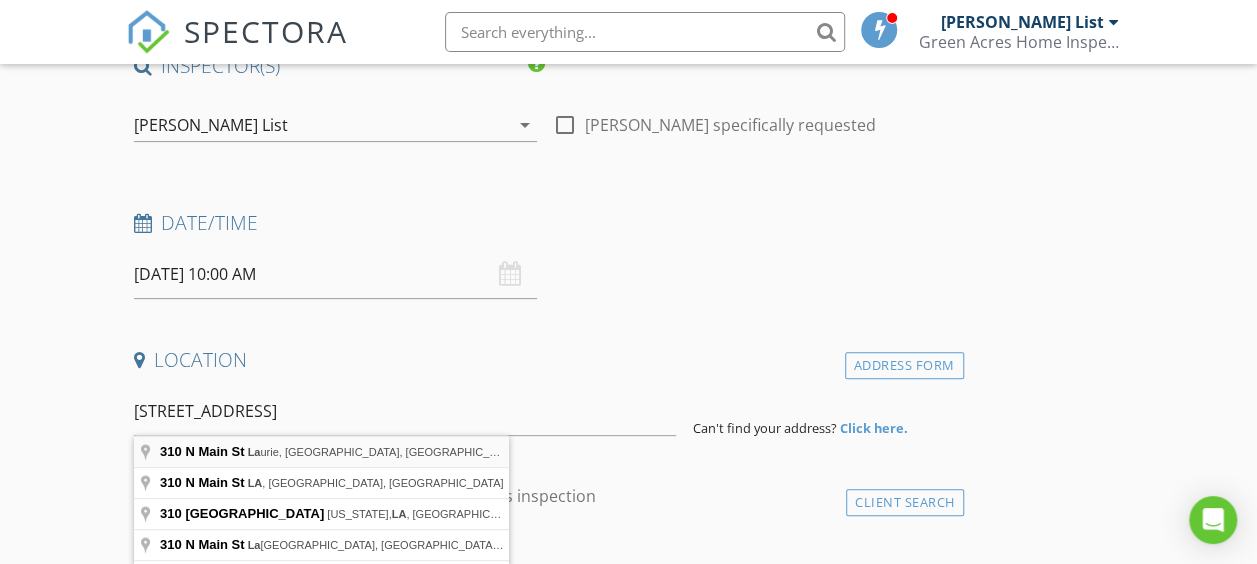 type on "310 N Main St, Laurie, MO, USA" 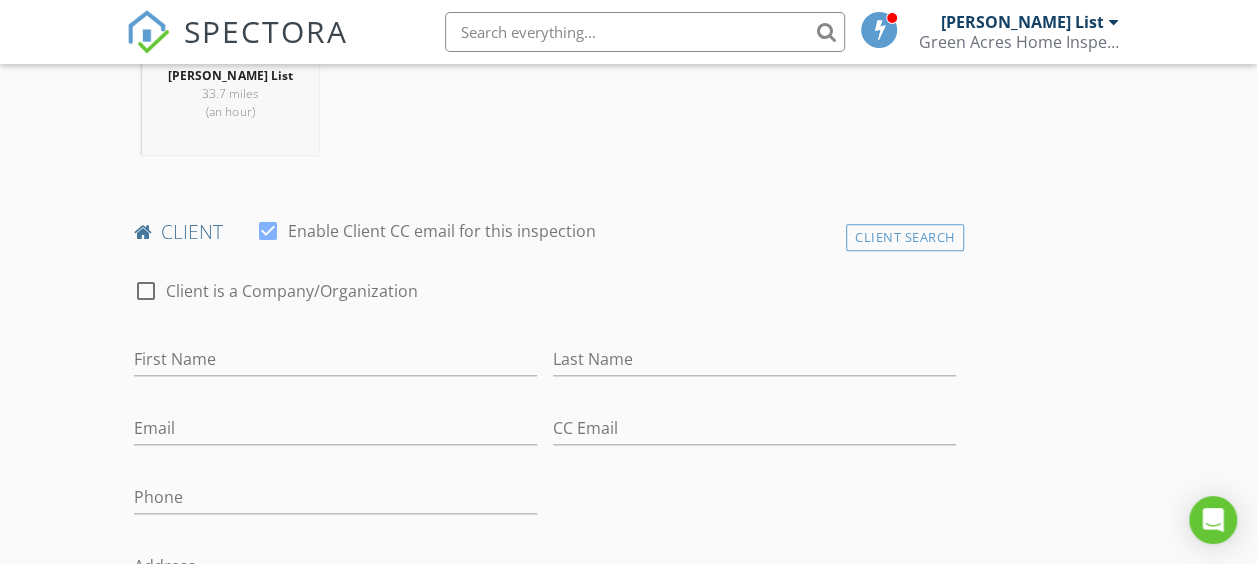 scroll, scrollTop: 900, scrollLeft: 0, axis: vertical 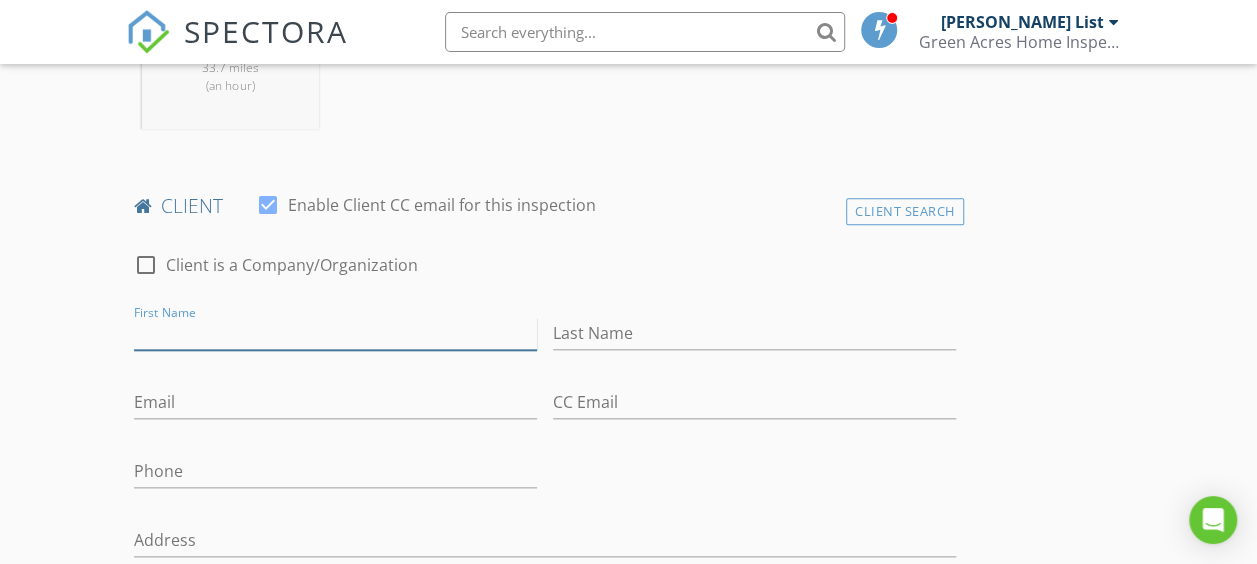 click on "First Name" at bounding box center [335, 333] 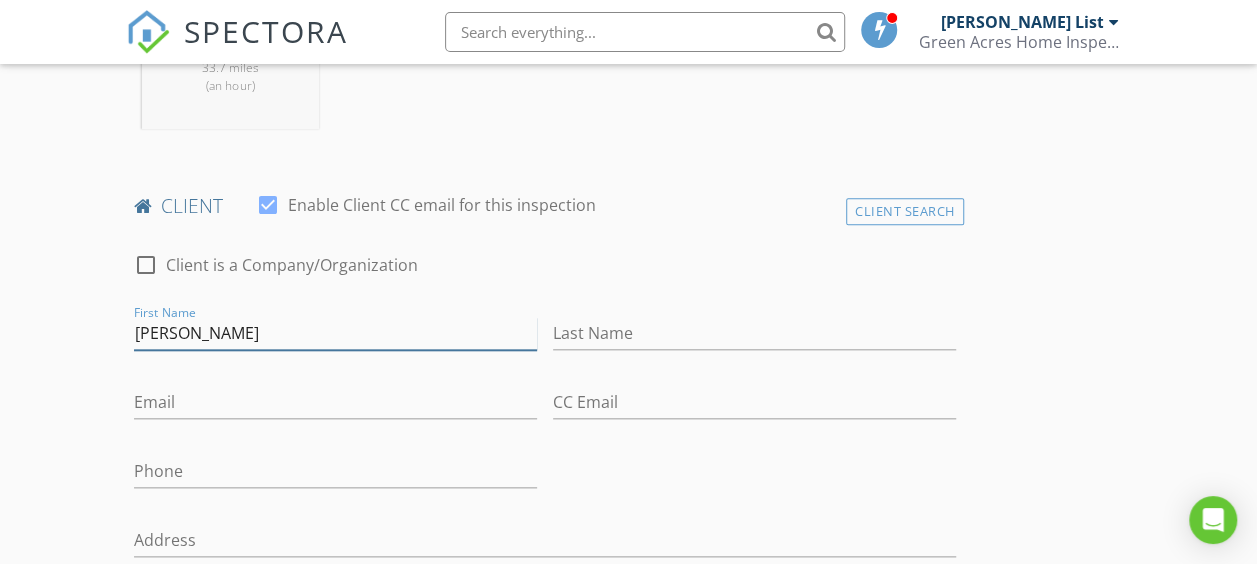 type on "[PERSON_NAME]" 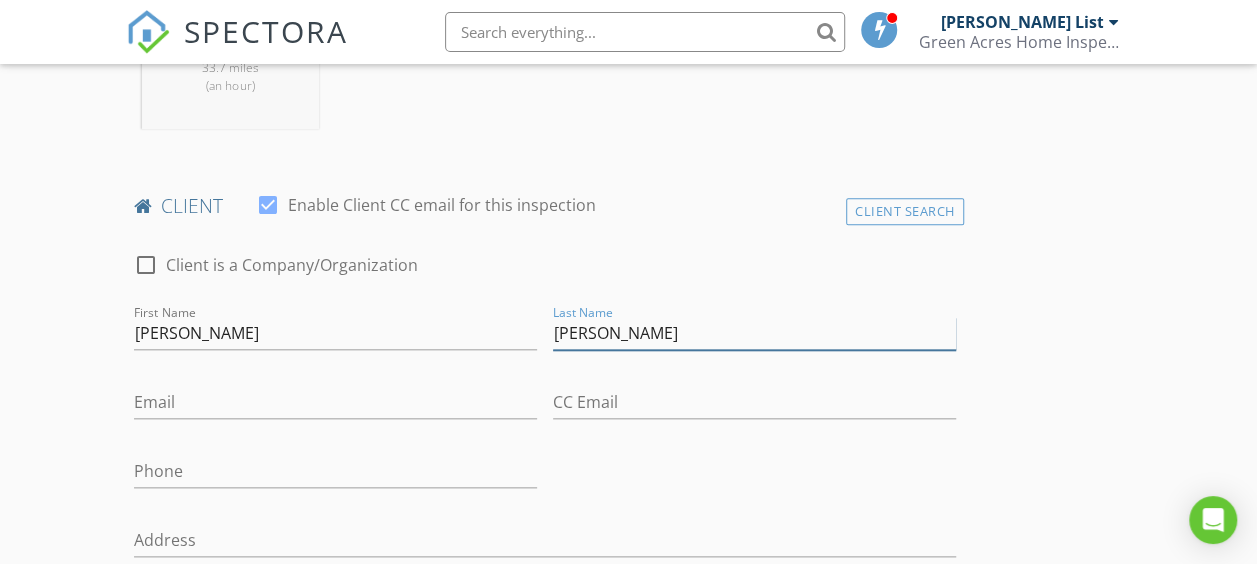 type on "[PERSON_NAME]" 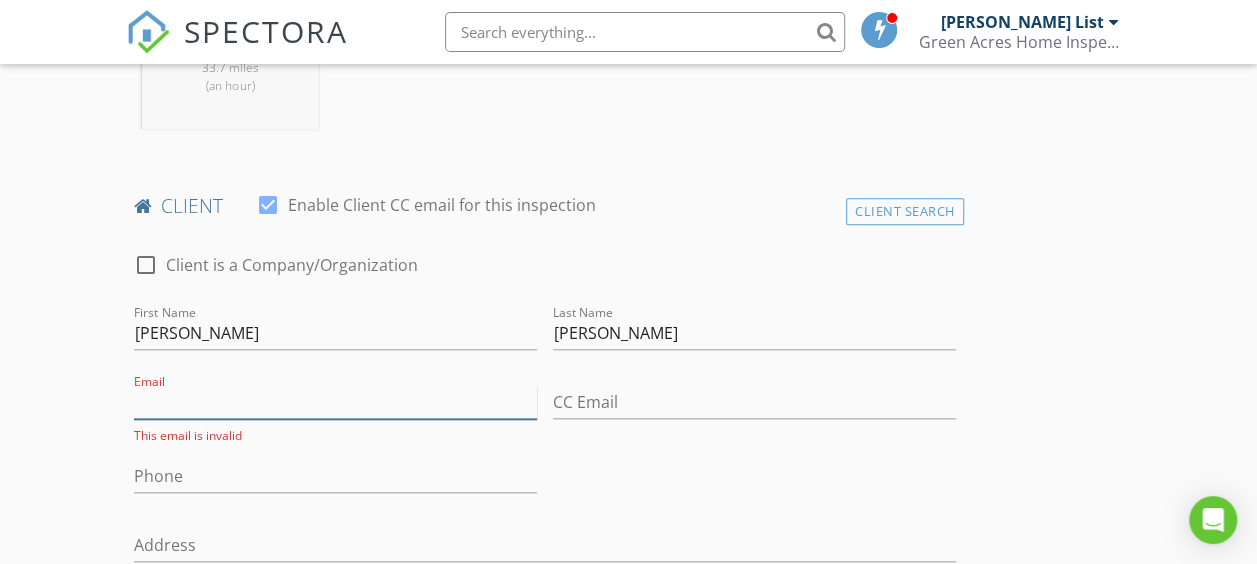 click on "Email" at bounding box center [335, 402] 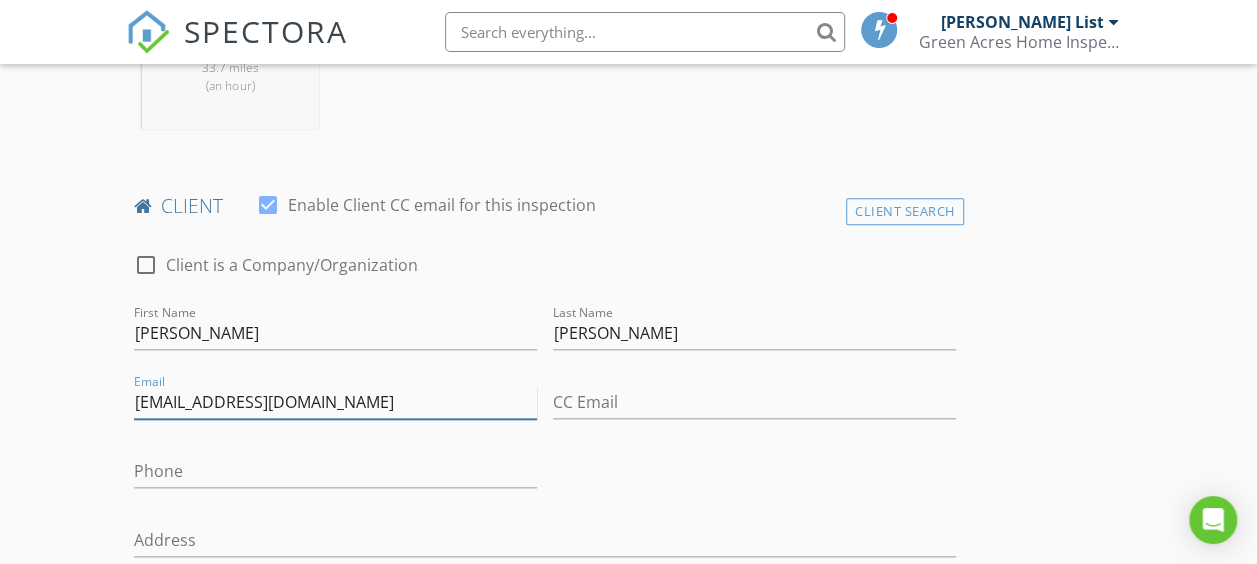 type on "Superiorexc@gmail.com" 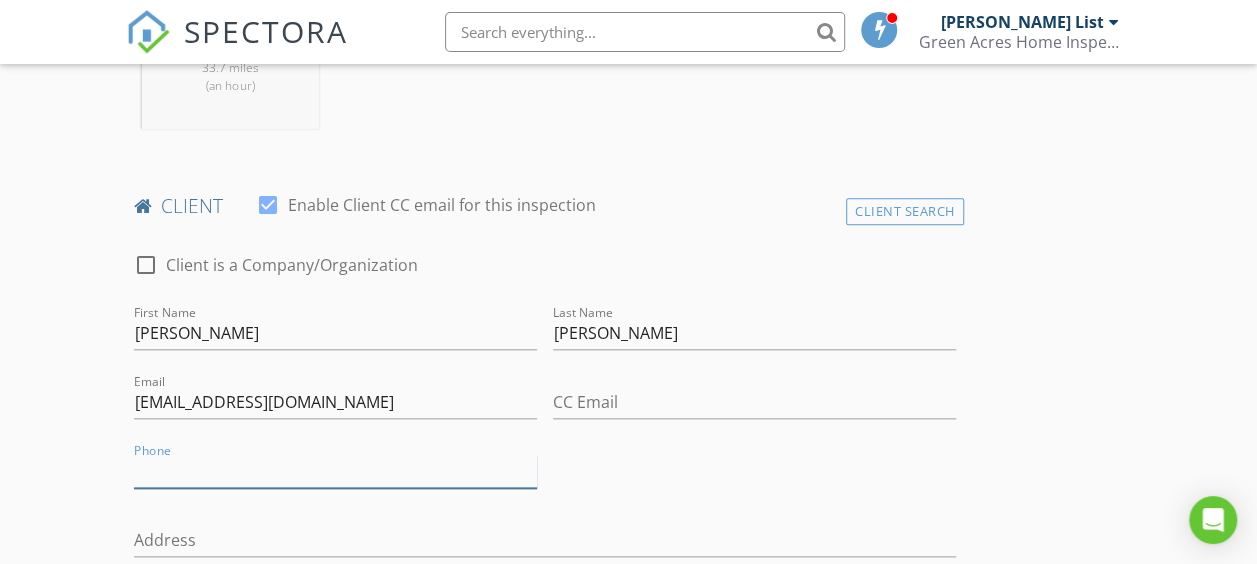 click on "Phone" at bounding box center [335, 471] 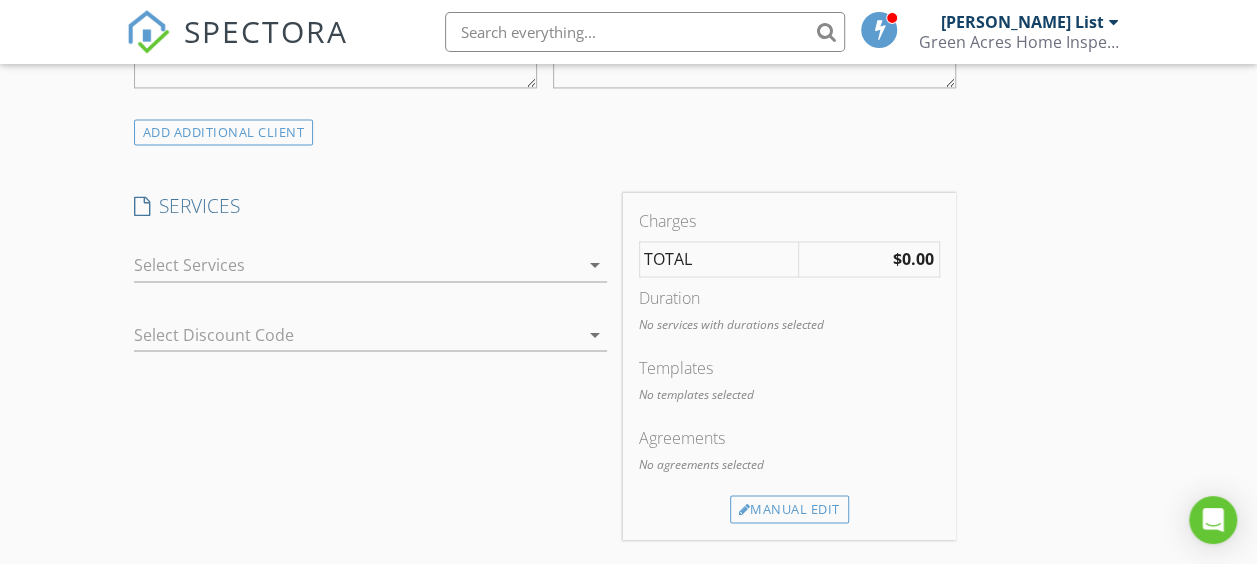 scroll, scrollTop: 1600, scrollLeft: 0, axis: vertical 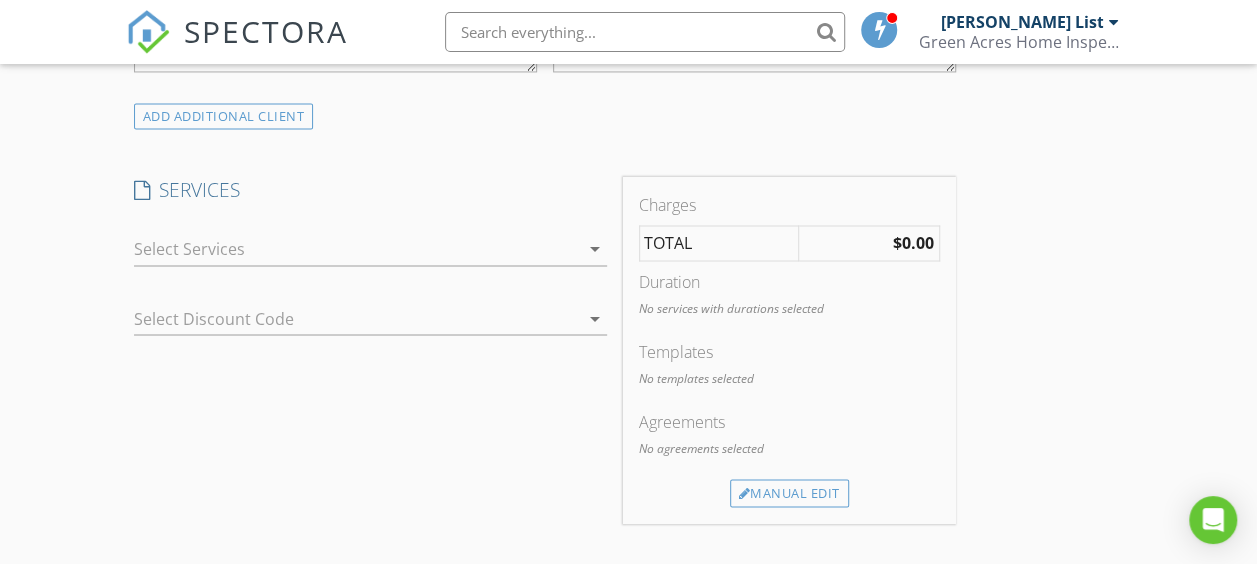 type on "573-216-1716" 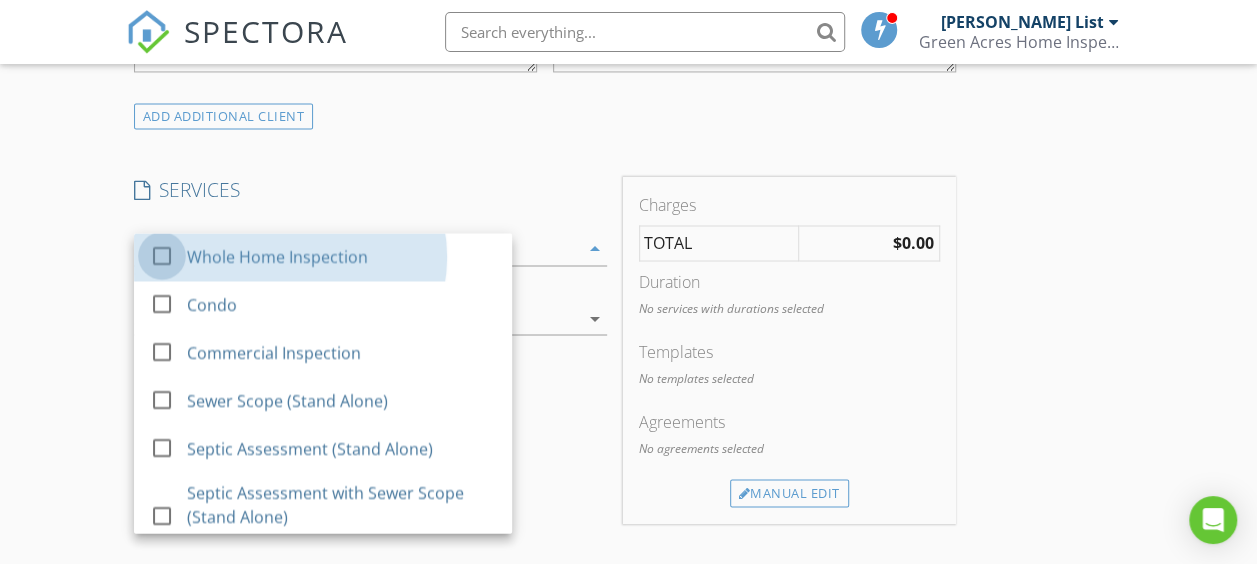 click at bounding box center [162, 256] 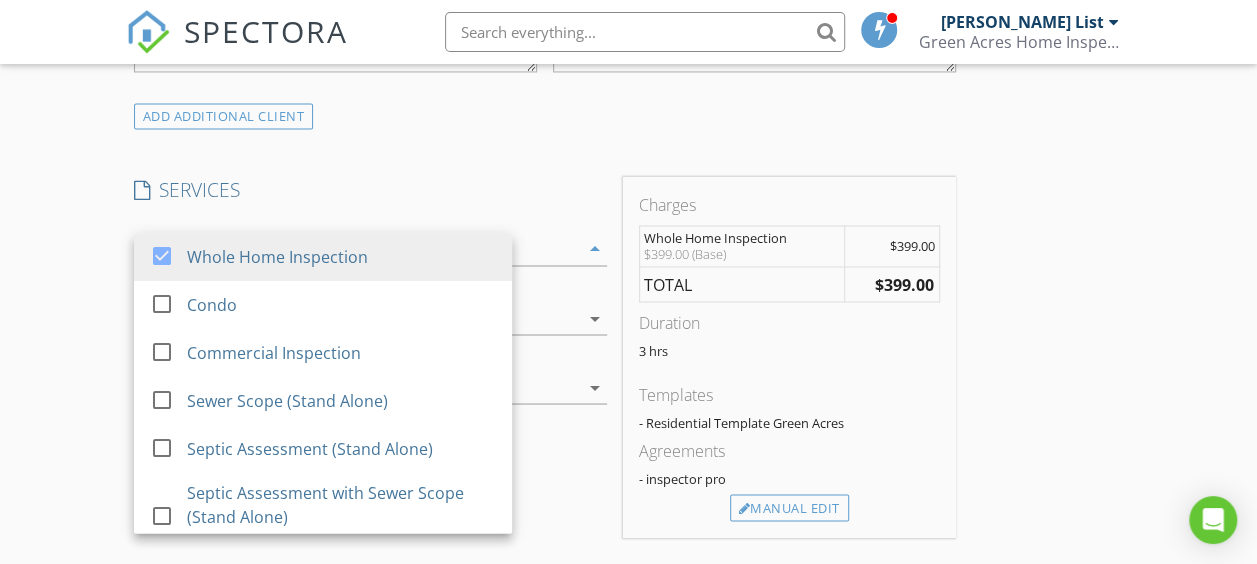 click on "New Inspection
Click here to use the New Order Form
INSPECTOR(S)
check_box   Brent List   PRIMARY   Brent List arrow_drop_down   check_box_outline_blank Brent List specifically requested
Date/Time
07/17/2025 10:00 AM
Location
Address Search       Address 310 N Main St   Unit   City Gravois Mills   State MO   Zip 65037   County Morgan     Square Feet 2466   Year Built 1993   Foundation arrow_drop_down     Brent List     33.7 miles     (an hour)
client
check_box Enable Client CC email for this inspection   Client Search     check_box_outline_blank Client is a Company/Organization     First Name Scott   Last Name Hendrix   Email Superiorexc@gmail.com   CC Email   Phone 573-216-1716   Address   City   State   Zip       Notes   Private Notes
ADD ADDITIONAL client
check_box   Whole Home Inspection" at bounding box center (628, 290) 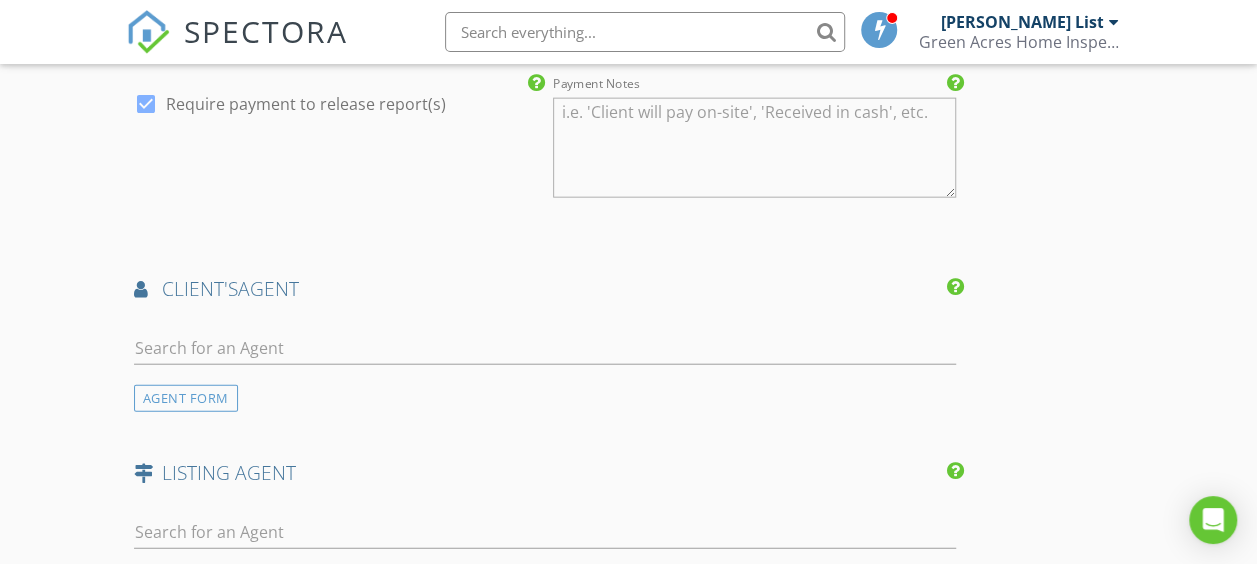 scroll, scrollTop: 2400, scrollLeft: 0, axis: vertical 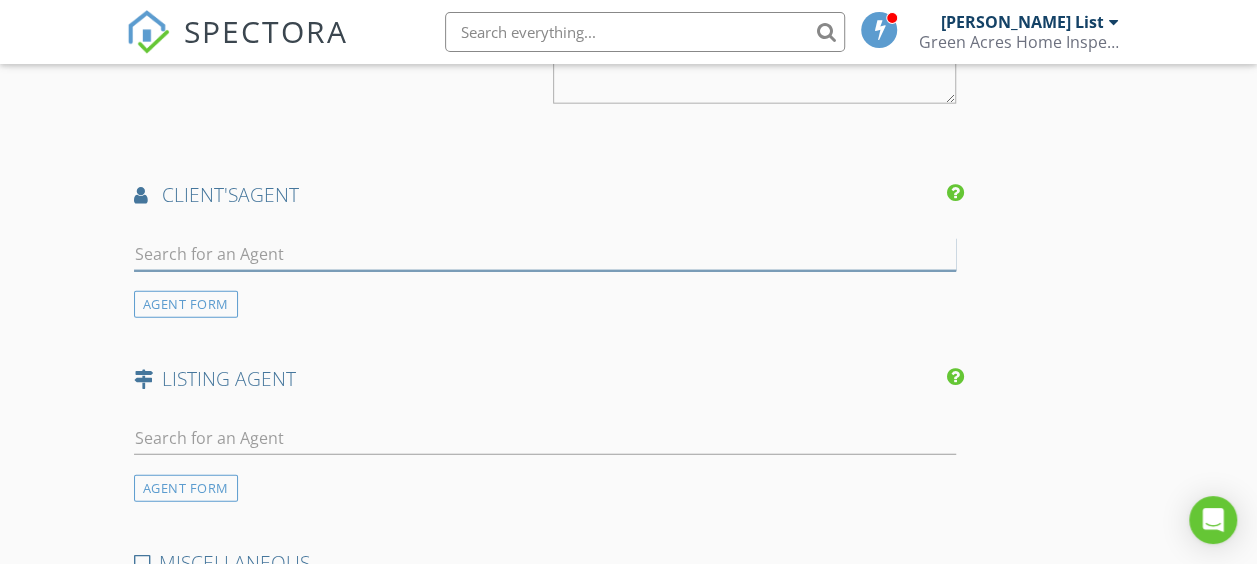 click at bounding box center (545, 254) 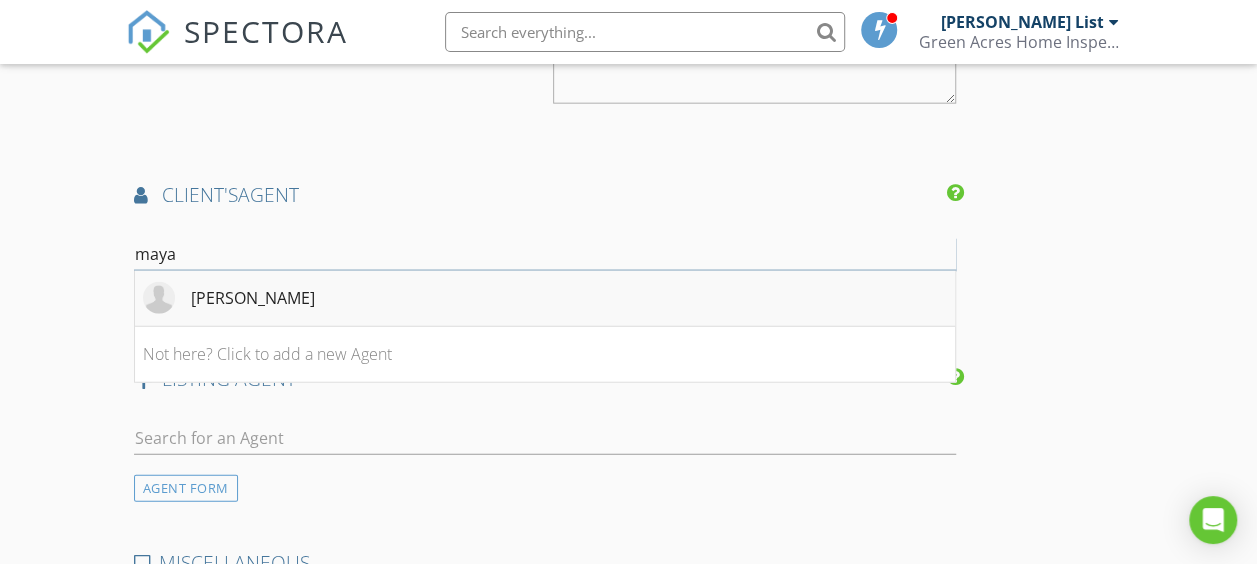 type on "maya" 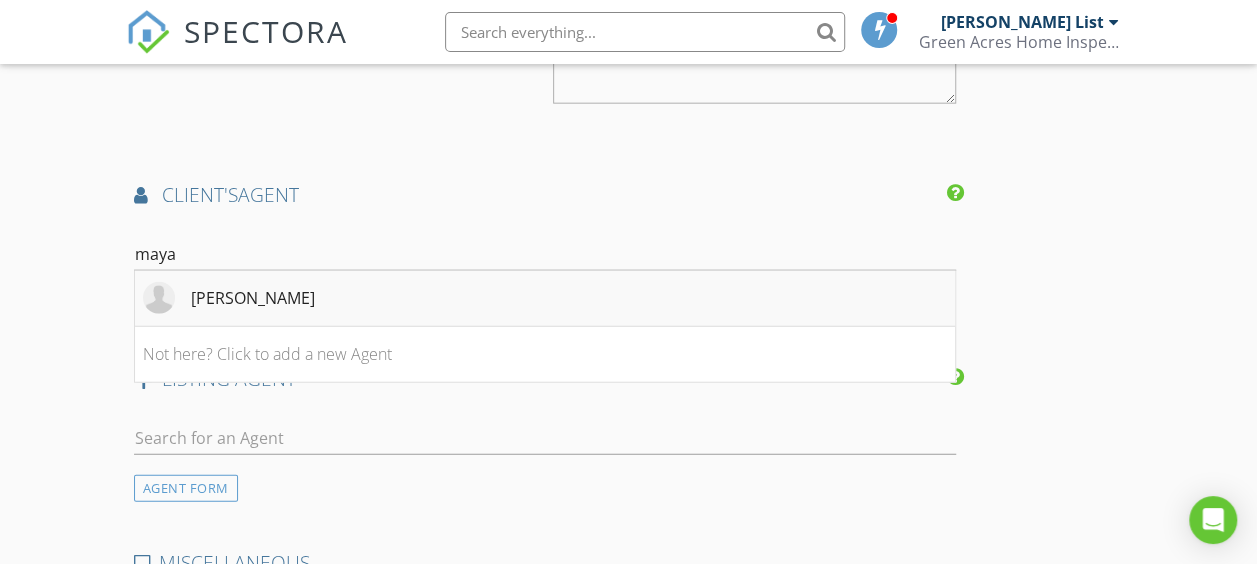 click on "[PERSON_NAME]" at bounding box center [545, 299] 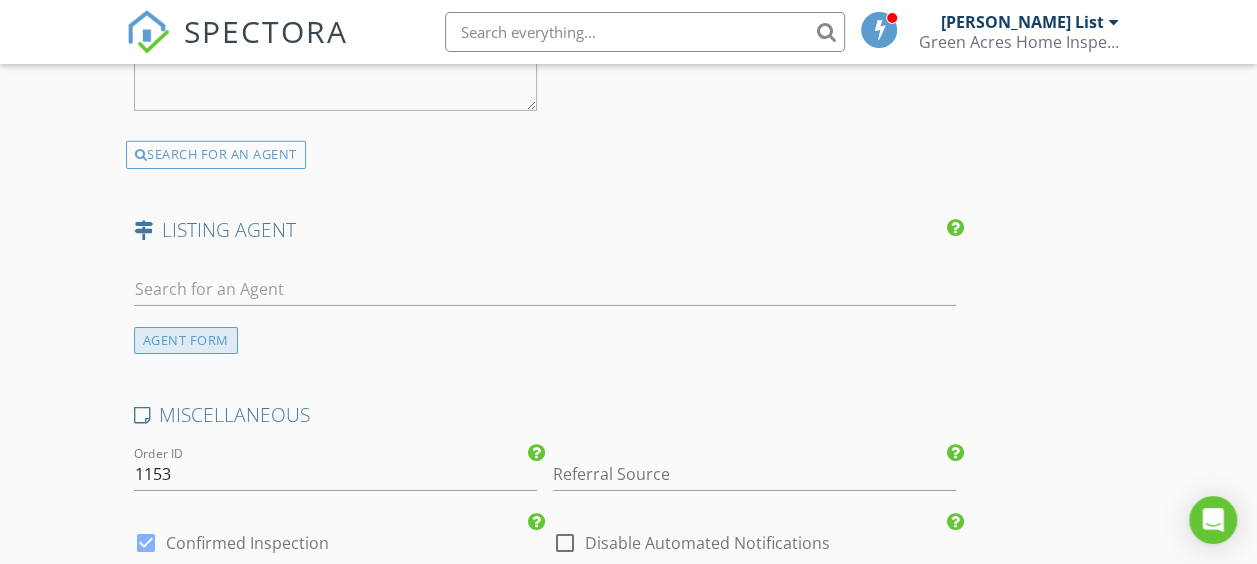 scroll, scrollTop: 3200, scrollLeft: 0, axis: vertical 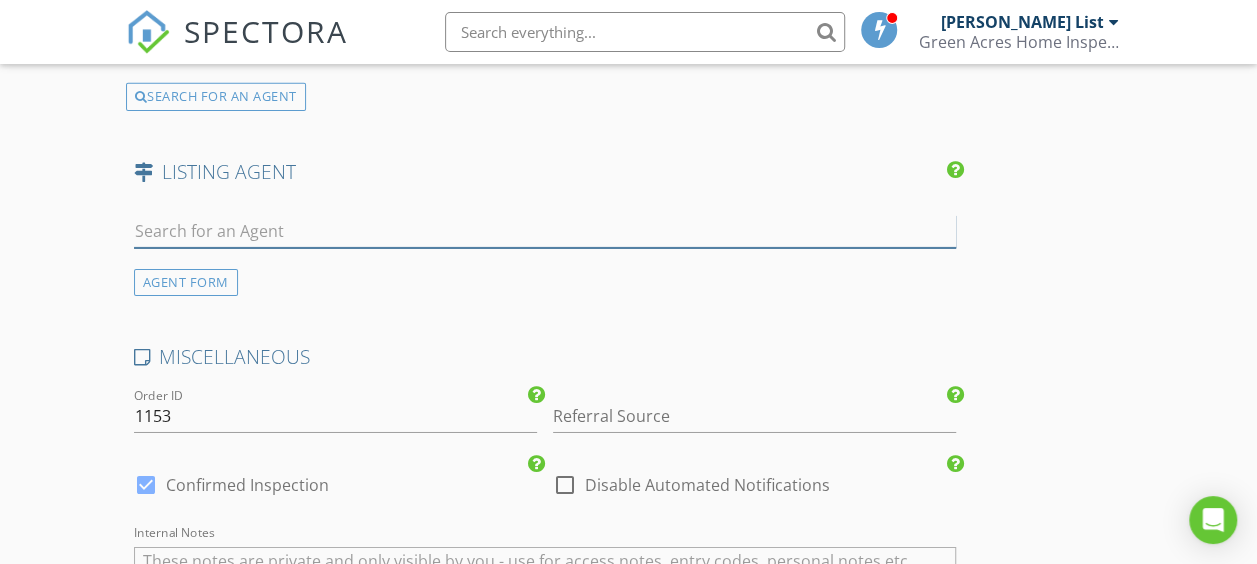 click at bounding box center (545, 231) 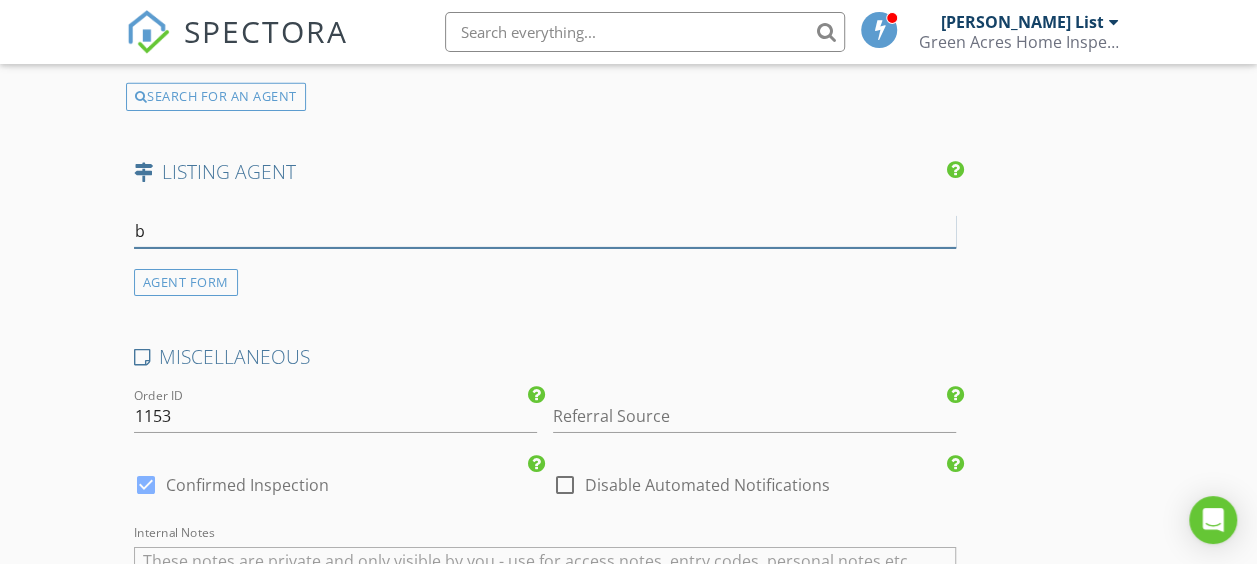 click on "b" at bounding box center (545, 231) 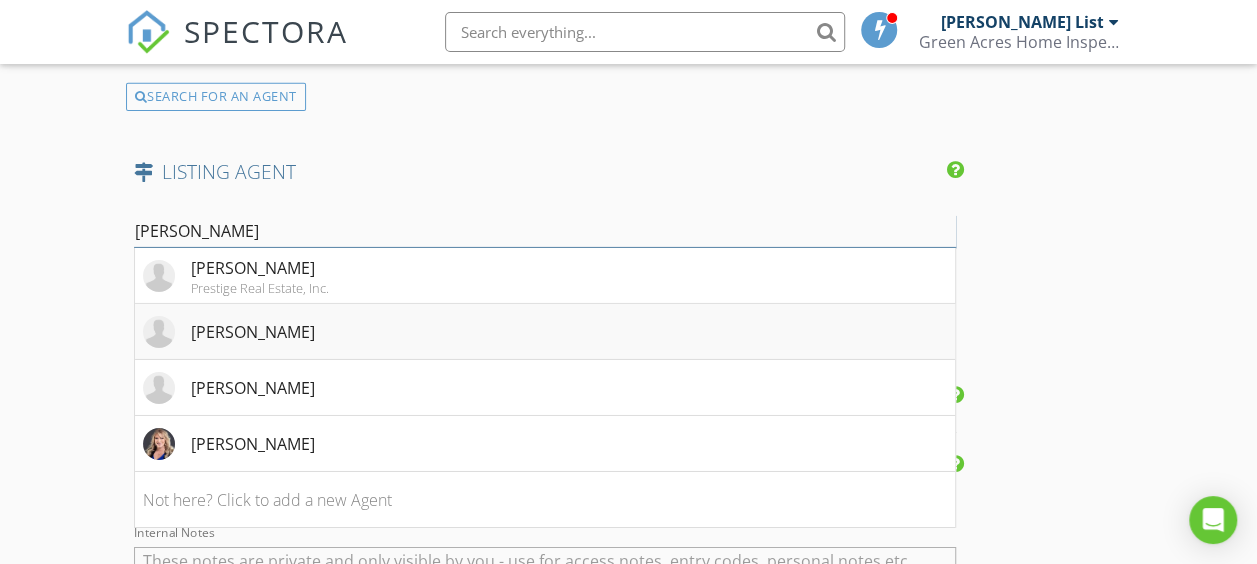 type on "brad" 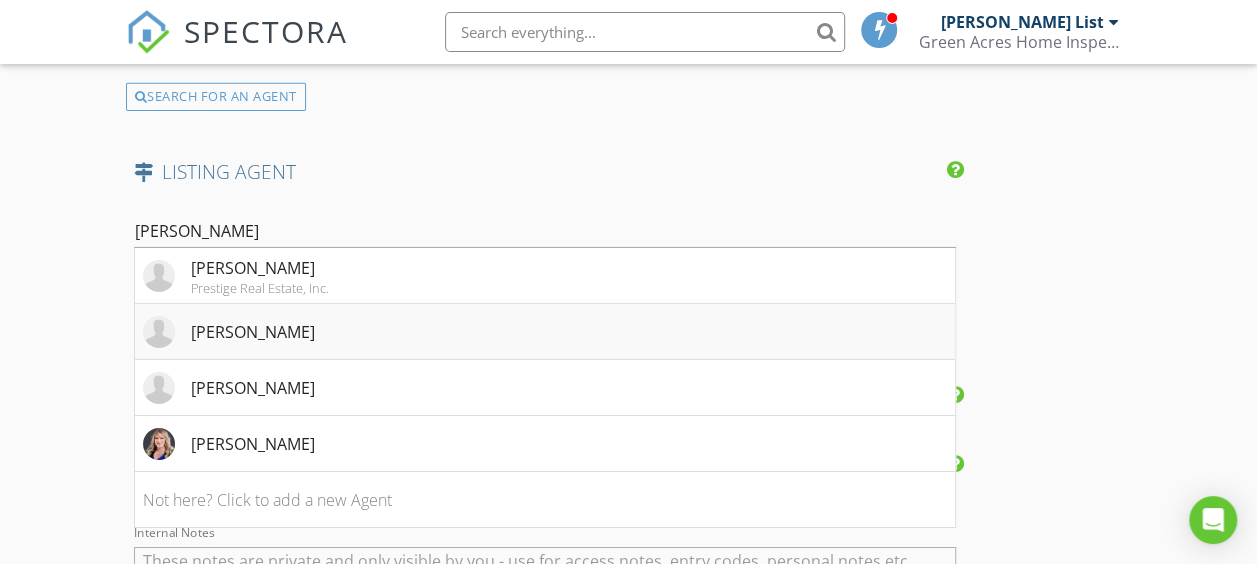 click on "Brad Deters" at bounding box center (253, 332) 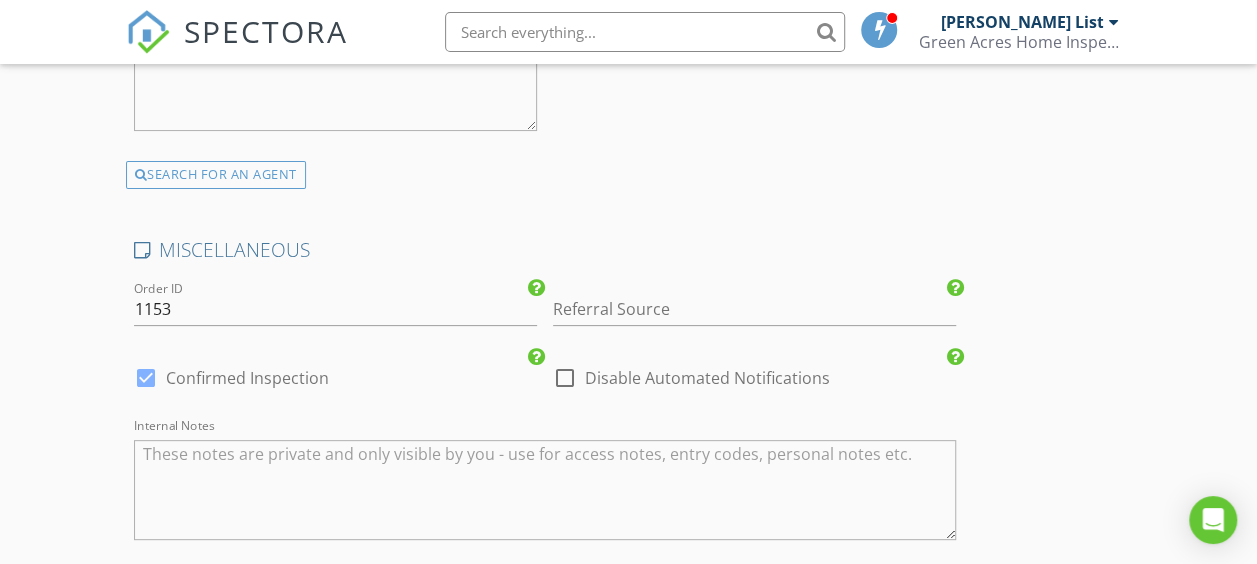 scroll, scrollTop: 4000, scrollLeft: 0, axis: vertical 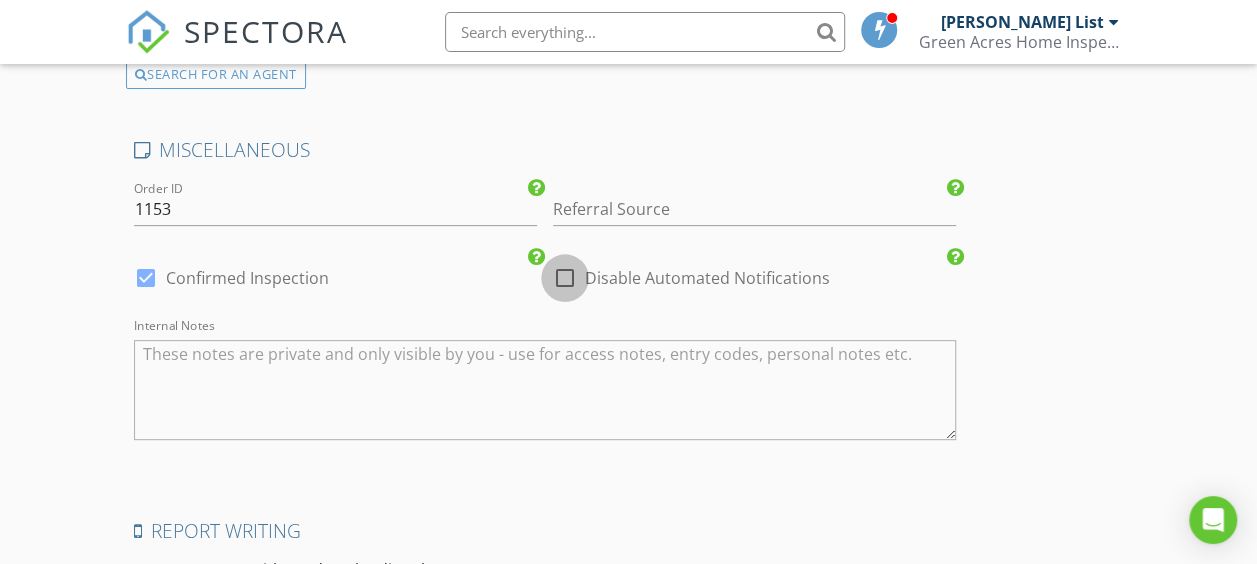 click at bounding box center (565, 278) 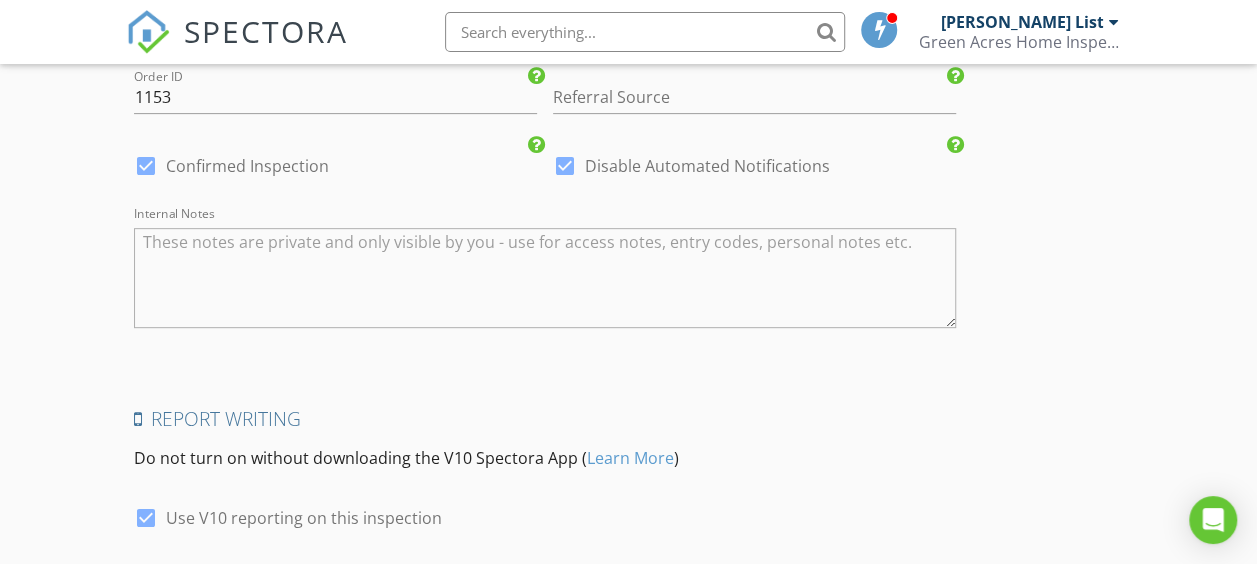 scroll, scrollTop: 4200, scrollLeft: 0, axis: vertical 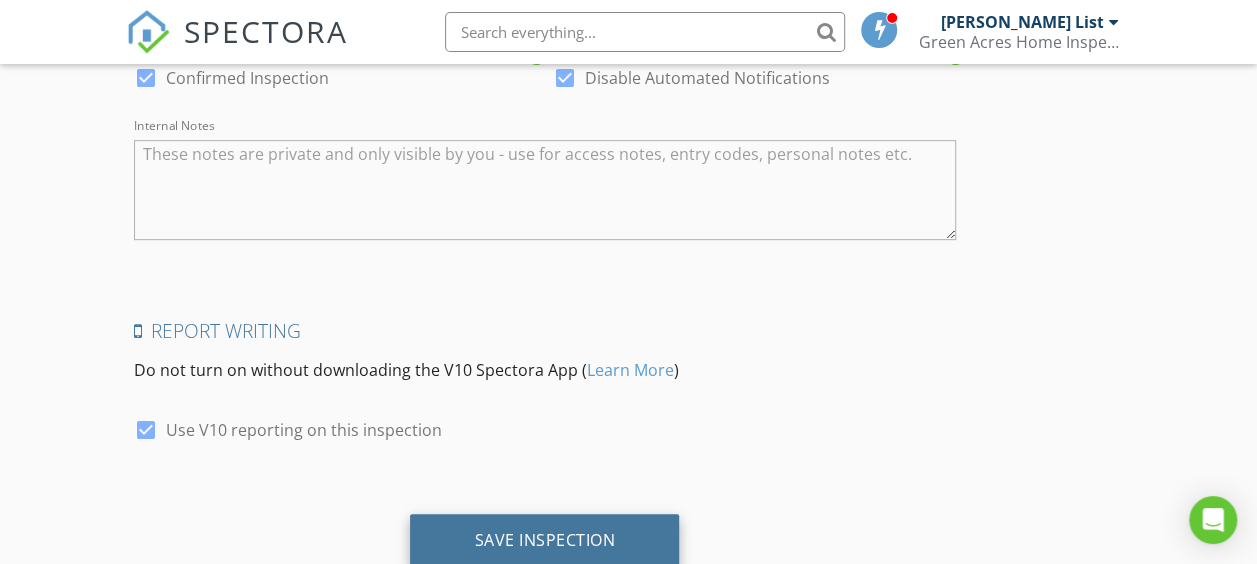 click on "Save Inspection" at bounding box center [544, 541] 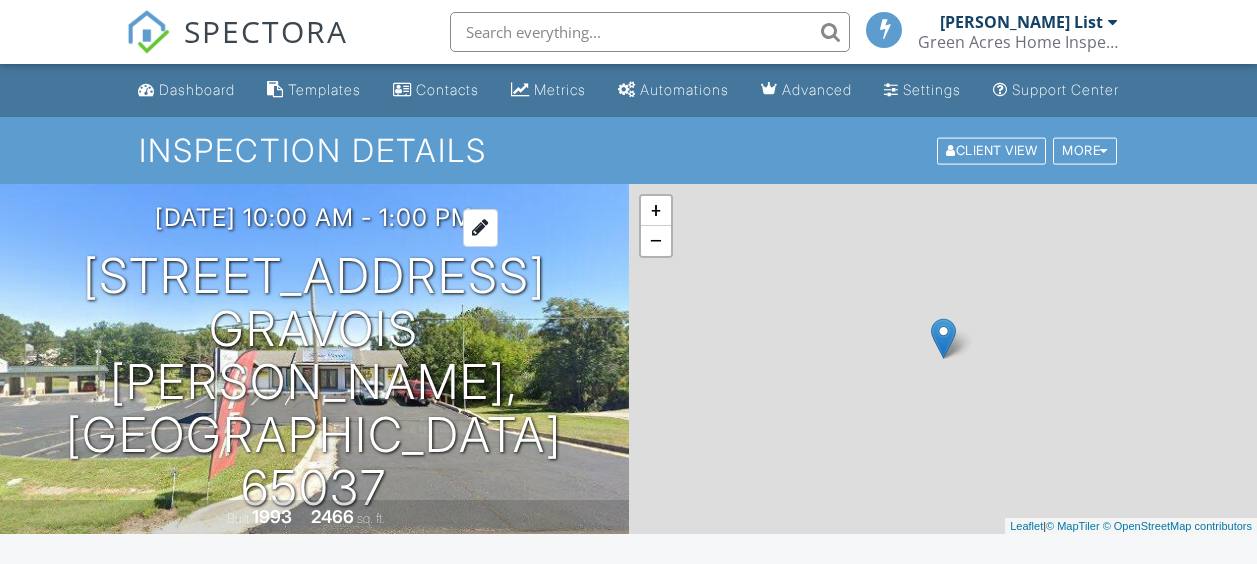 scroll, scrollTop: 0, scrollLeft: 0, axis: both 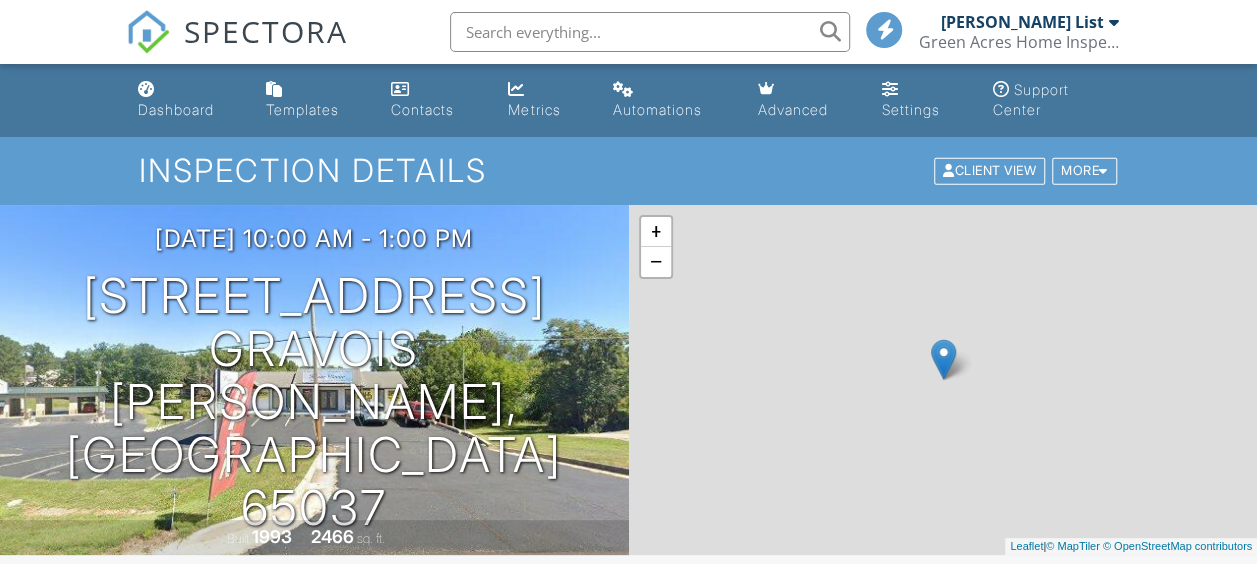click on "Dashboard" at bounding box center [176, 109] 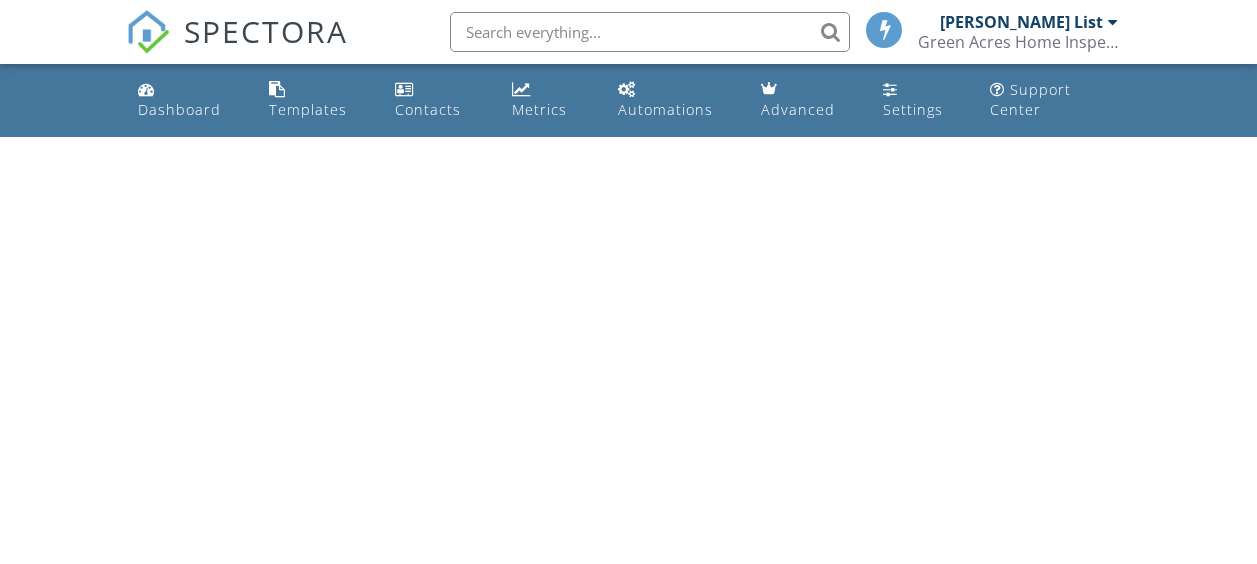 scroll, scrollTop: 0, scrollLeft: 0, axis: both 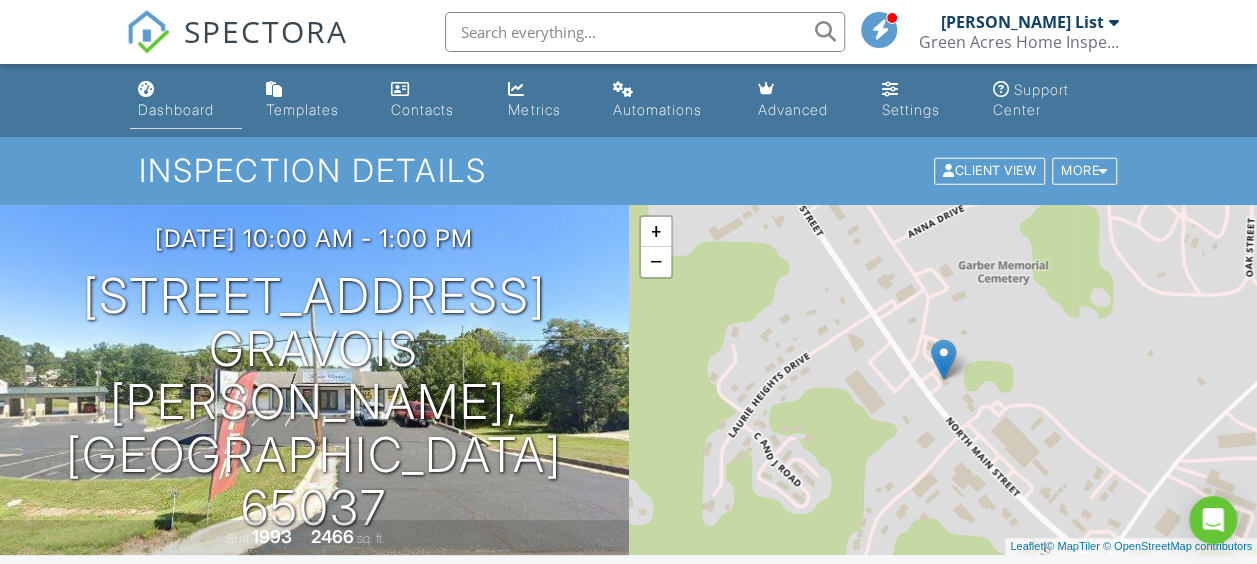 click on "Dashboard" at bounding box center (186, 100) 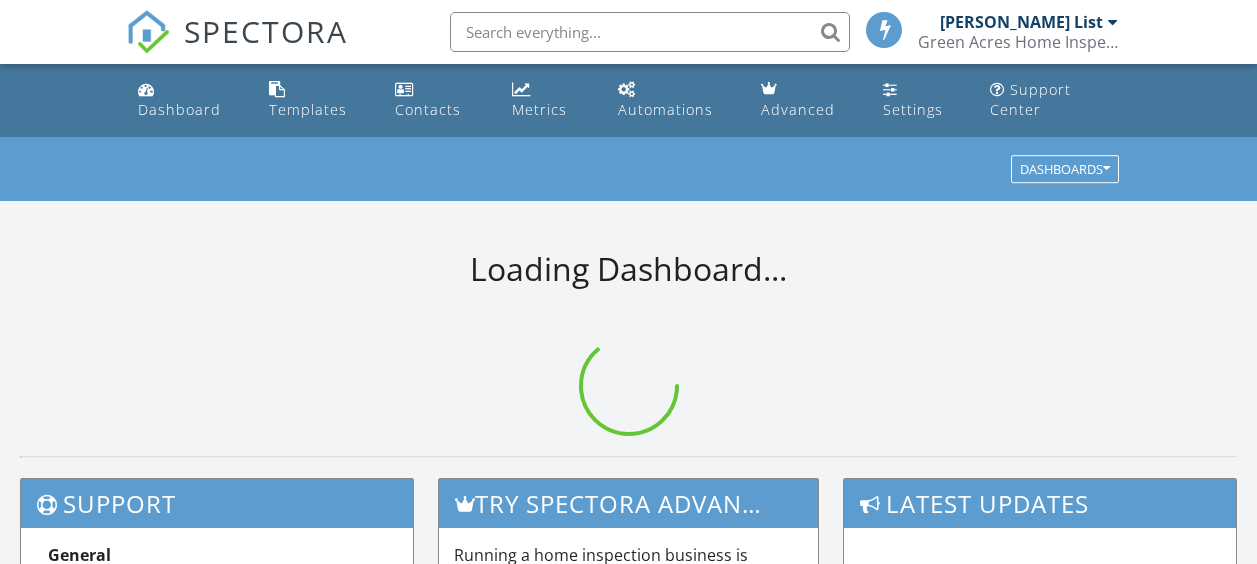 scroll, scrollTop: 0, scrollLeft: 0, axis: both 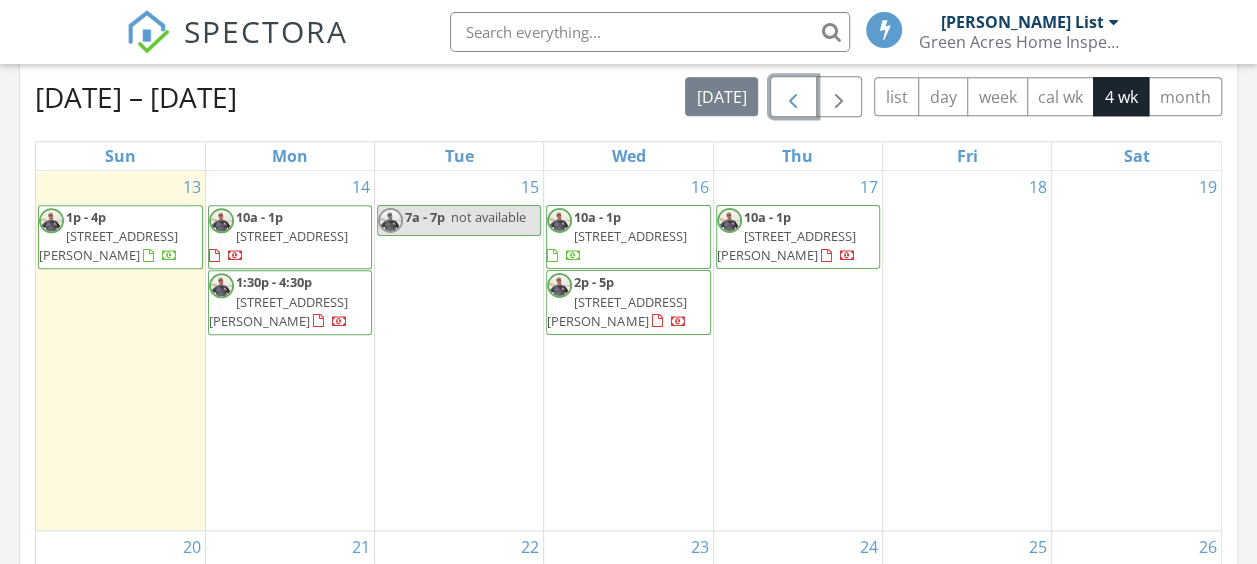 click at bounding box center [793, 97] 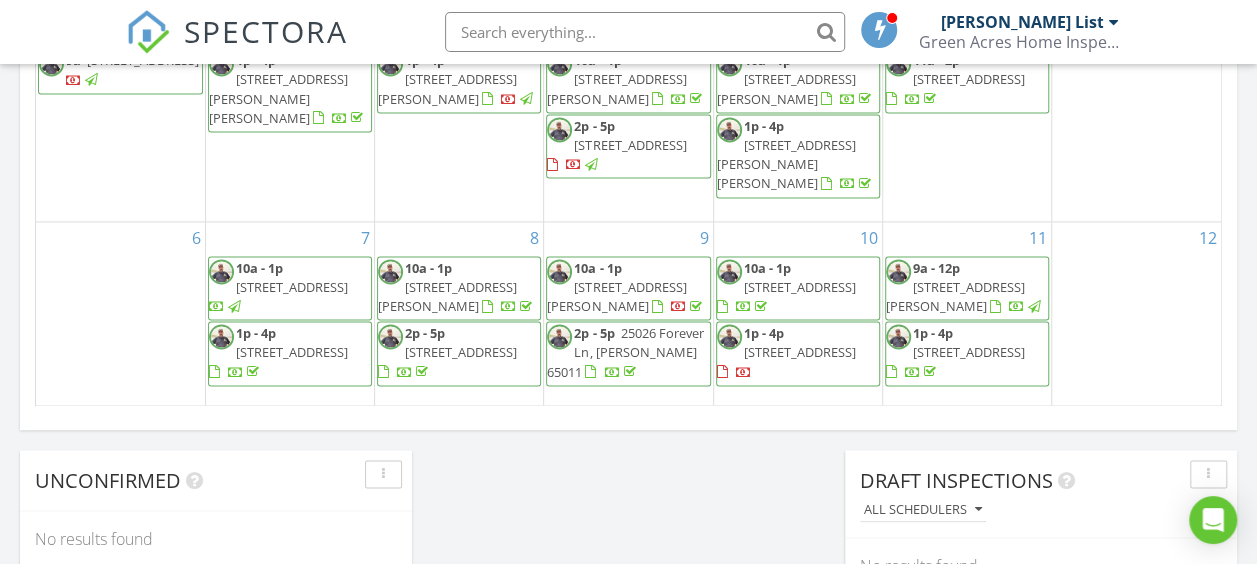 scroll, scrollTop: 1500, scrollLeft: 0, axis: vertical 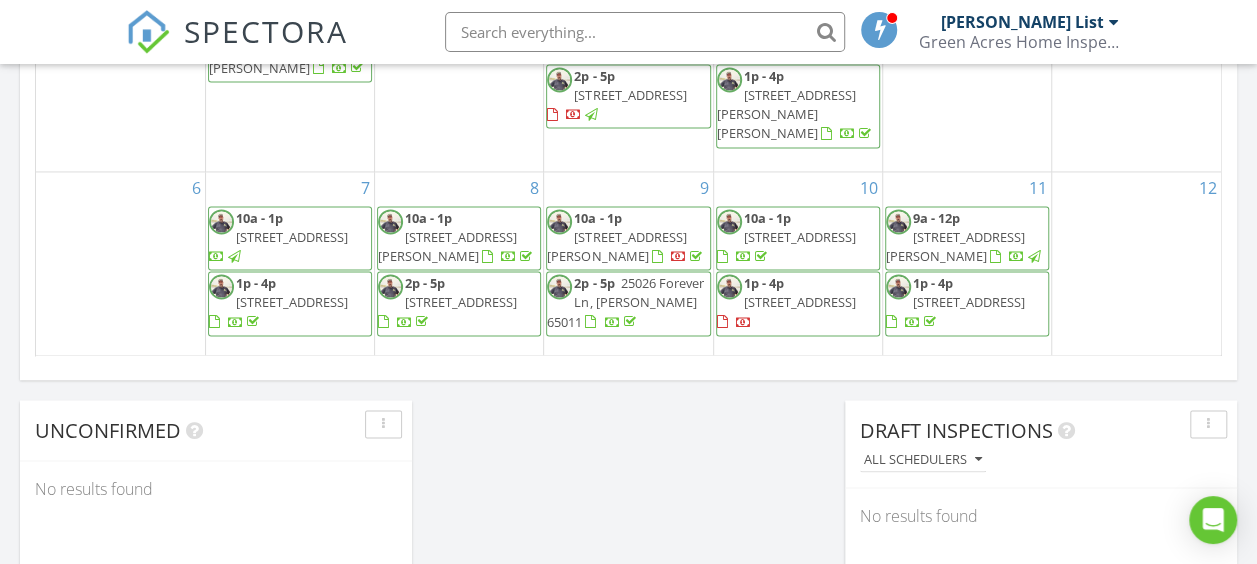 click on "1p - 4p
16996 State Hwy W, Wheatland 65779" at bounding box center [798, 303] 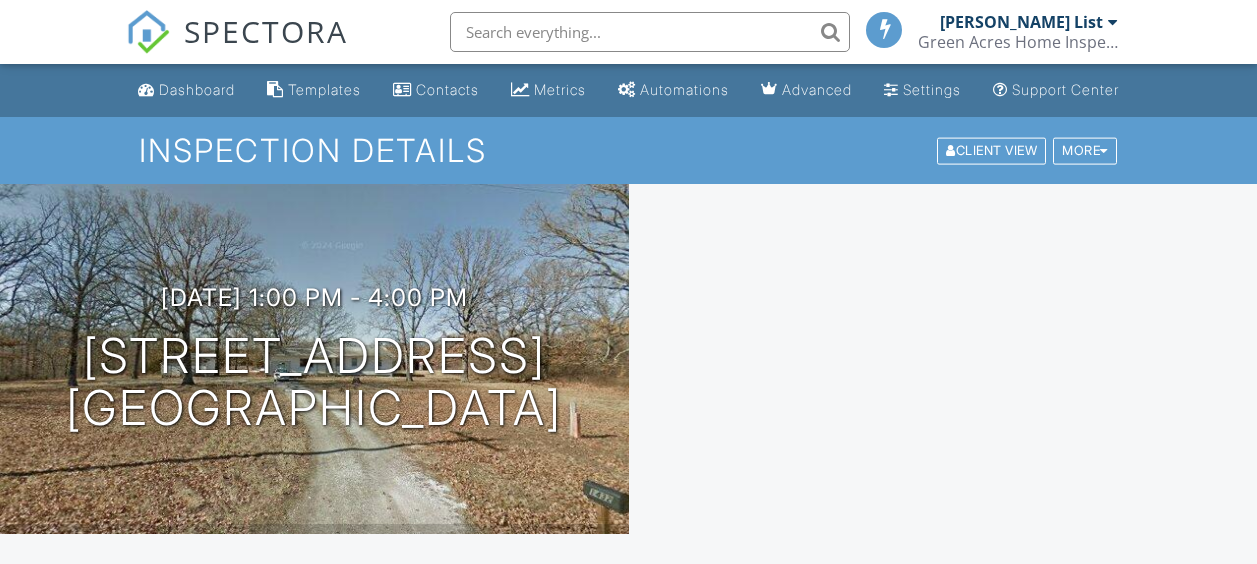 scroll, scrollTop: 0, scrollLeft: 0, axis: both 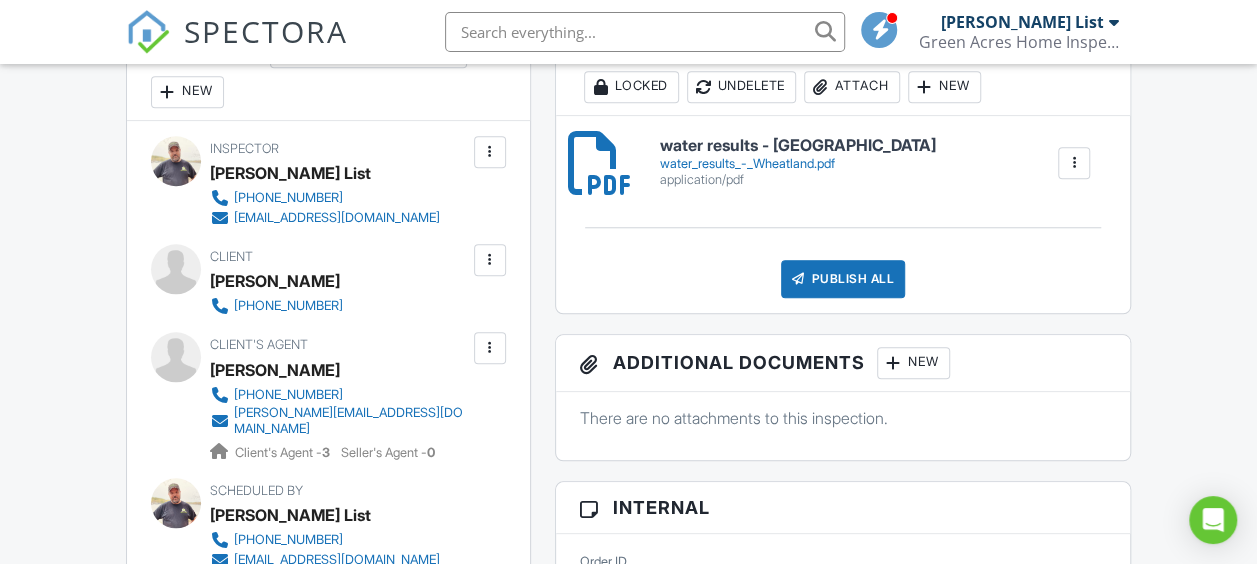 click at bounding box center [490, 260] 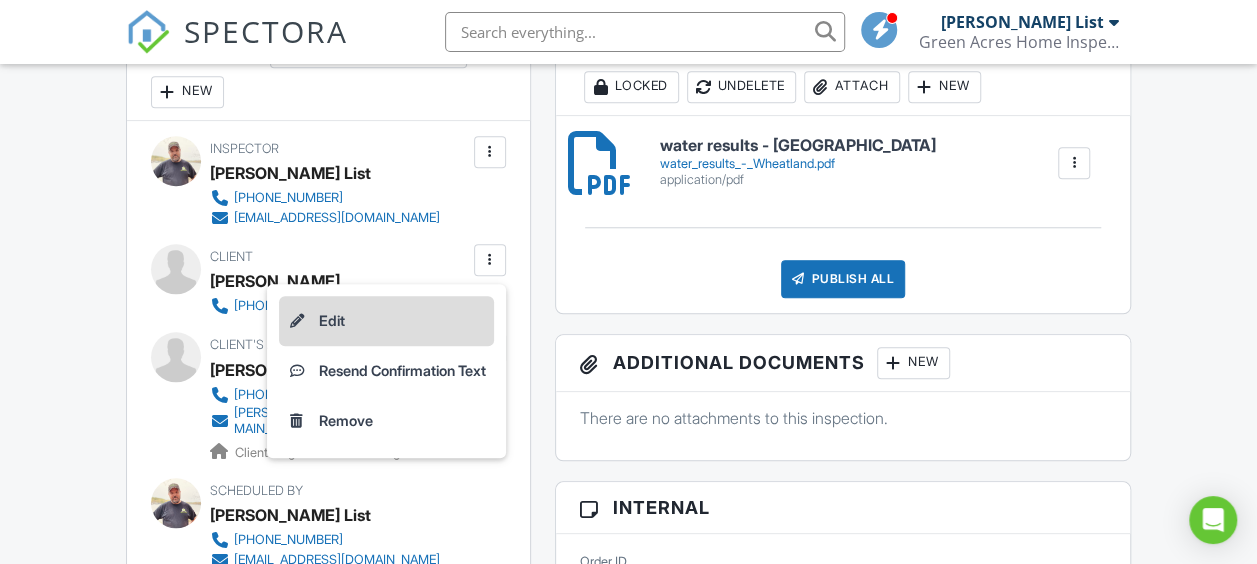 click on "Edit" at bounding box center [386, 321] 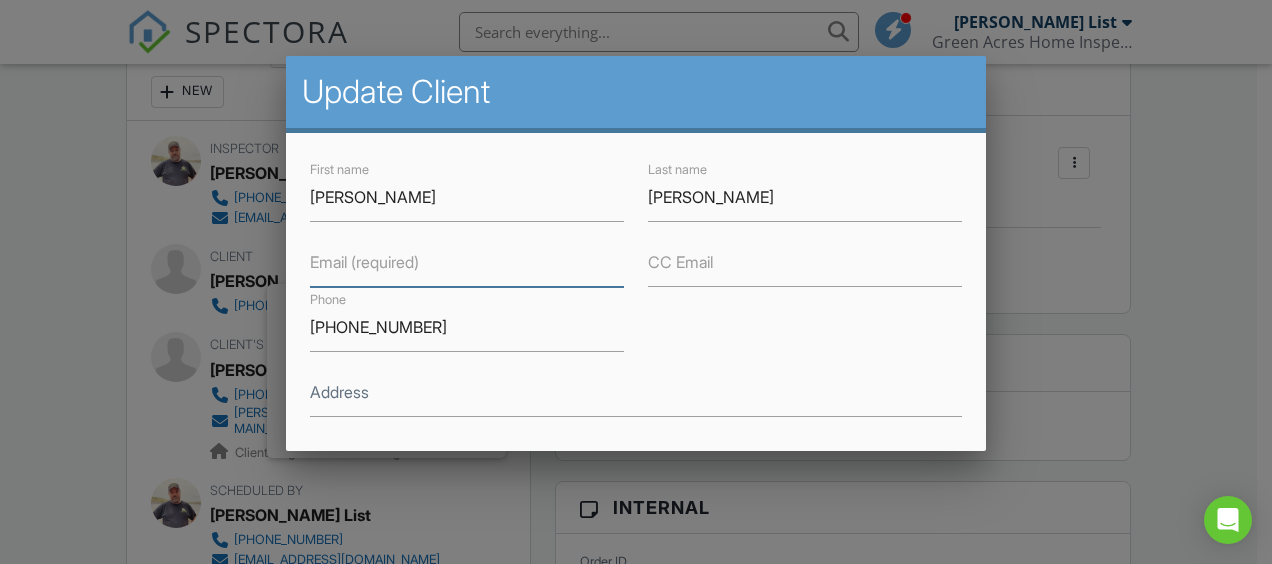 click on "Email (required)" at bounding box center (467, 262) 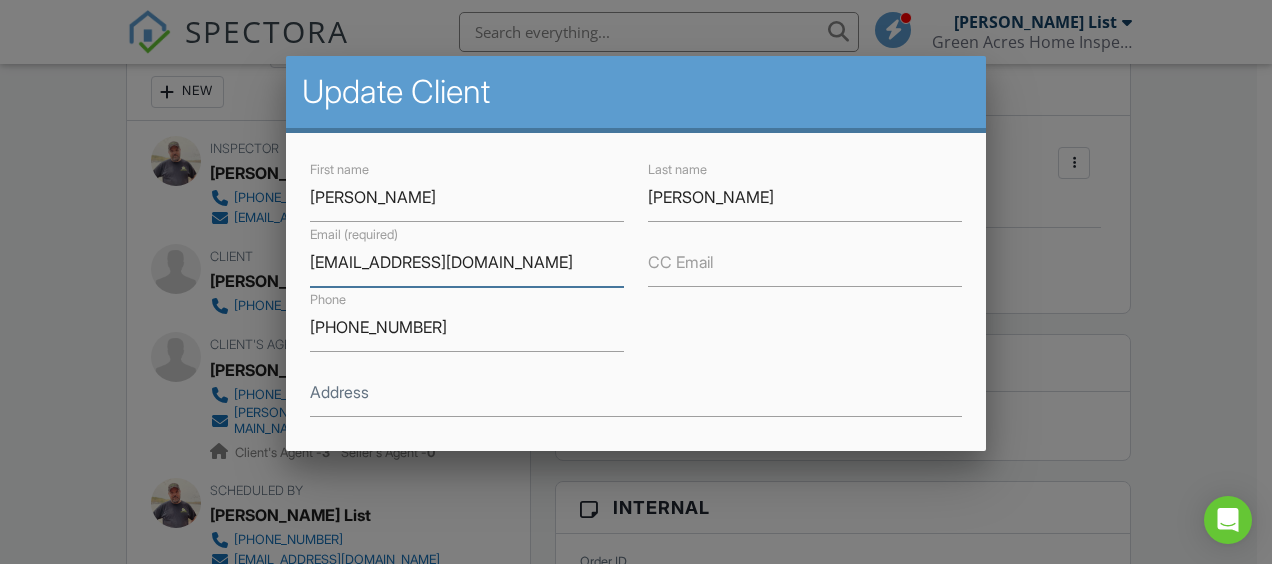 scroll, scrollTop: 387, scrollLeft: 0, axis: vertical 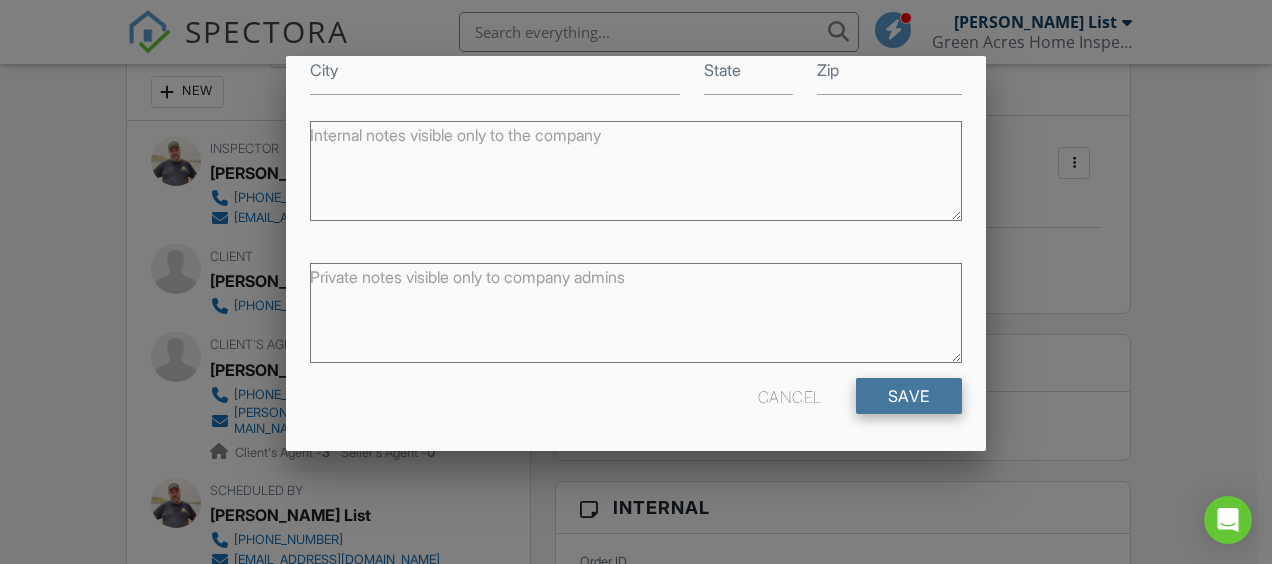 type on "[EMAIL_ADDRESS][DOMAIN_NAME]" 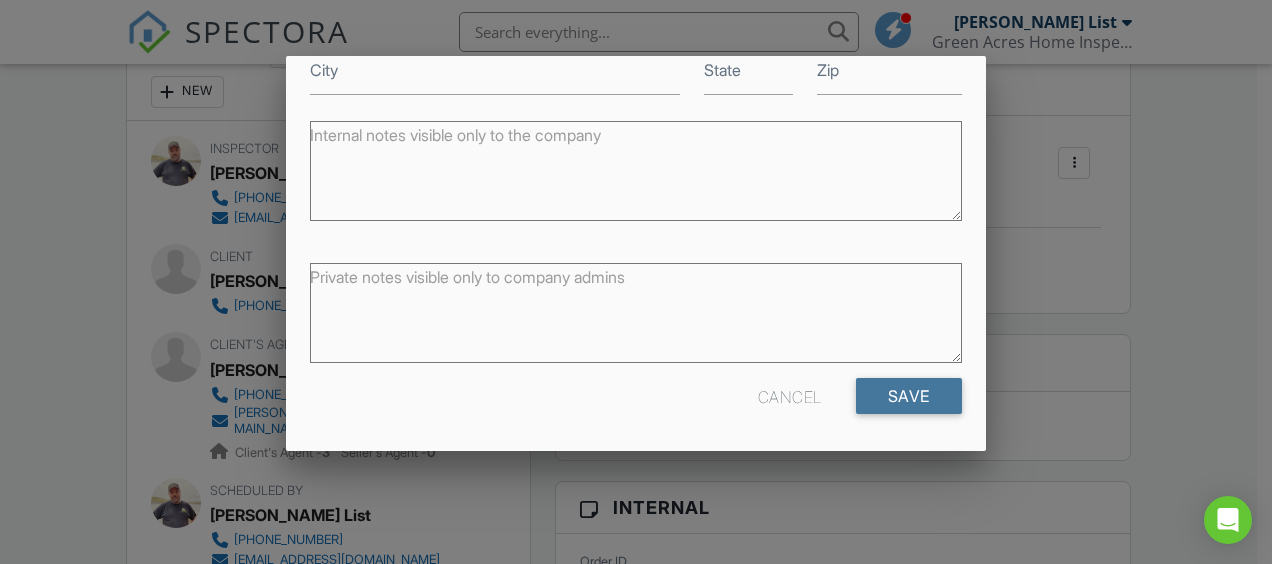 click on "Save" at bounding box center [909, 396] 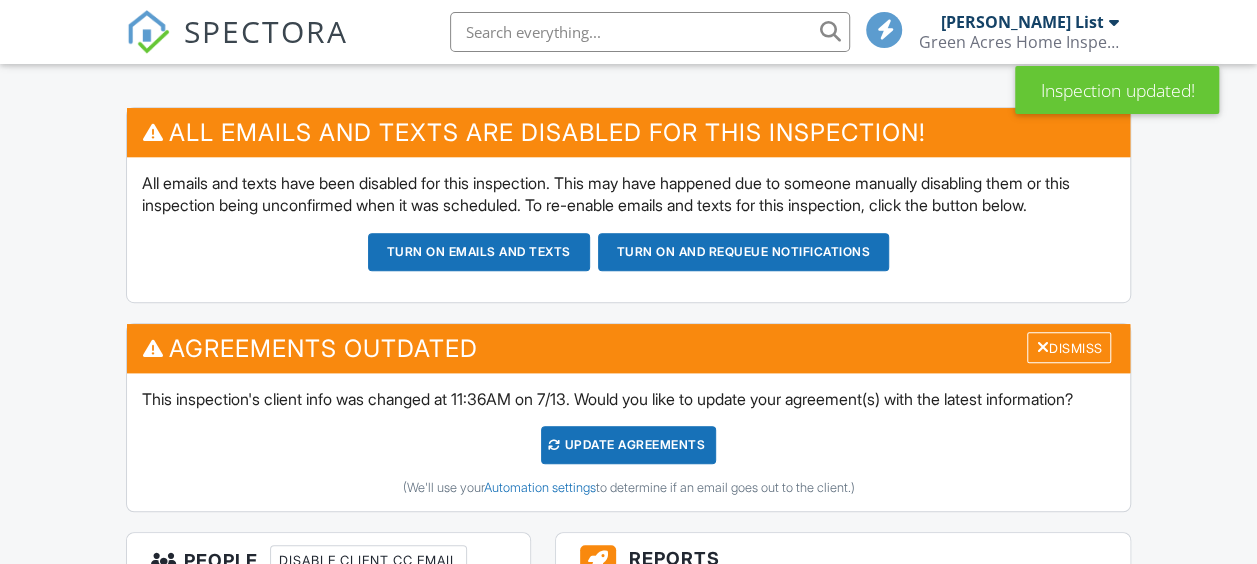scroll, scrollTop: 500, scrollLeft: 0, axis: vertical 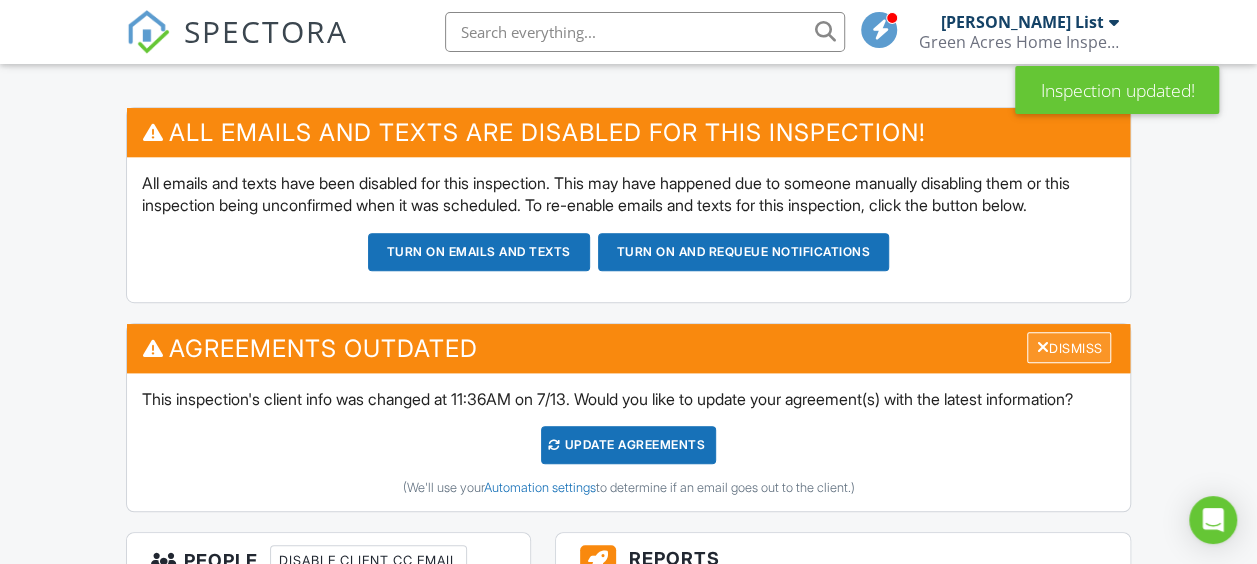 click on "Dismiss" at bounding box center (1069, 347) 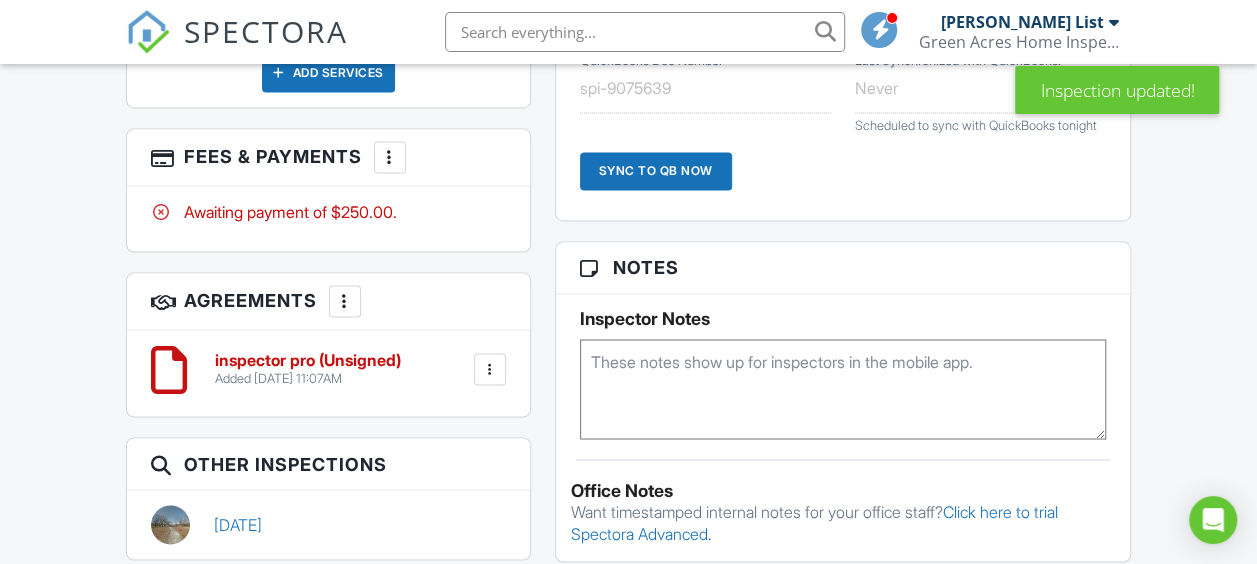 scroll, scrollTop: 1600, scrollLeft: 0, axis: vertical 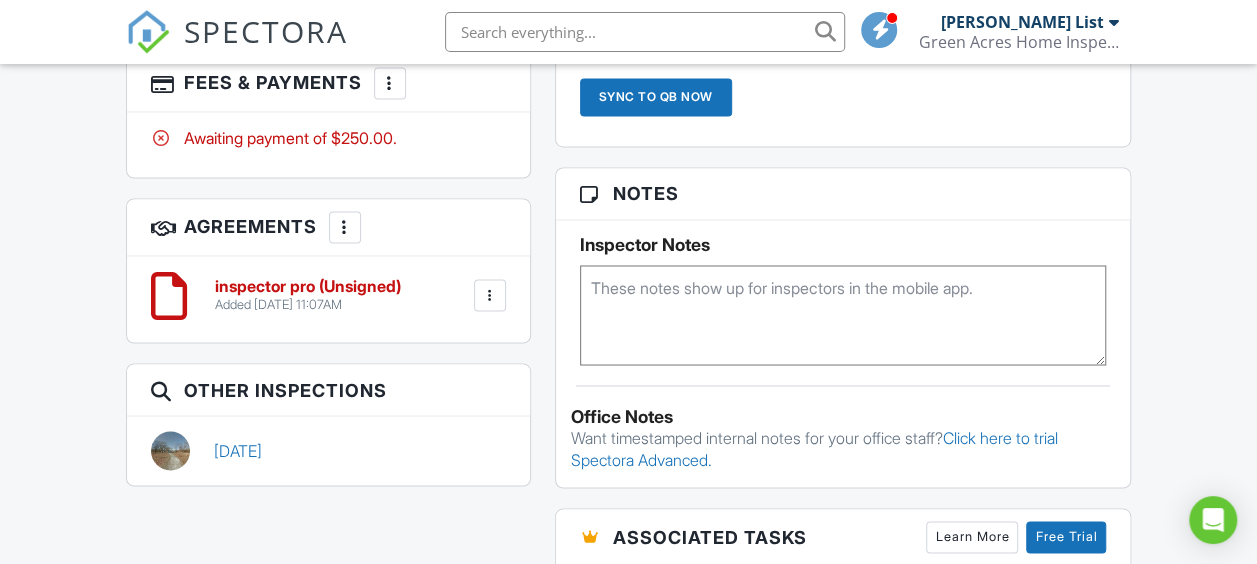 click at bounding box center [490, 295] 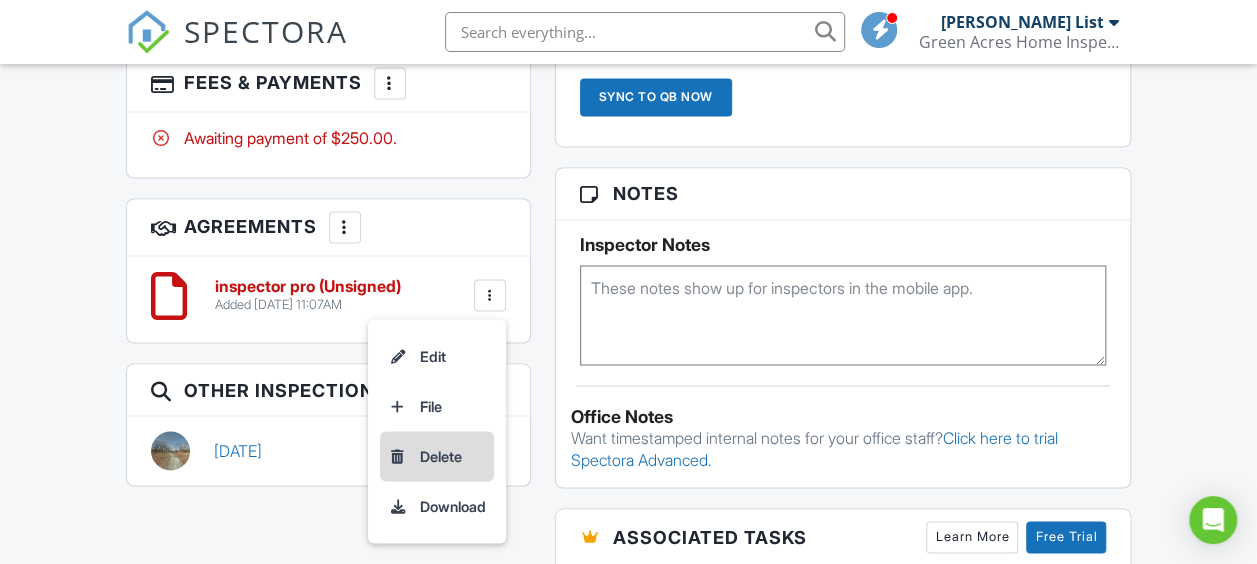 click on "Delete" at bounding box center (437, 456) 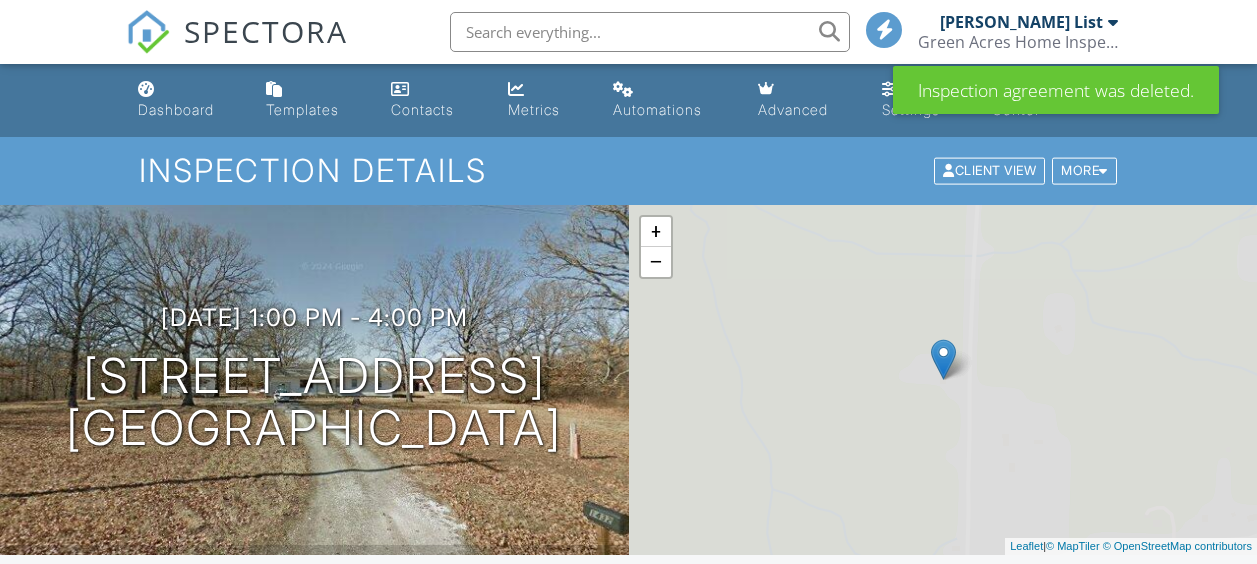 scroll, scrollTop: 0, scrollLeft: 0, axis: both 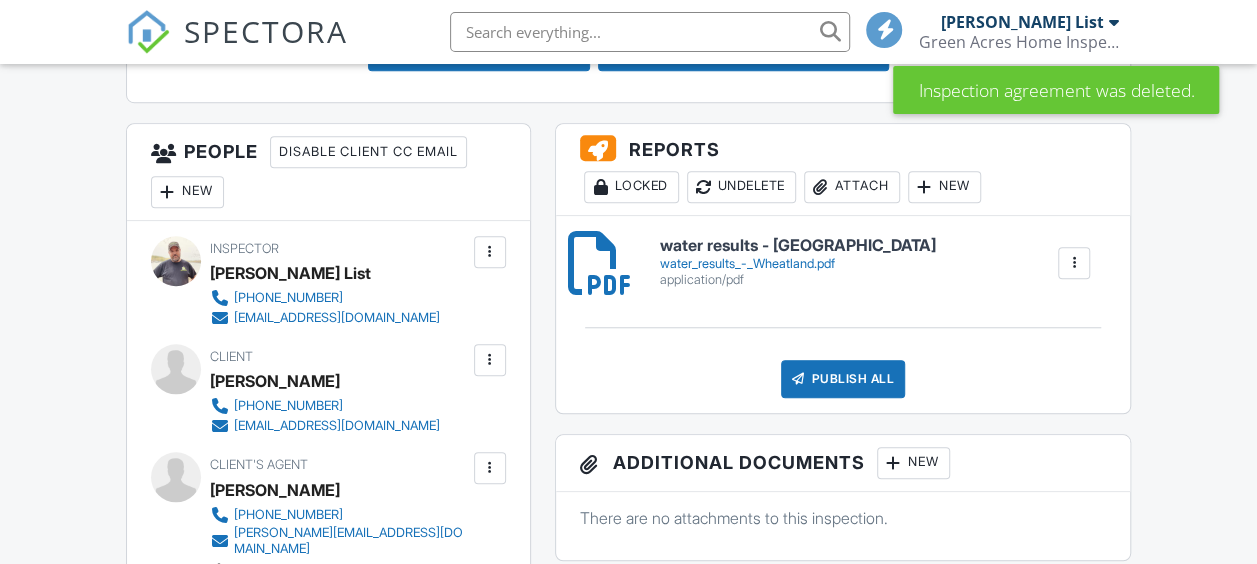 click on "Locked" at bounding box center [631, 187] 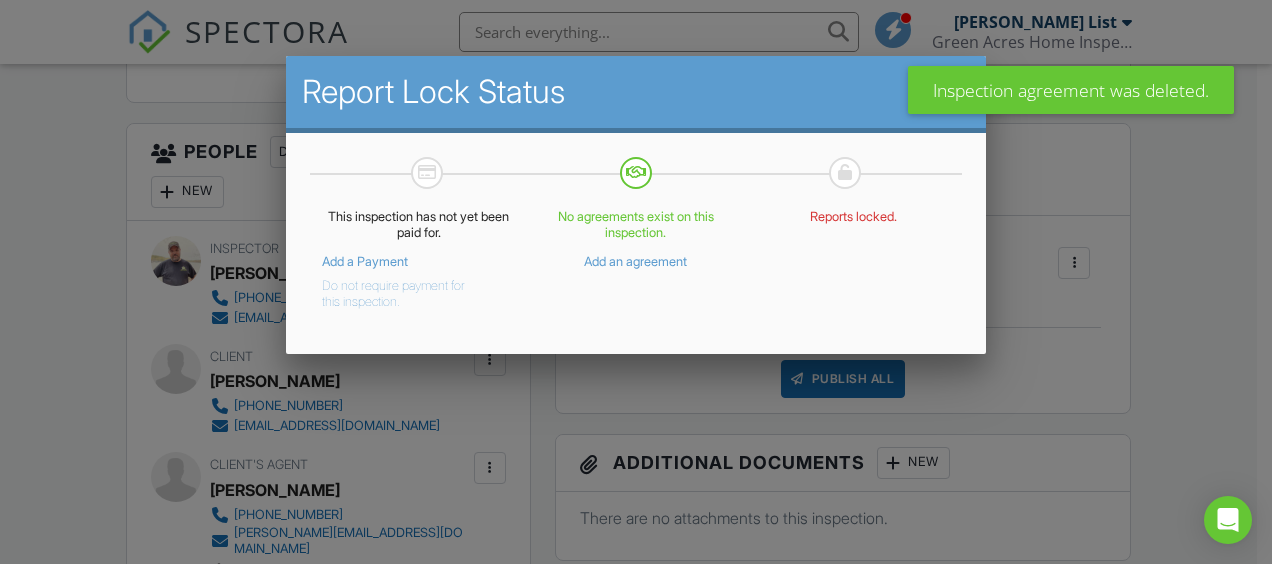 click on "Do not require payment for this inspection." at bounding box center [403, 290] 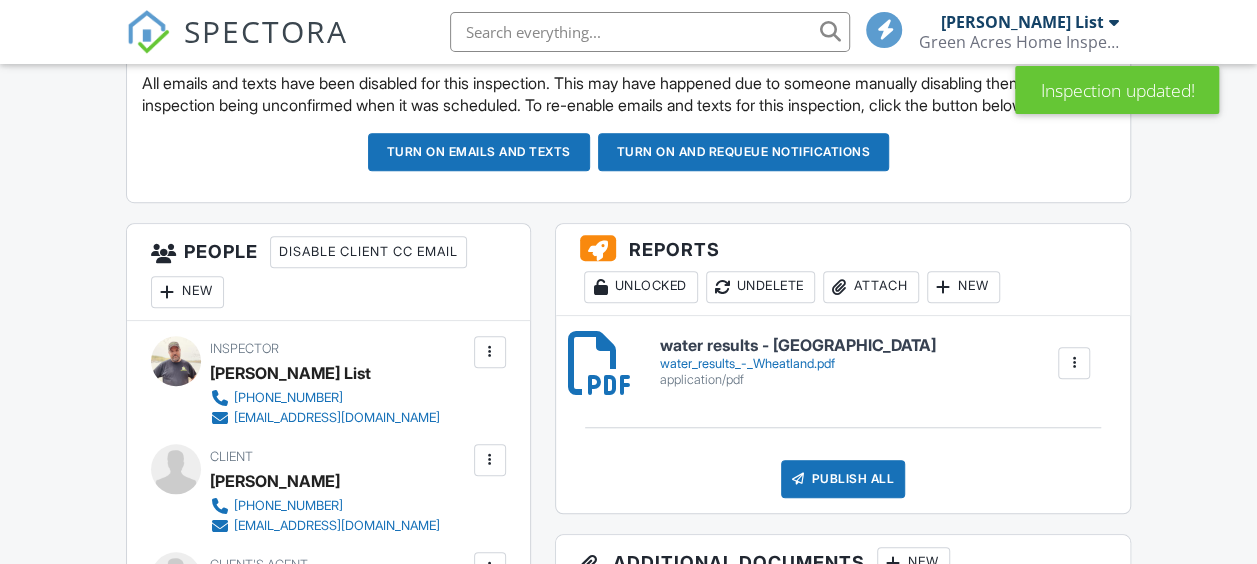 scroll, scrollTop: 900, scrollLeft: 0, axis: vertical 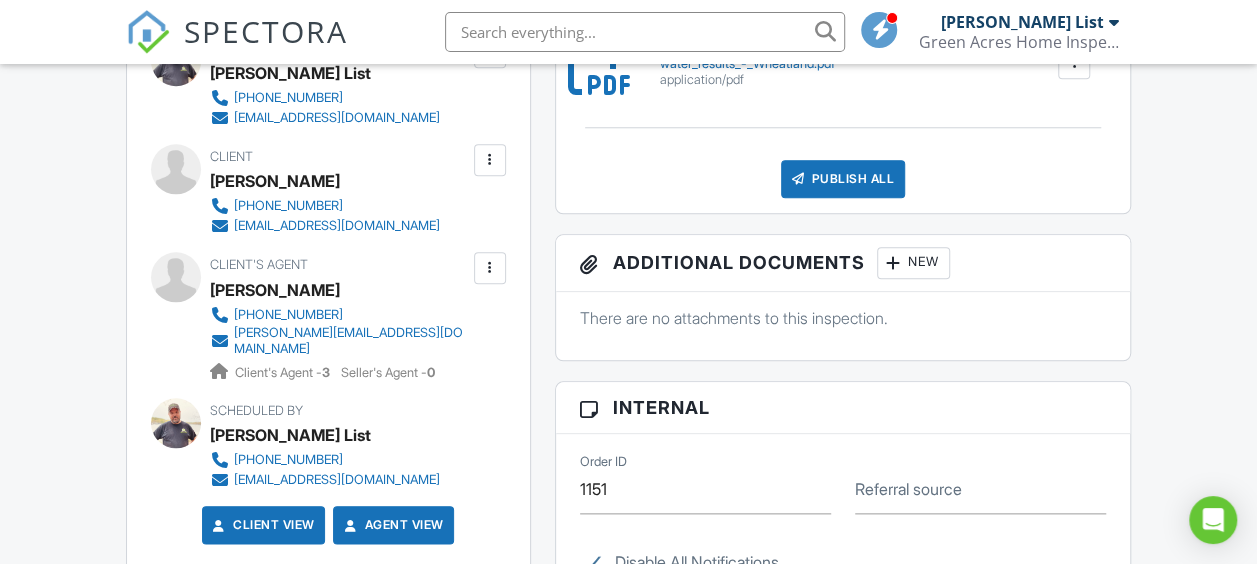 click on "Publish All" at bounding box center (843, 179) 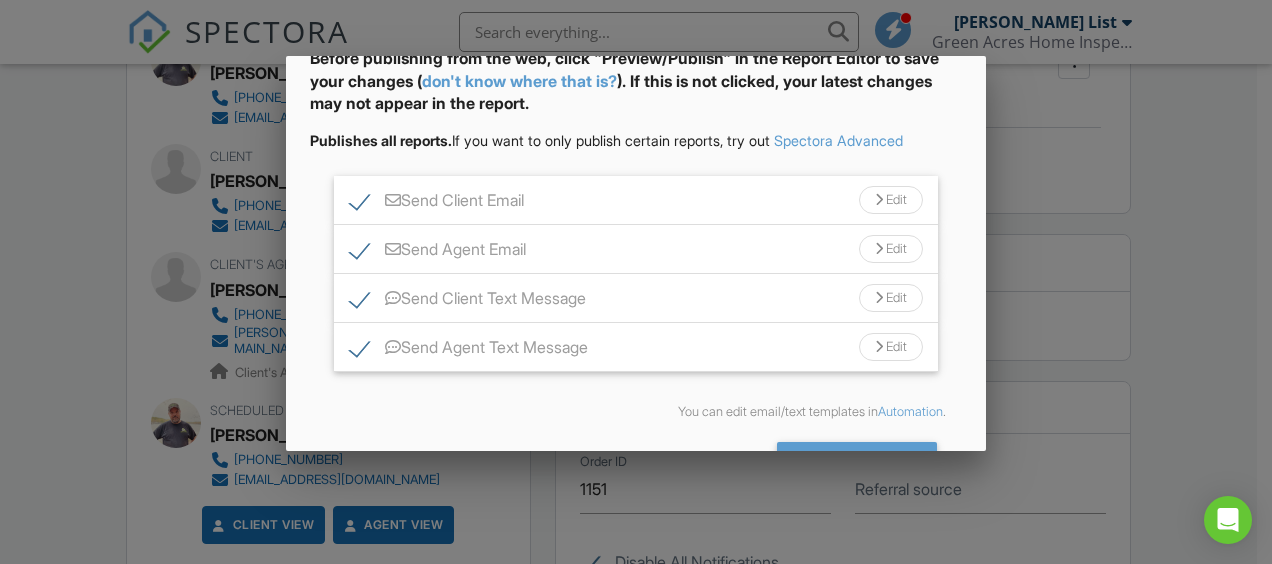 scroll, scrollTop: 172, scrollLeft: 0, axis: vertical 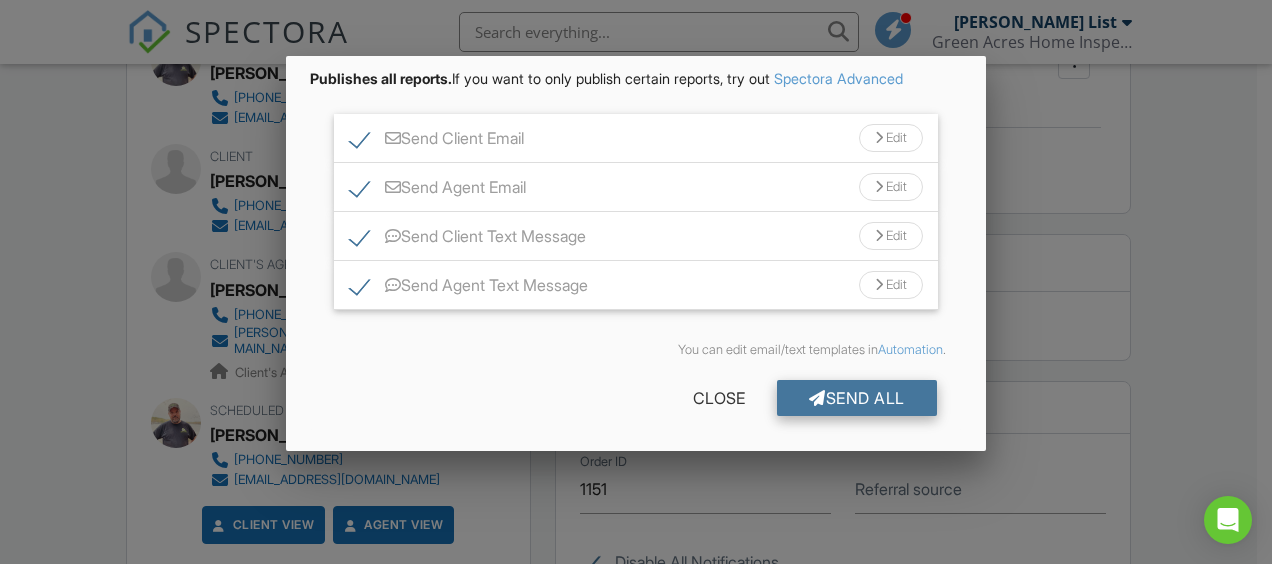 click on "Send All" at bounding box center (857, 398) 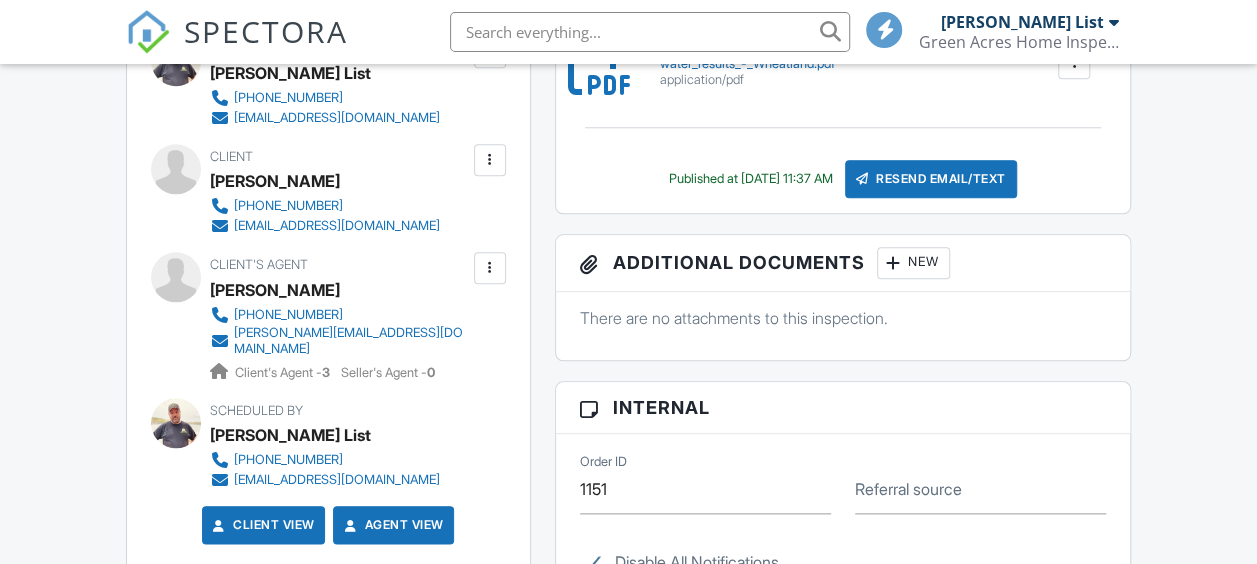 scroll, scrollTop: 900, scrollLeft: 0, axis: vertical 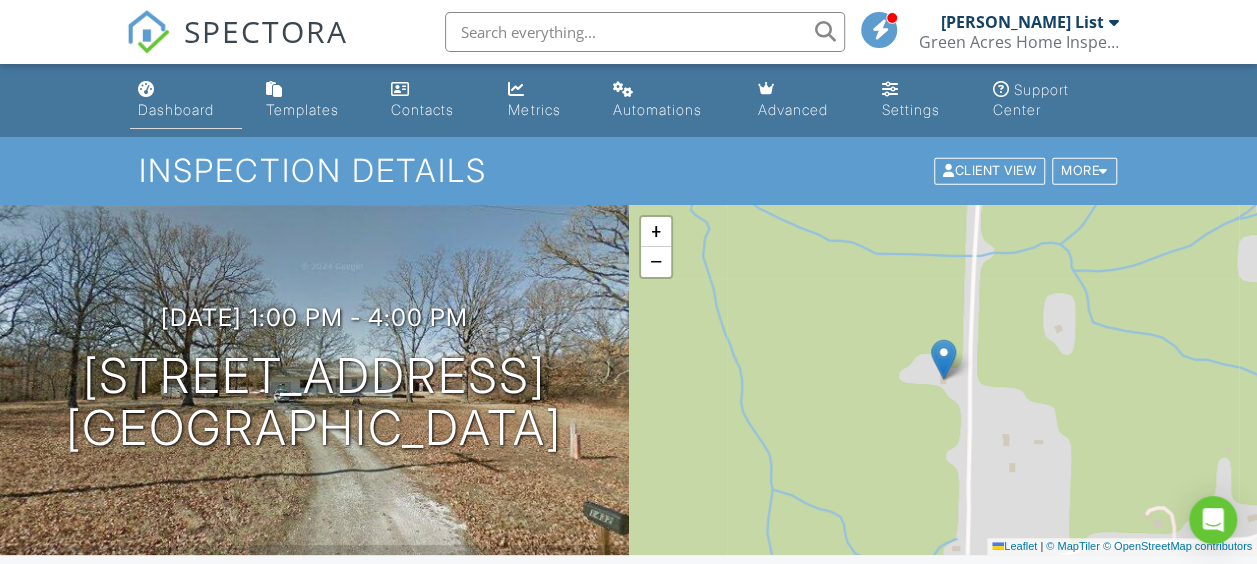 click on "Dashboard" at bounding box center [176, 109] 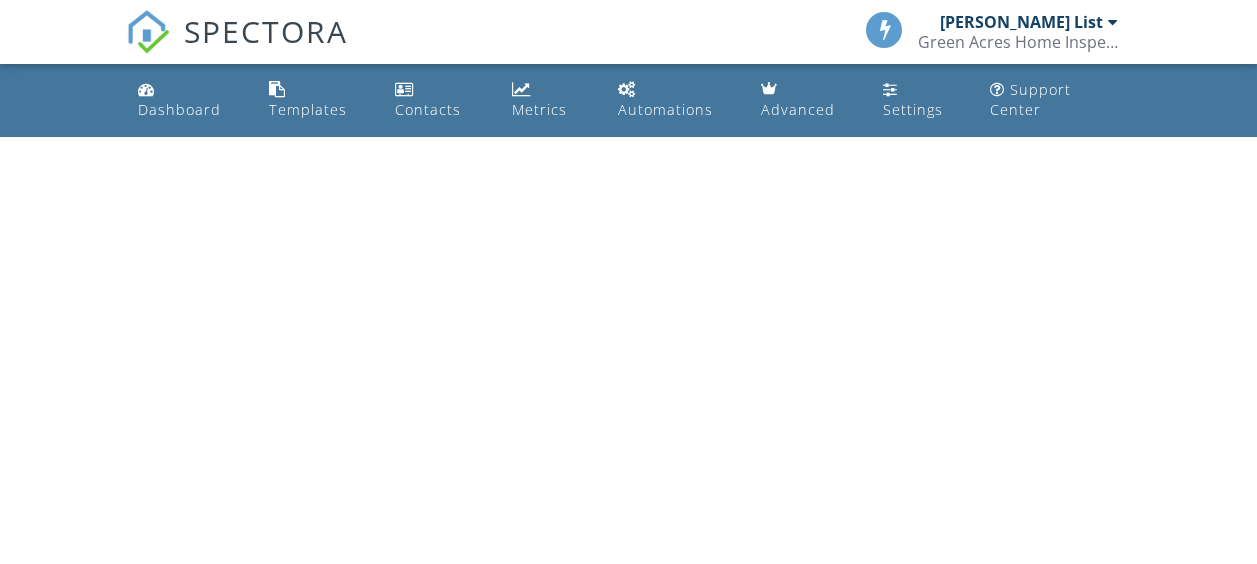 scroll, scrollTop: 0, scrollLeft: 0, axis: both 